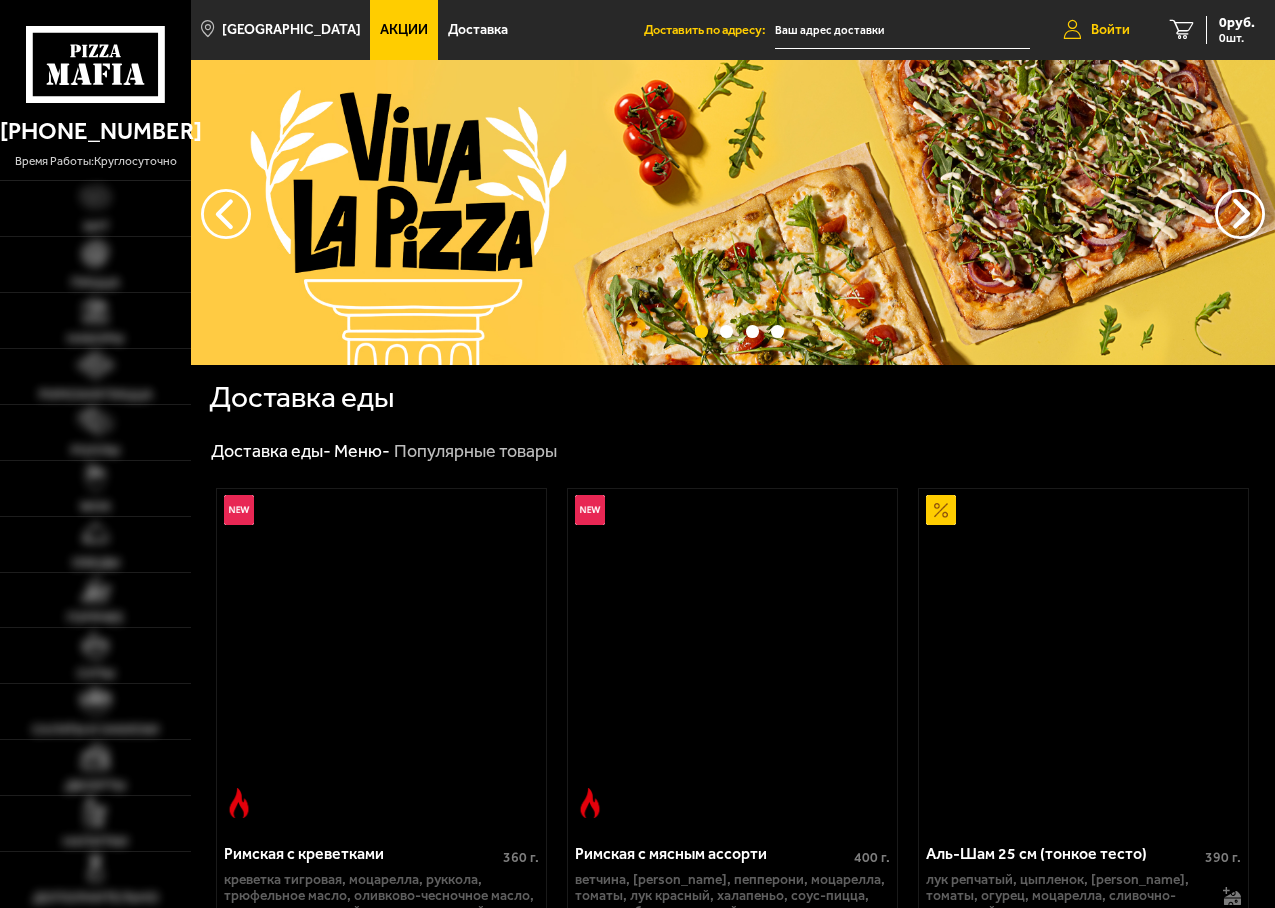 scroll, scrollTop: 0, scrollLeft: 0, axis: both 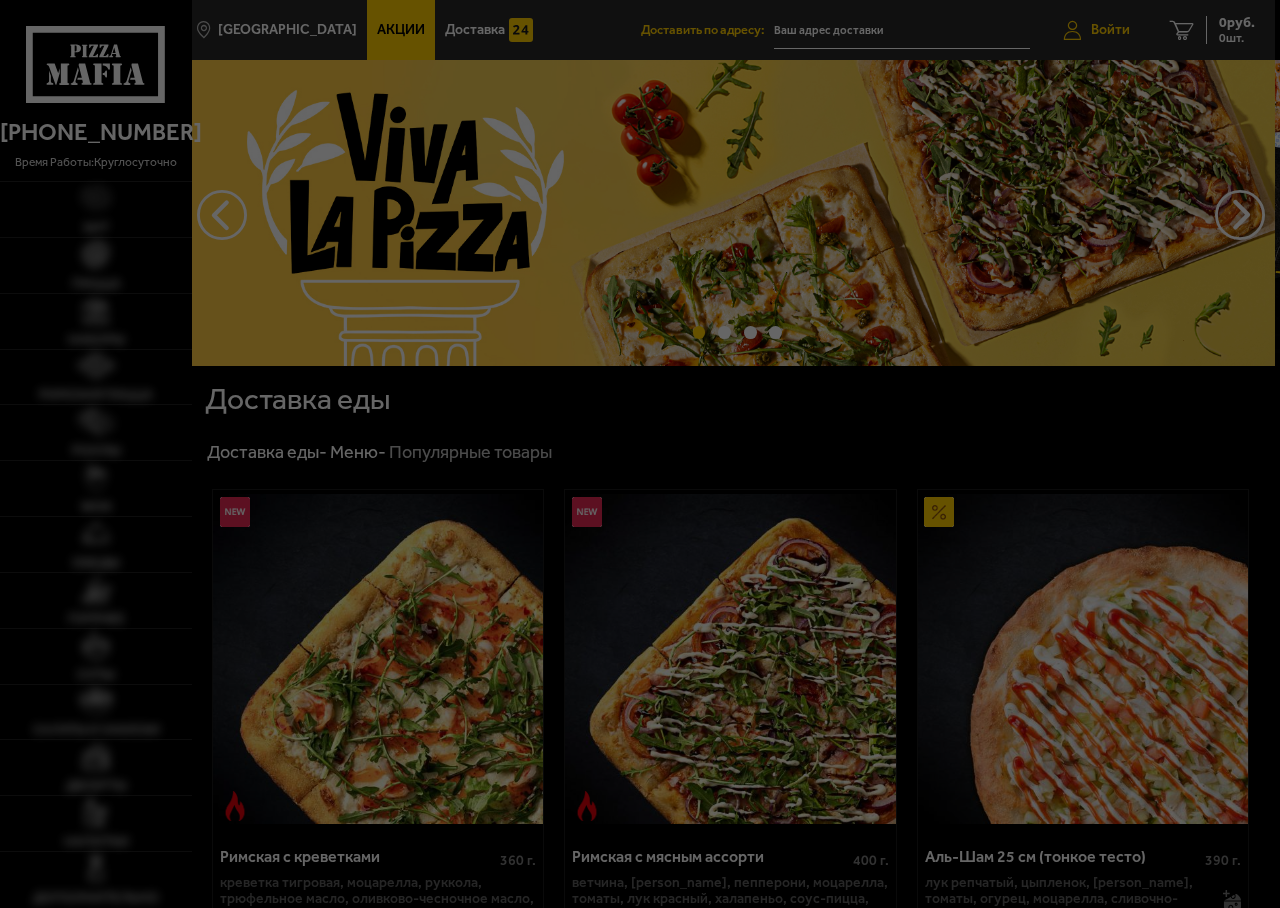 click at bounding box center [640, 454] 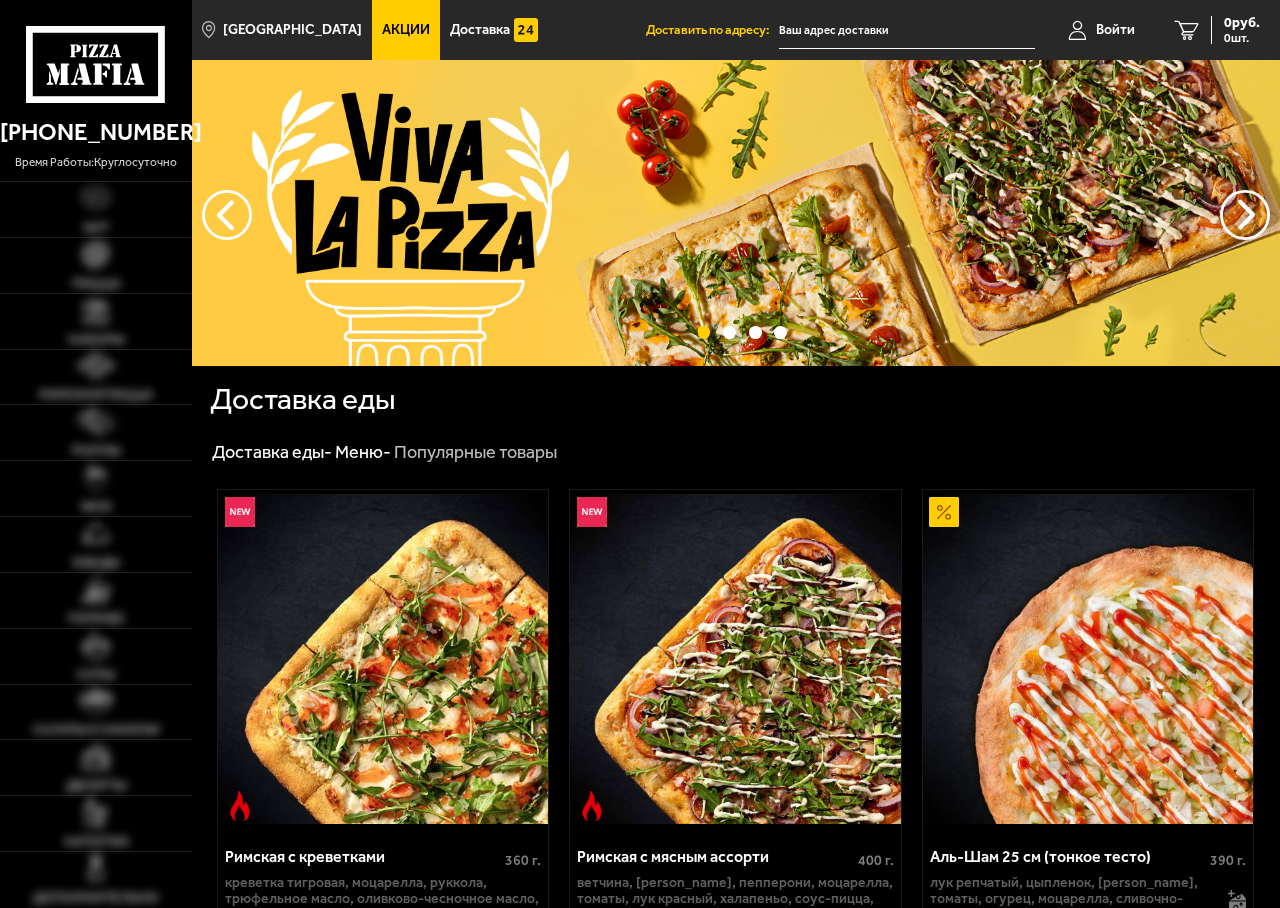 type on "[PERSON_NAME] канал, 7" 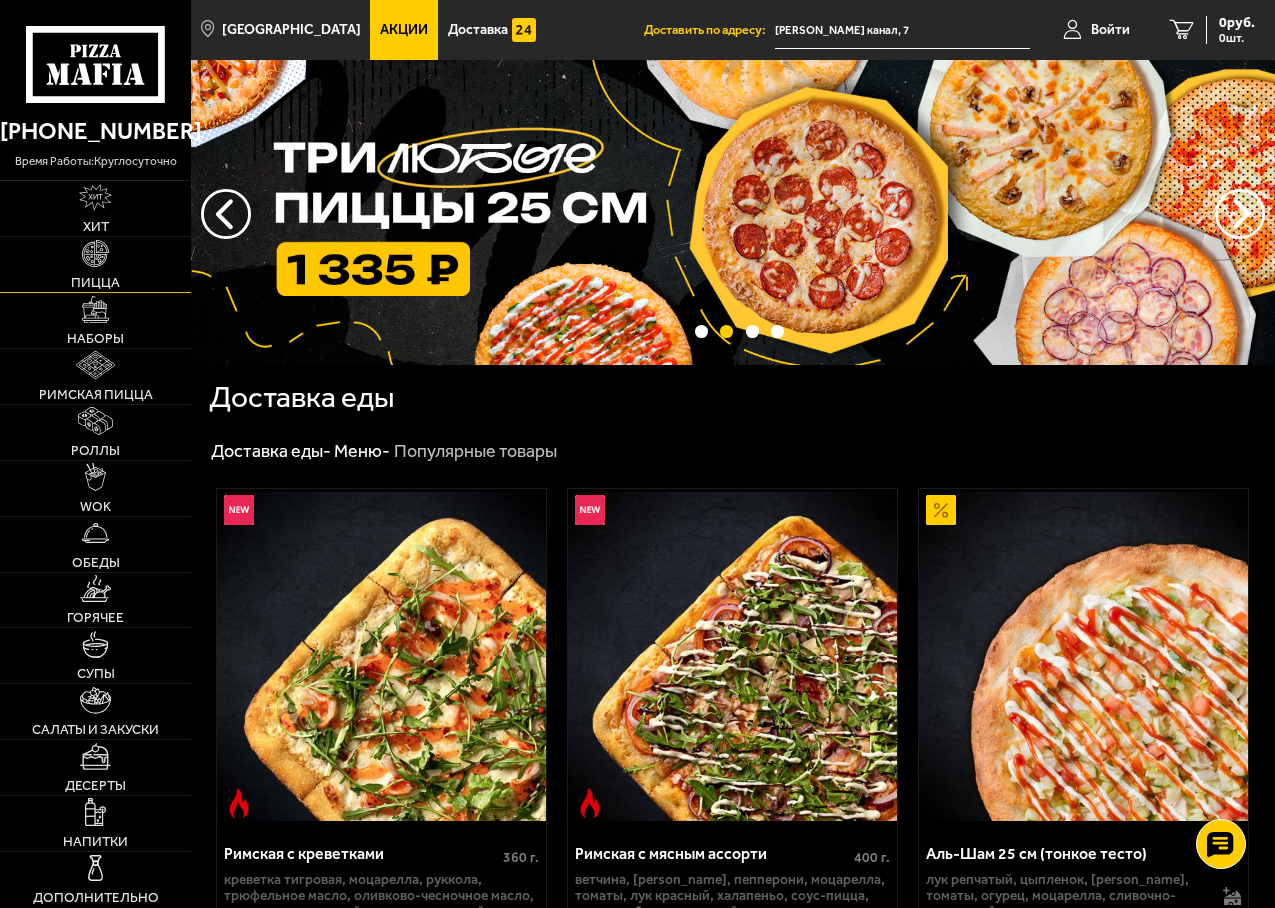 click on "Пицца" at bounding box center [95, 283] 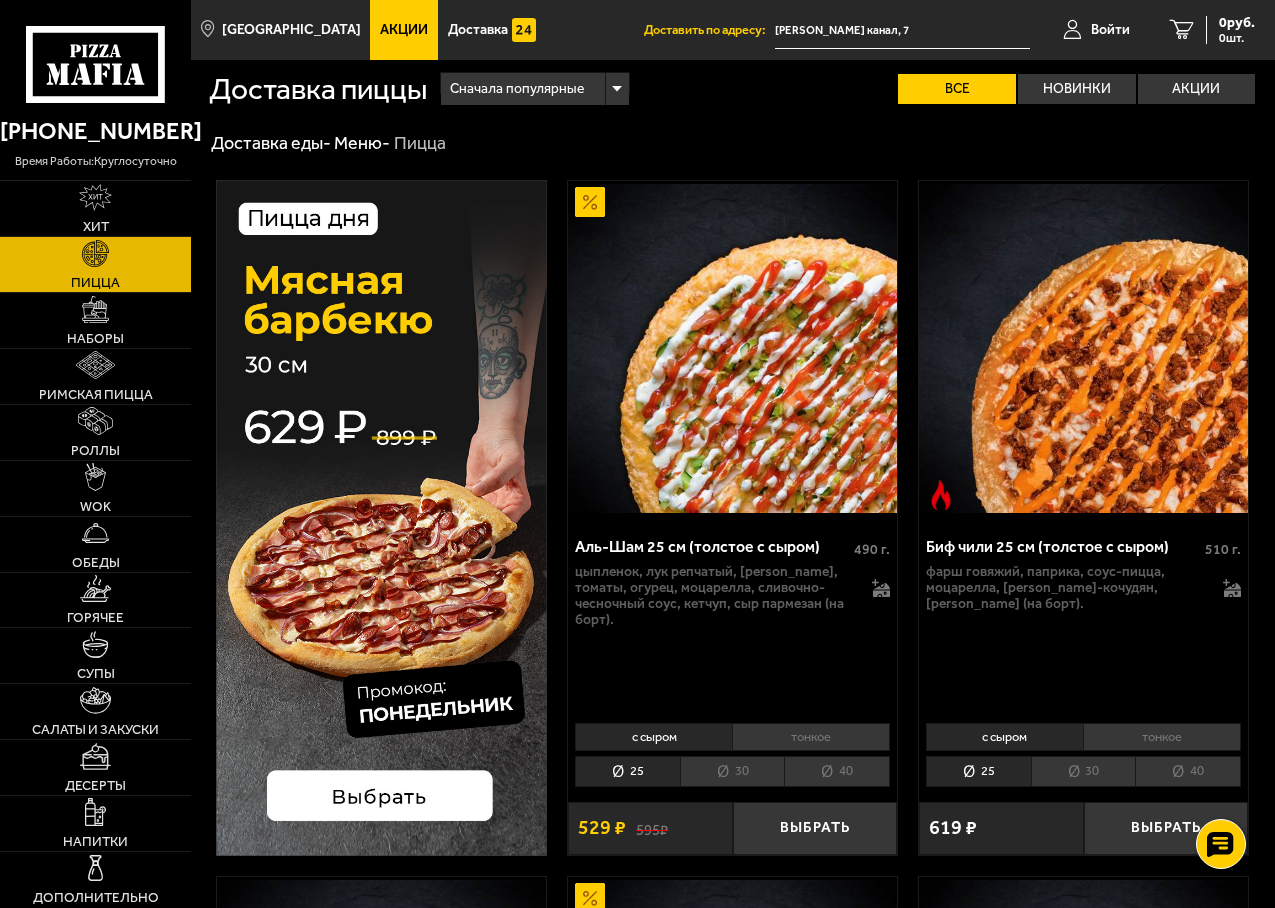 click on "30" at bounding box center (732, 771) 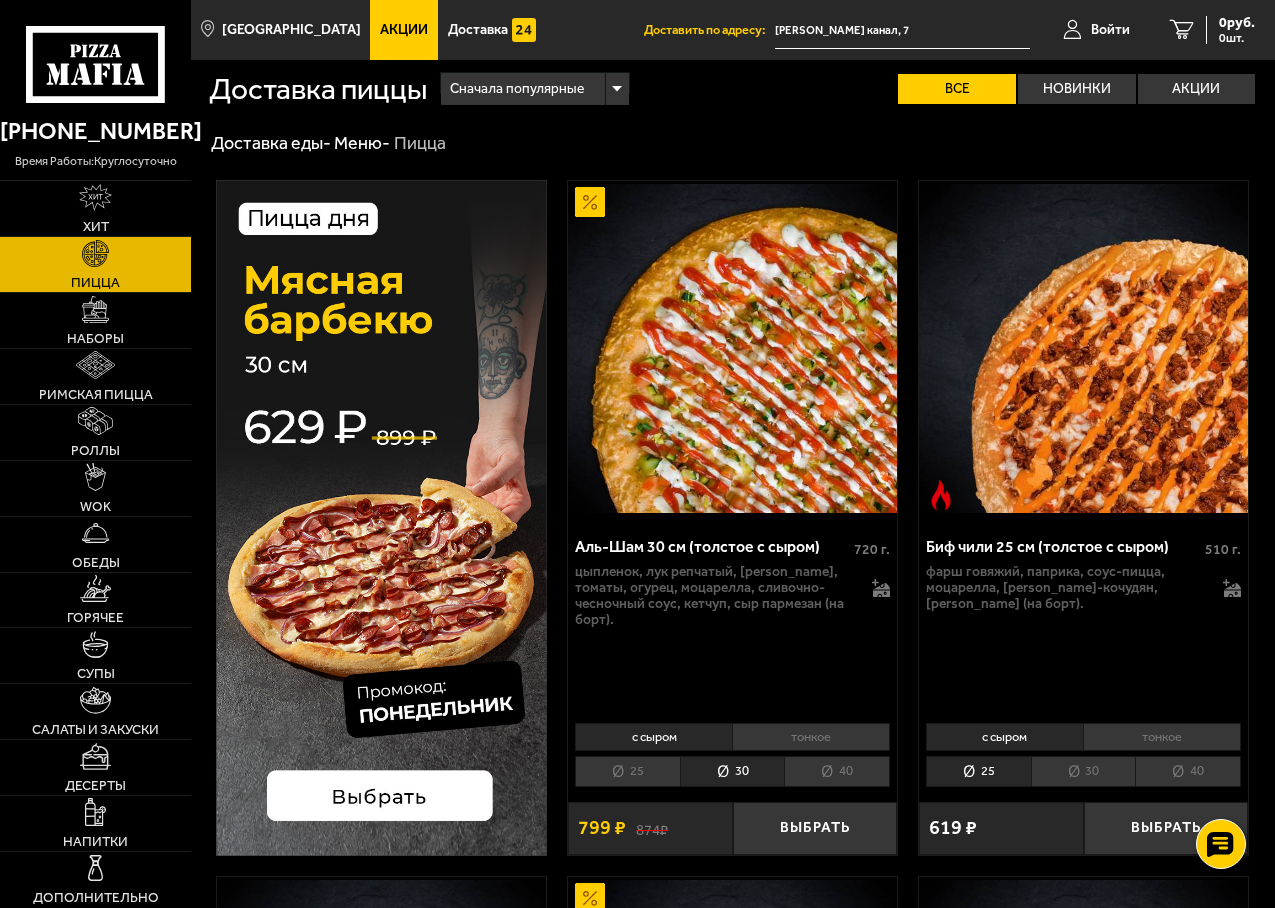 click on "25" at bounding box center [627, 771] 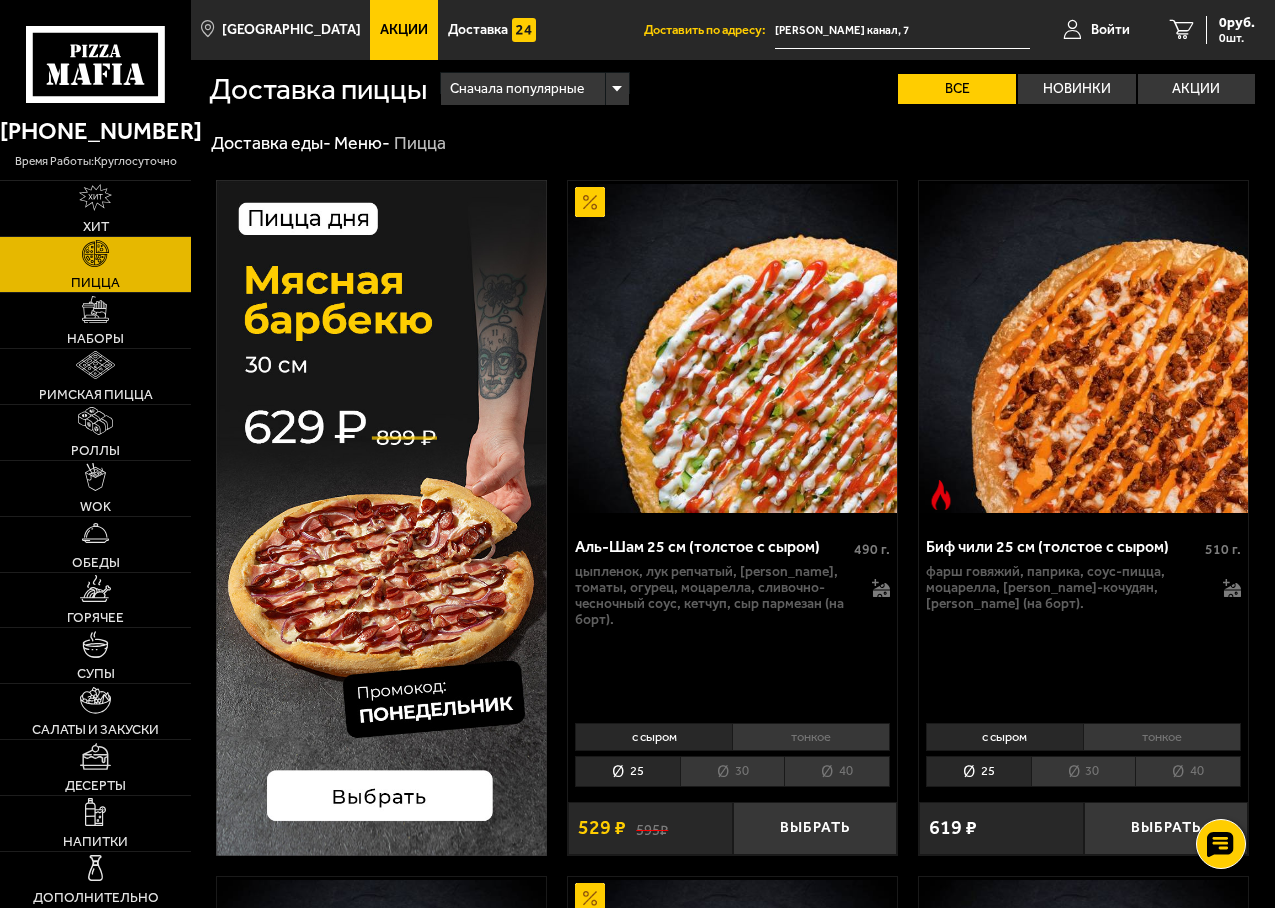 click on "тонкое" at bounding box center (811, 737) 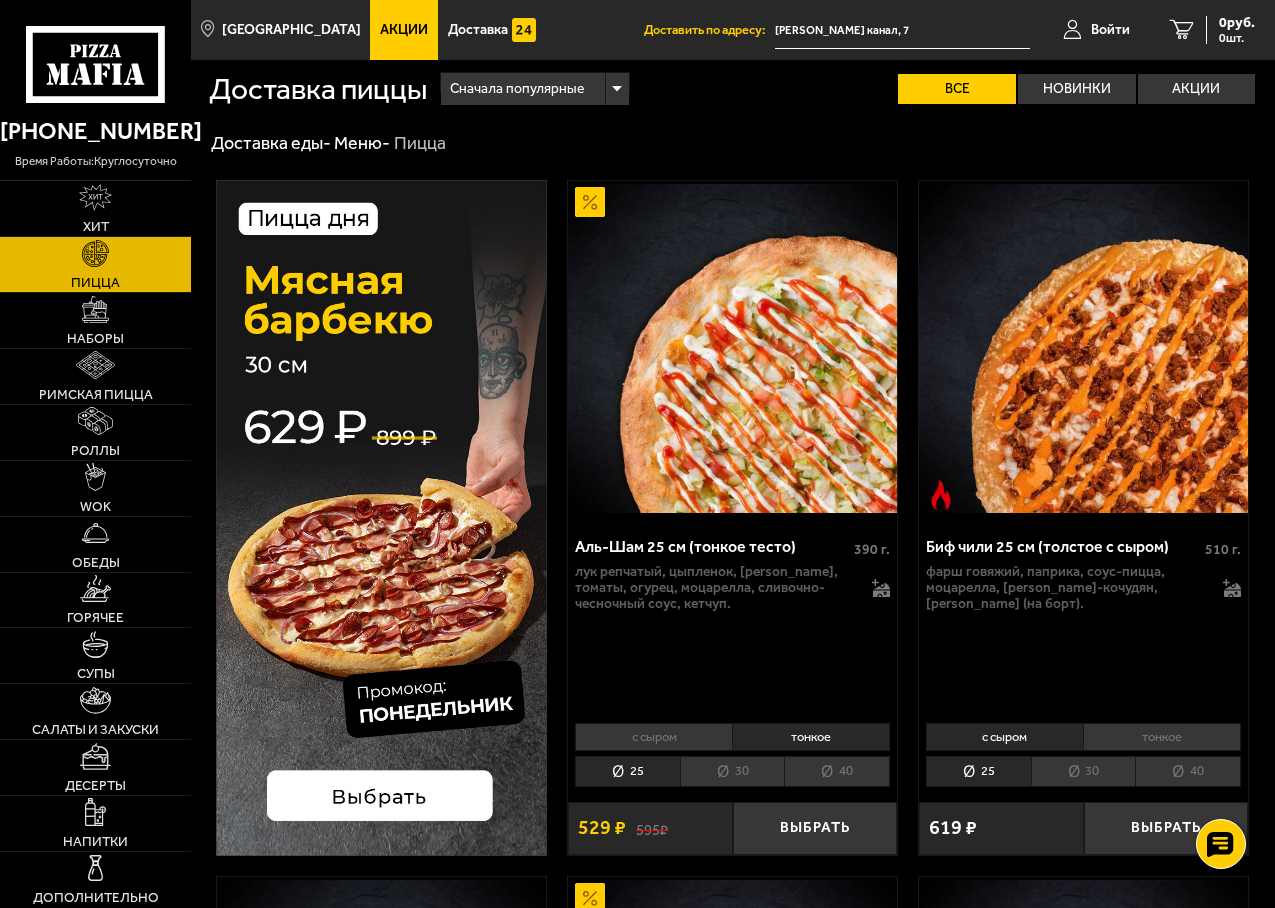 click on "с сыром" at bounding box center [653, 737] 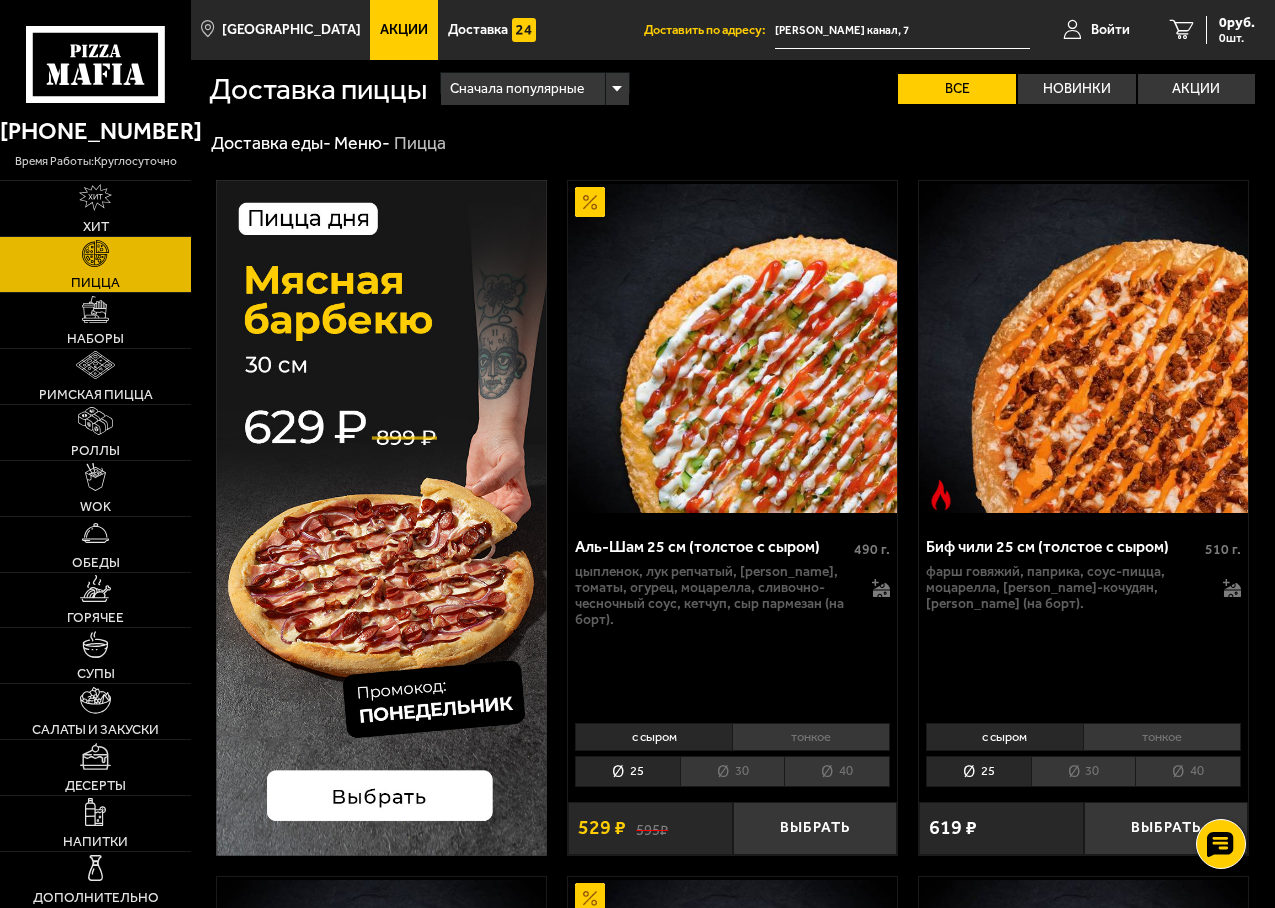 click on "30" at bounding box center (732, 771) 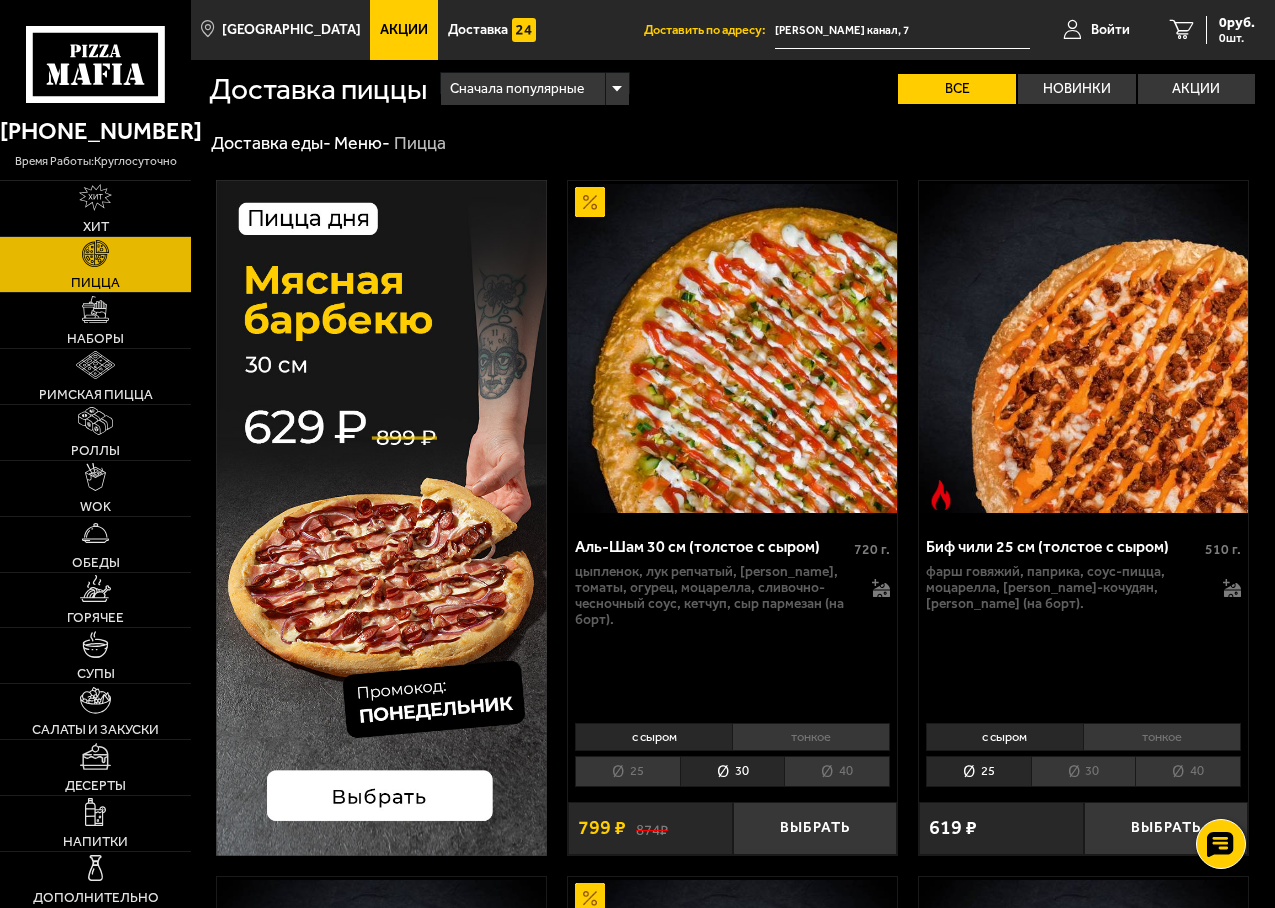click on "тонкое" at bounding box center [811, 737] 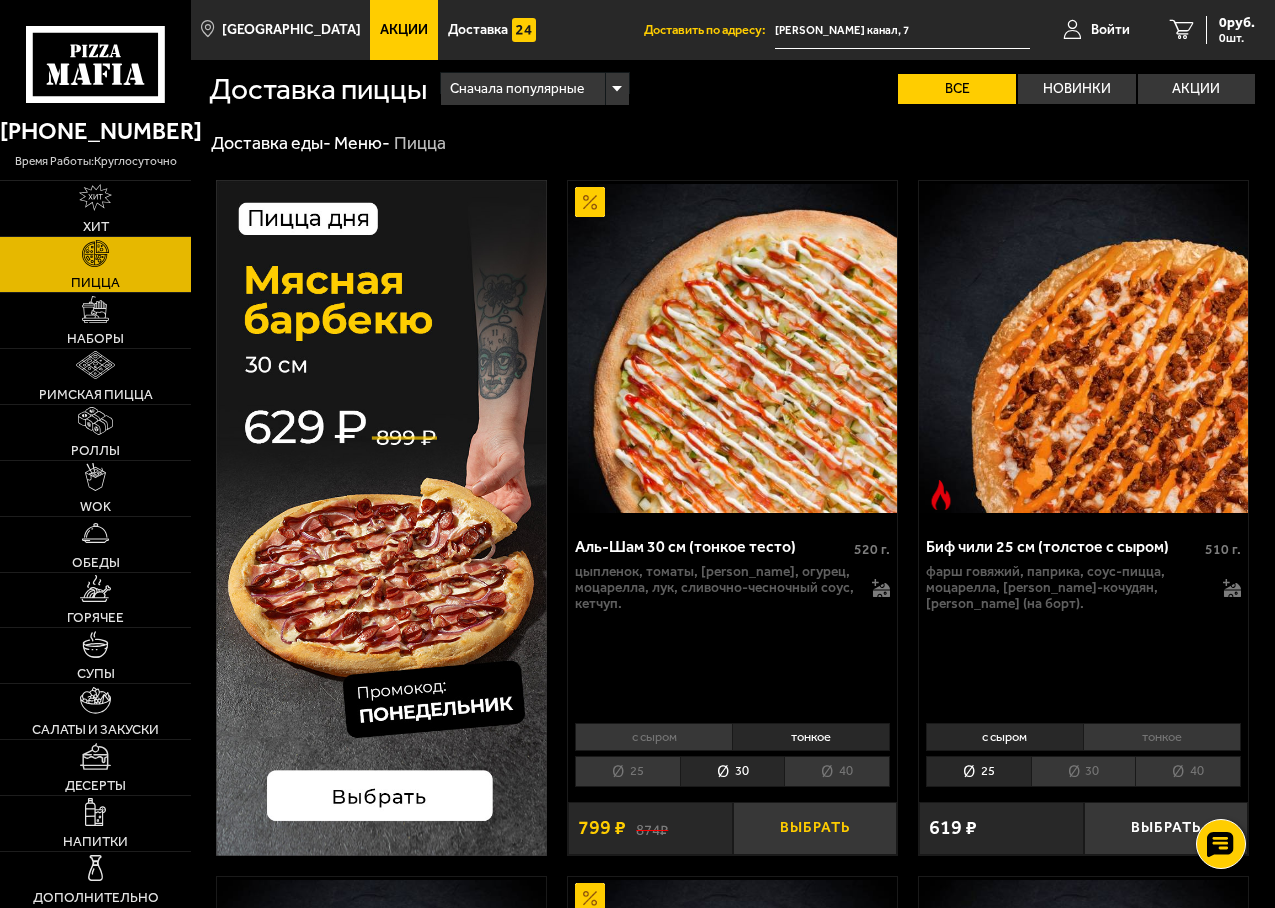 click on "Выбрать" at bounding box center (815, 828) 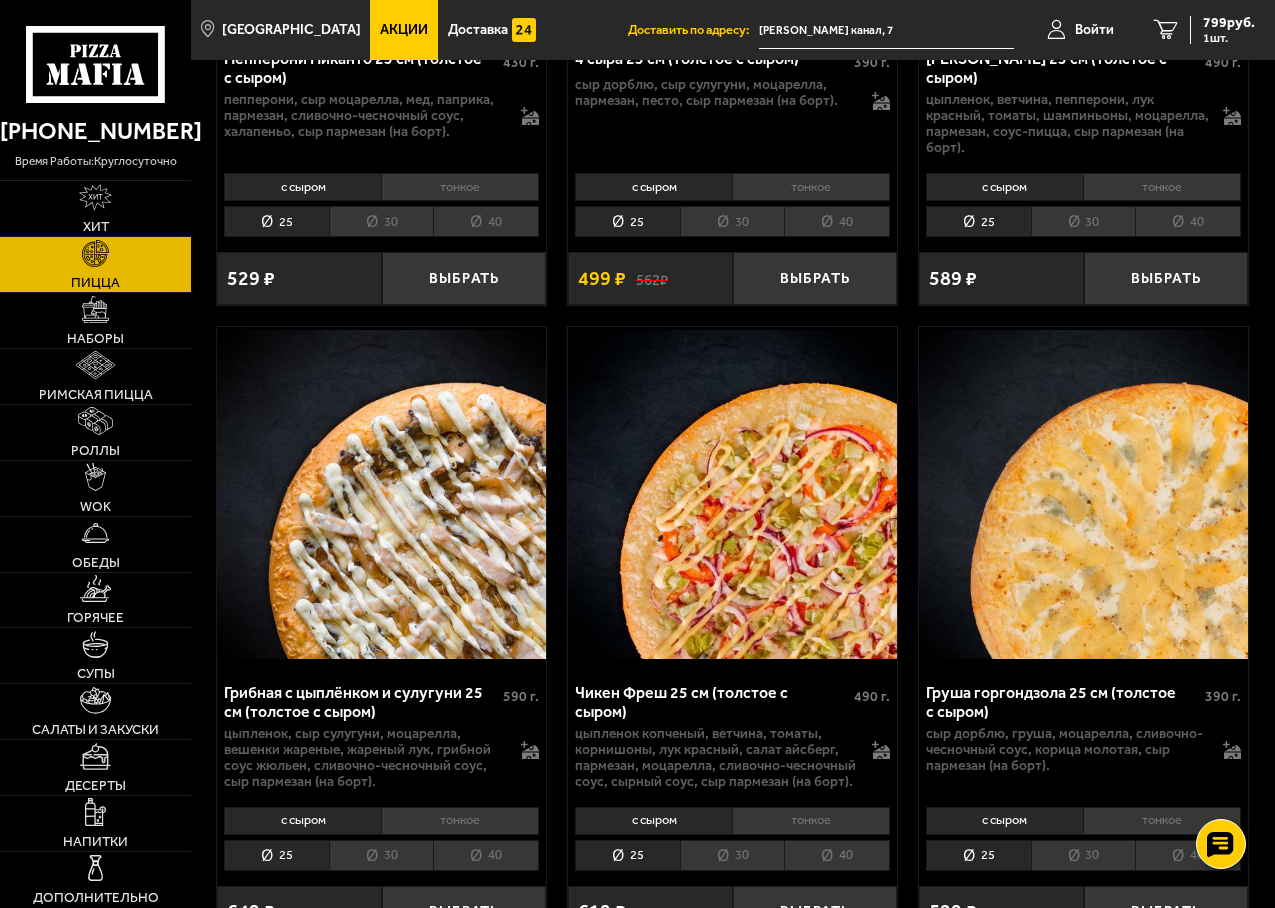 scroll, scrollTop: 1200, scrollLeft: 0, axis: vertical 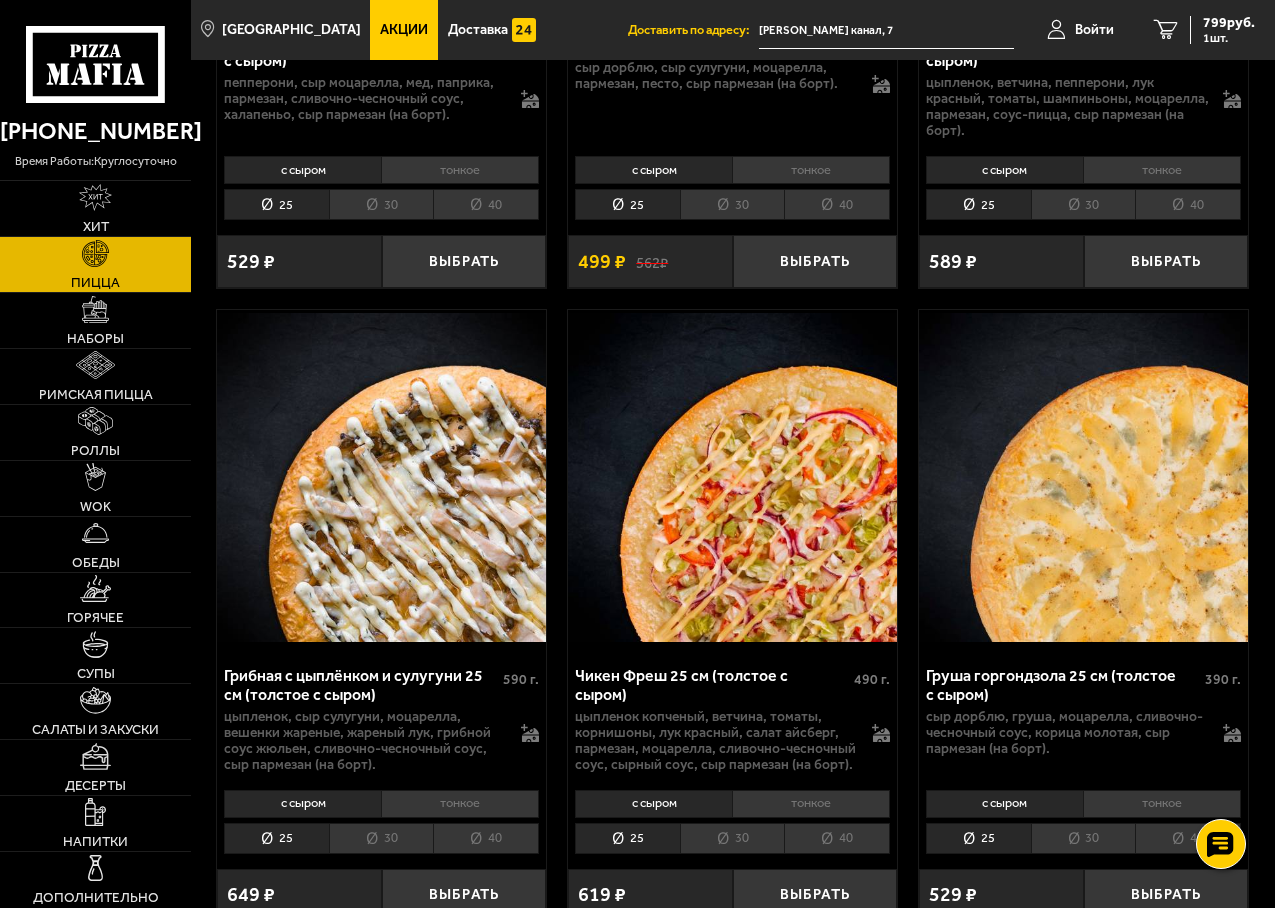 drag, startPoint x: 1131, startPoint y: 889, endPoint x: 842, endPoint y: 840, distance: 293.12454 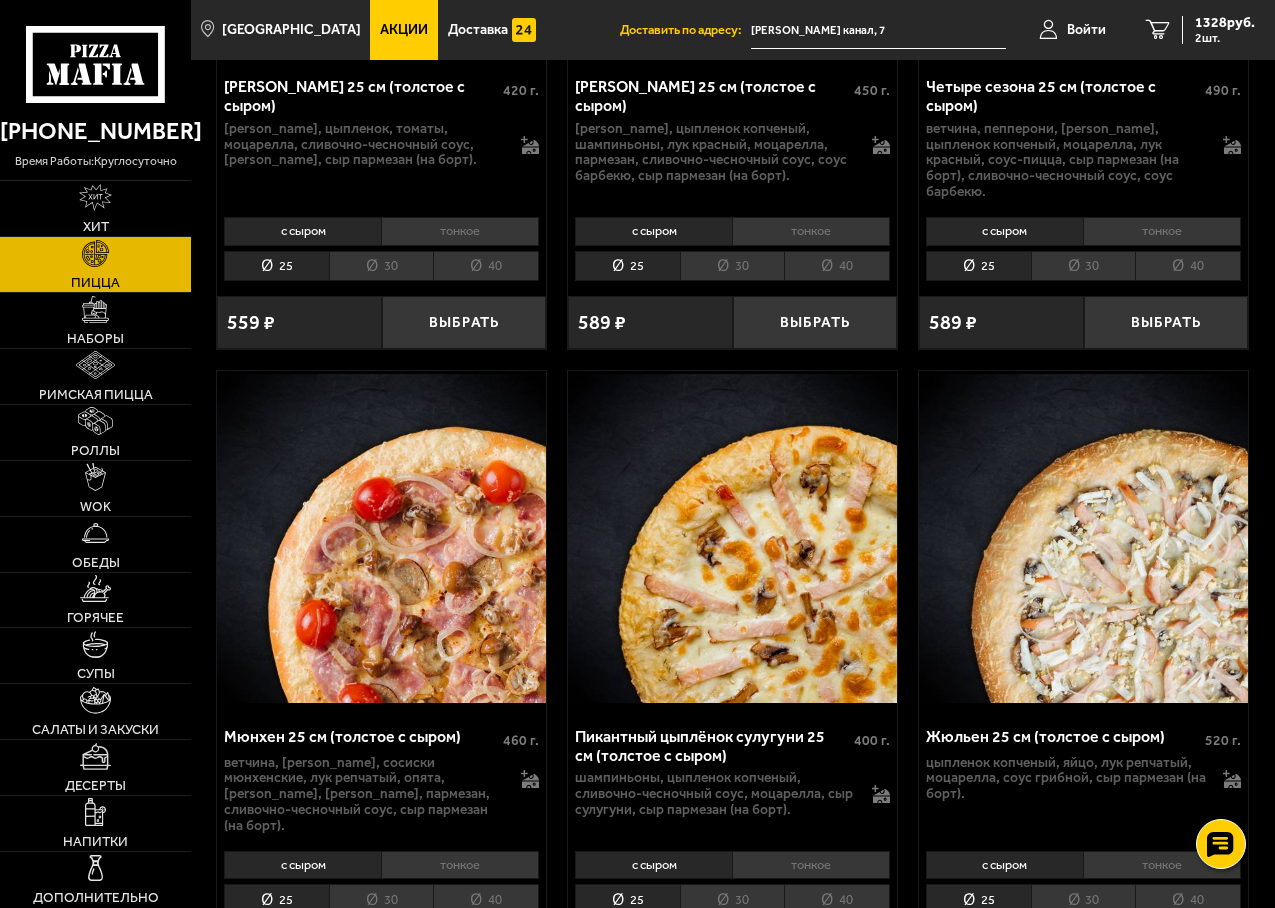 scroll, scrollTop: 4300, scrollLeft: 0, axis: vertical 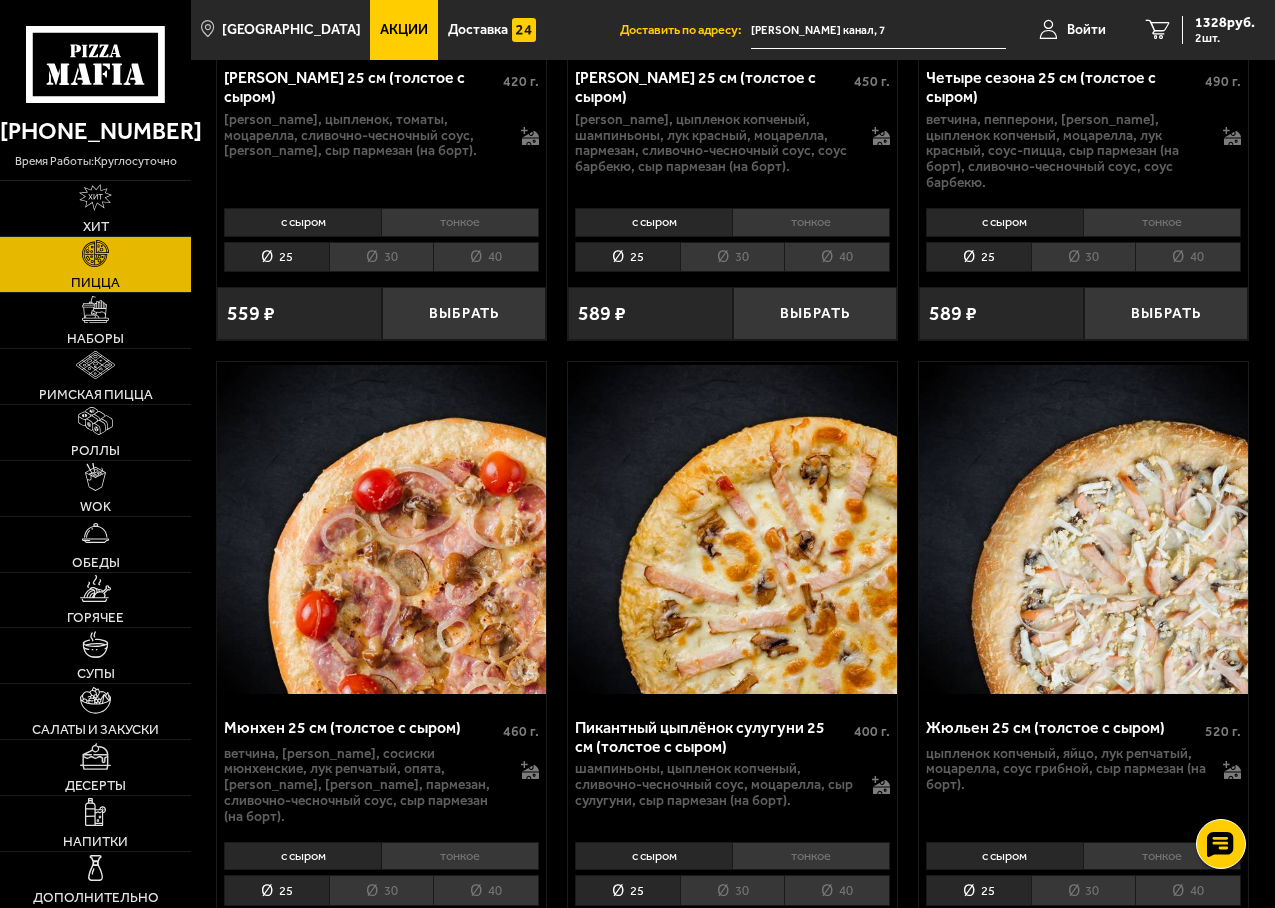 click on "тонкое" at bounding box center (1162, 856) 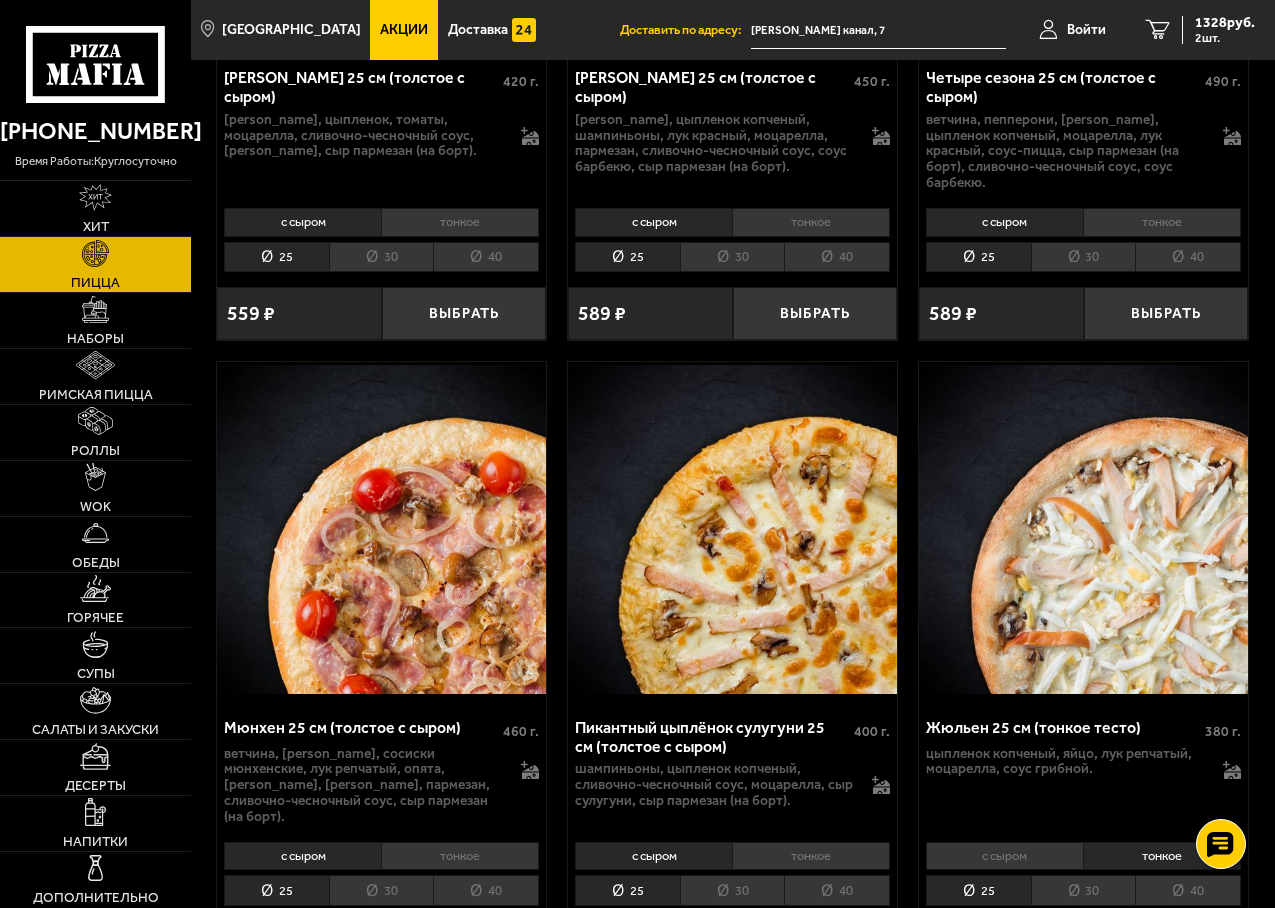 click on "с сыром" at bounding box center (1004, 856) 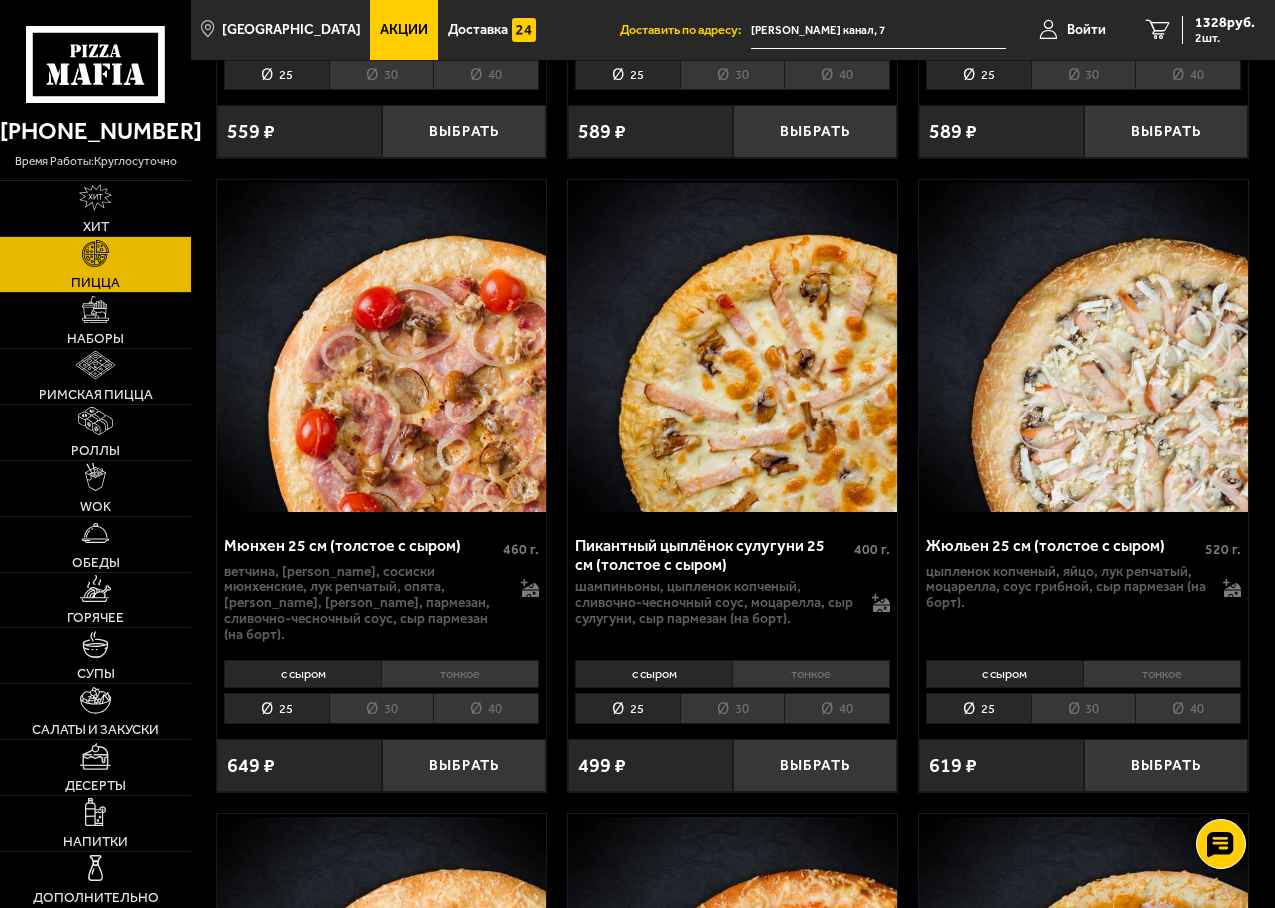scroll, scrollTop: 4500, scrollLeft: 0, axis: vertical 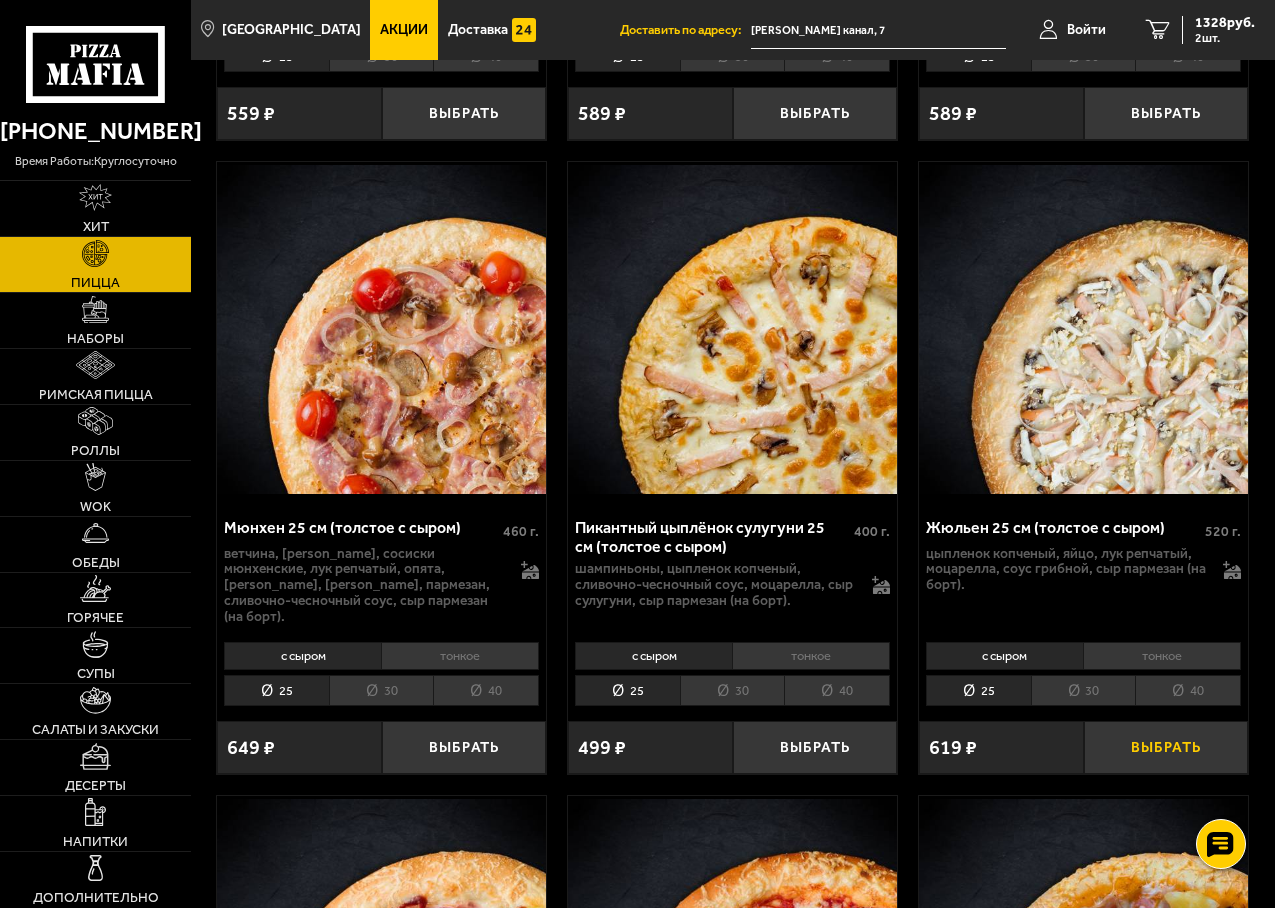 click on "Выбрать" at bounding box center (1166, 747) 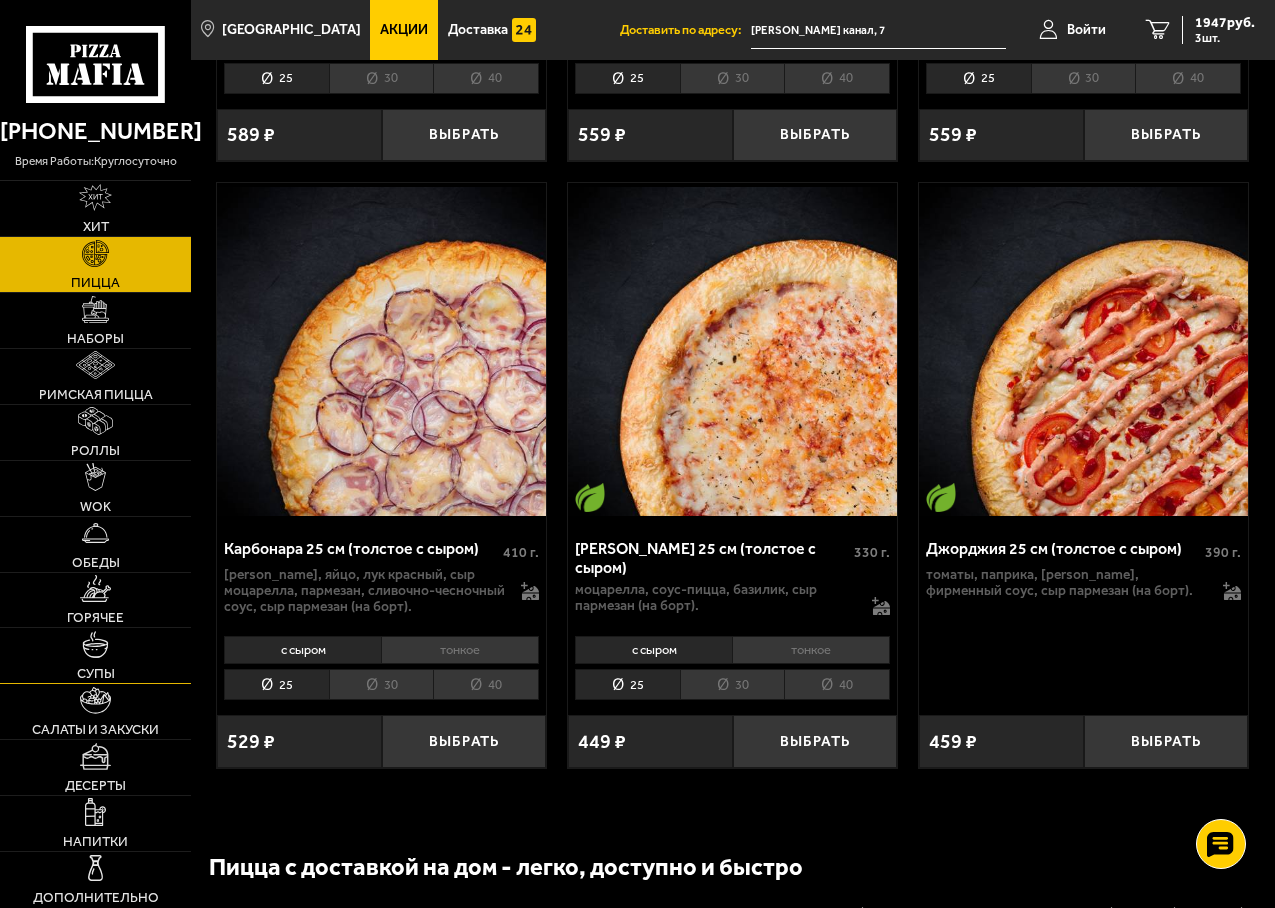 scroll, scrollTop: 6000, scrollLeft: 0, axis: vertical 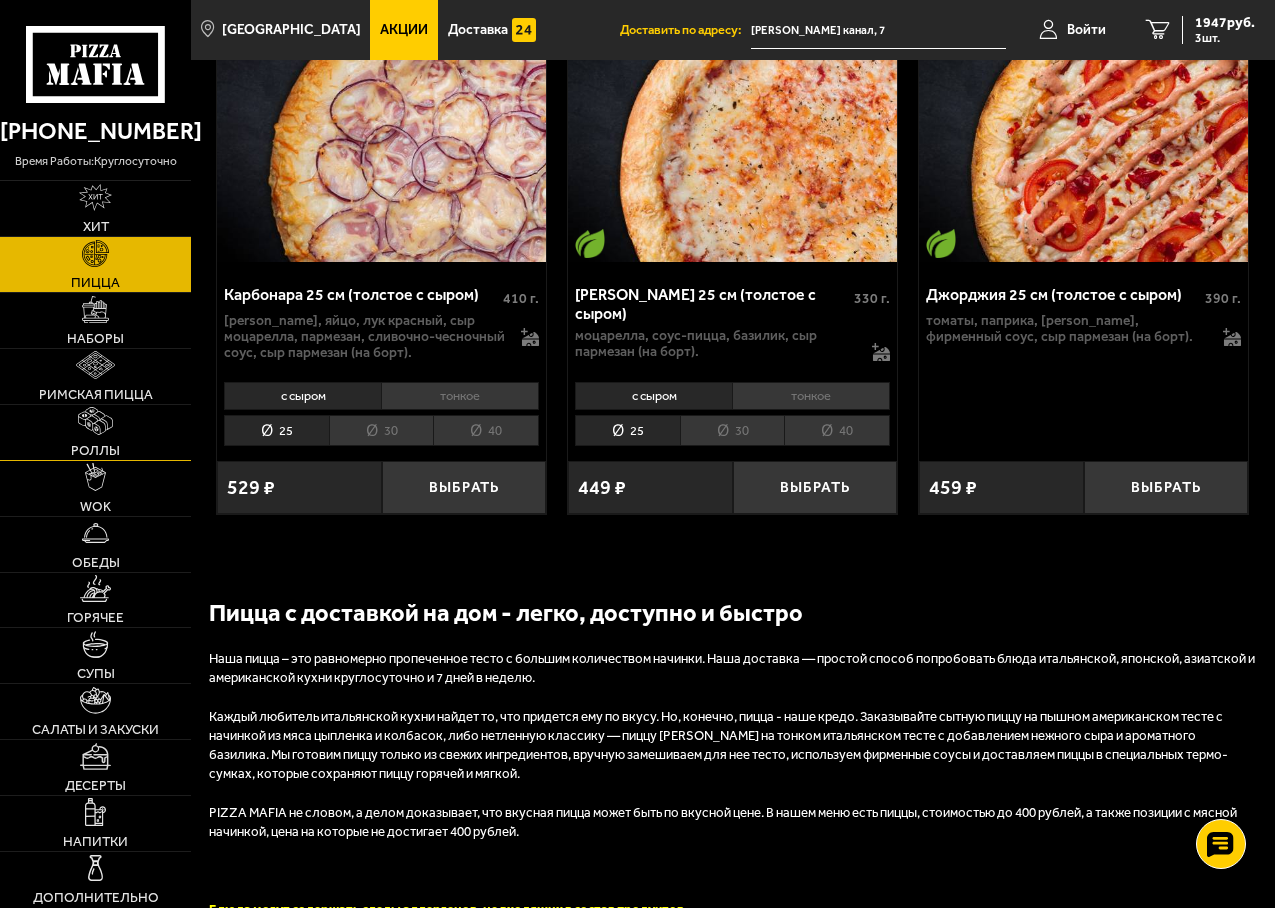 click on "Роллы" at bounding box center [95, 432] 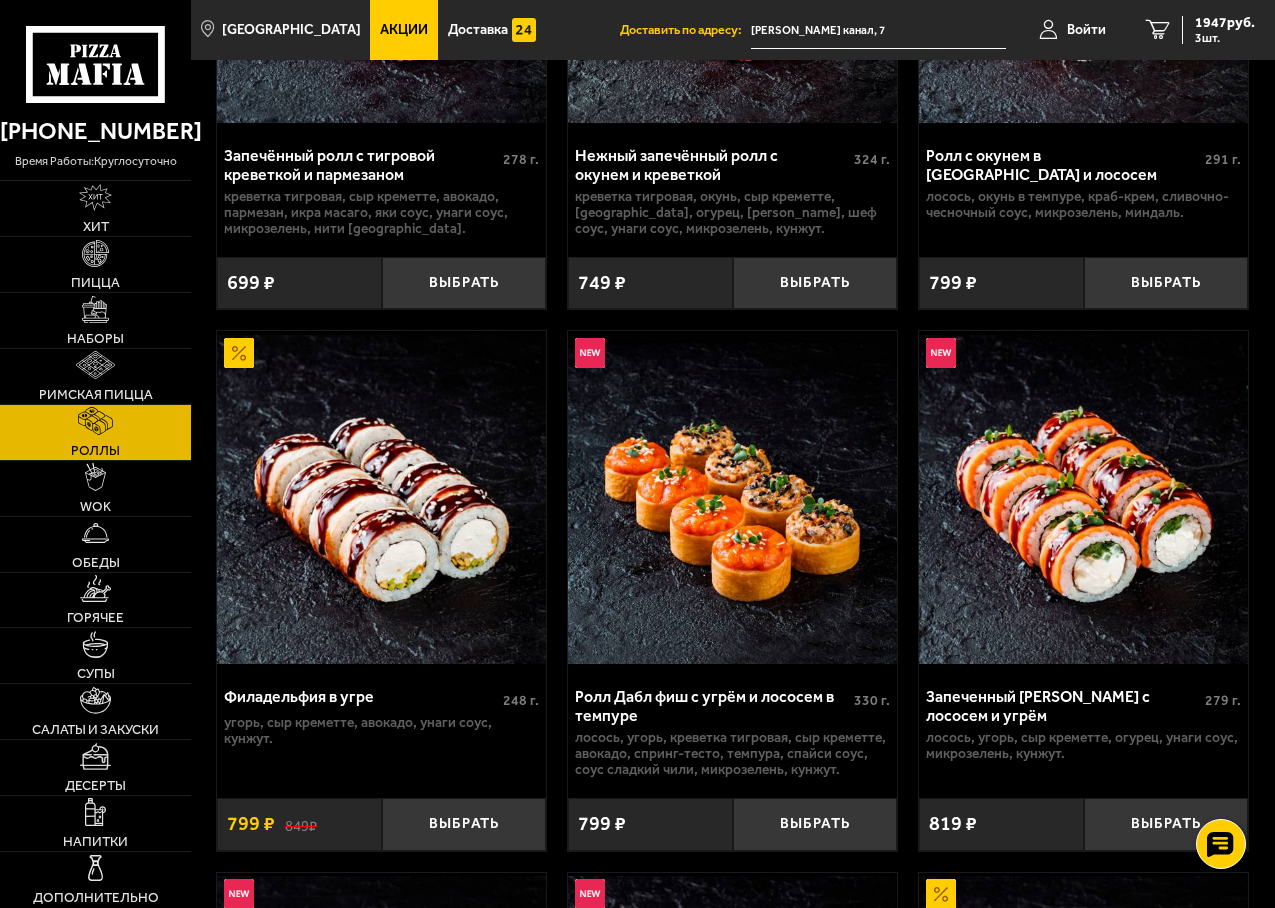 scroll, scrollTop: 1000, scrollLeft: 0, axis: vertical 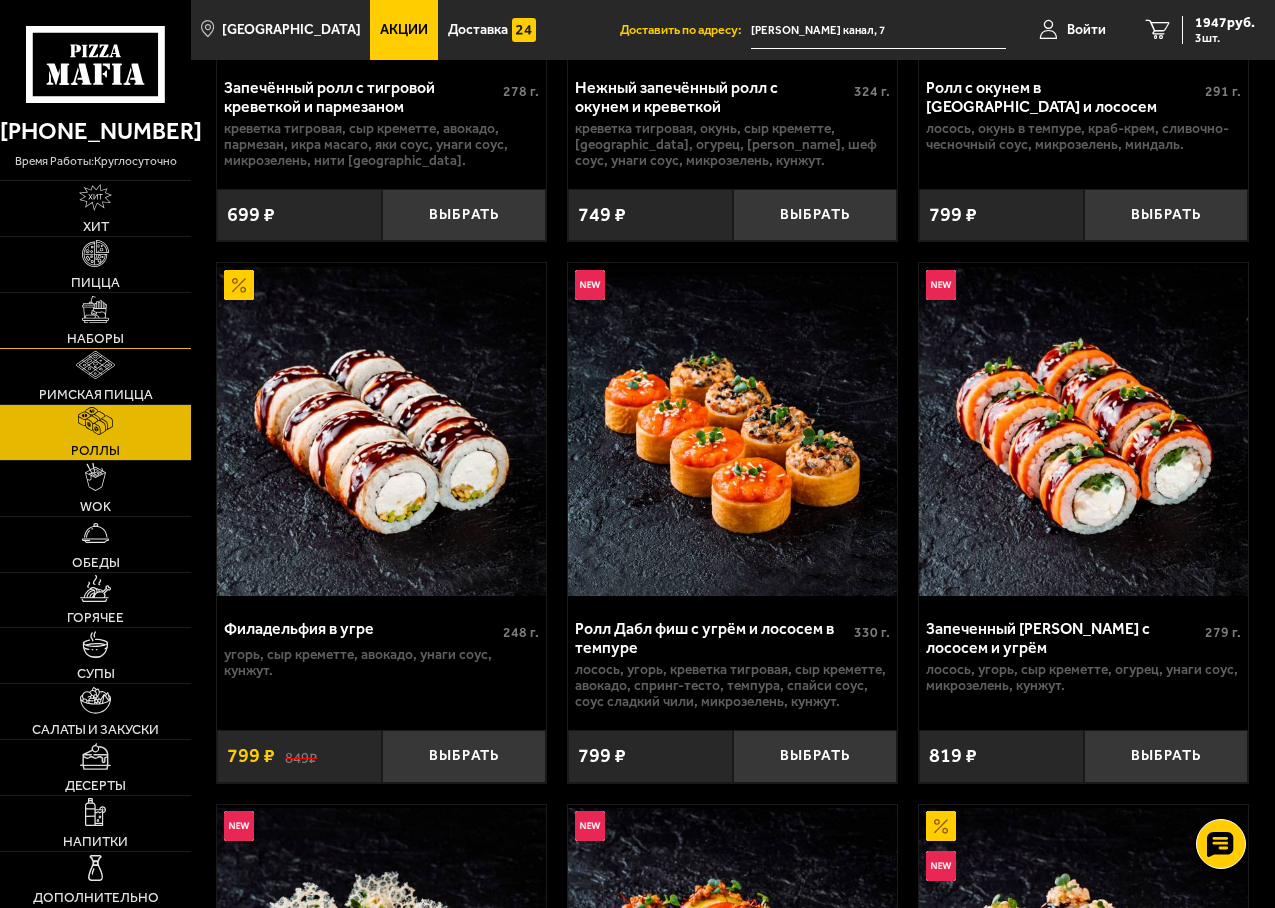 click on "Наборы" at bounding box center [95, 339] 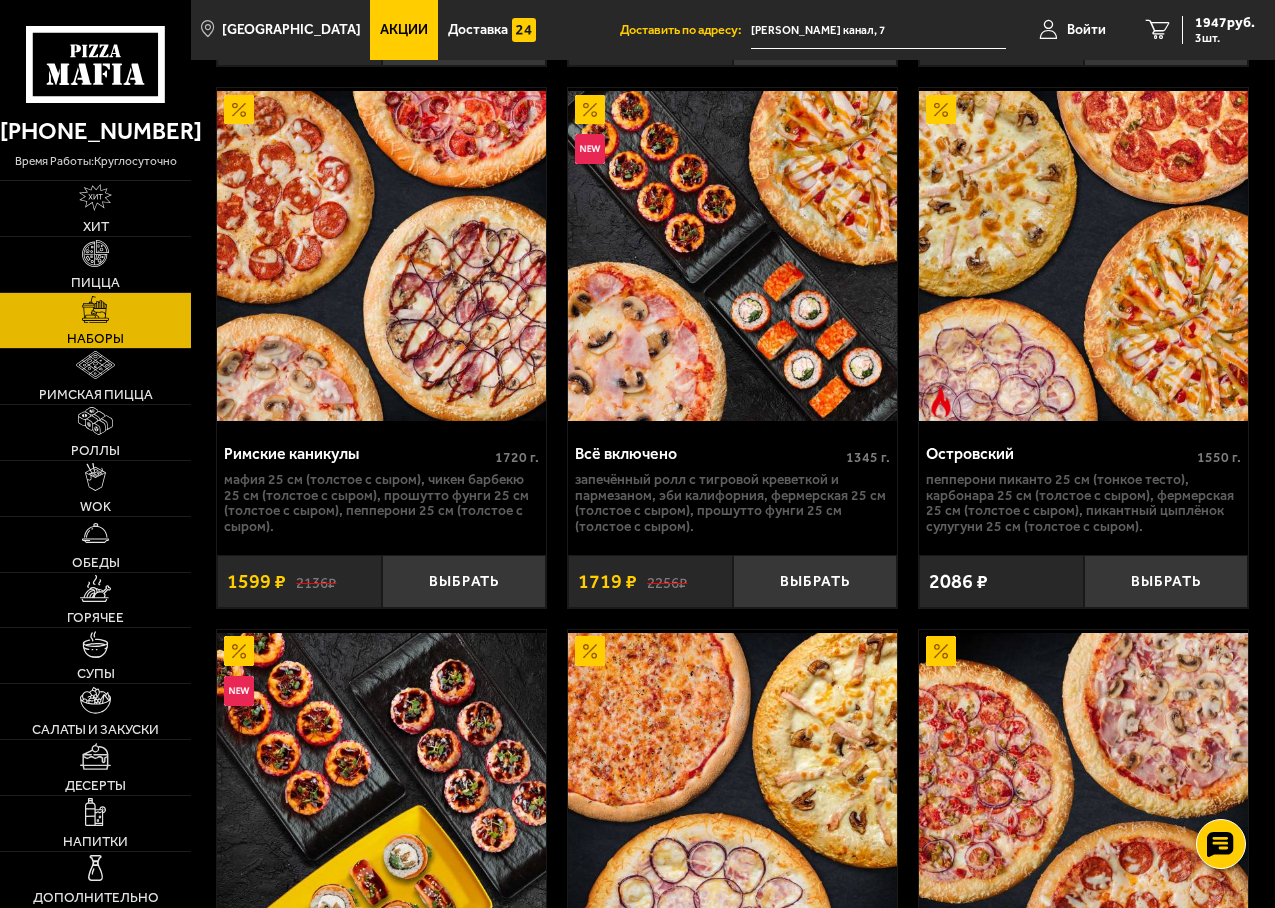 scroll, scrollTop: 2550, scrollLeft: 0, axis: vertical 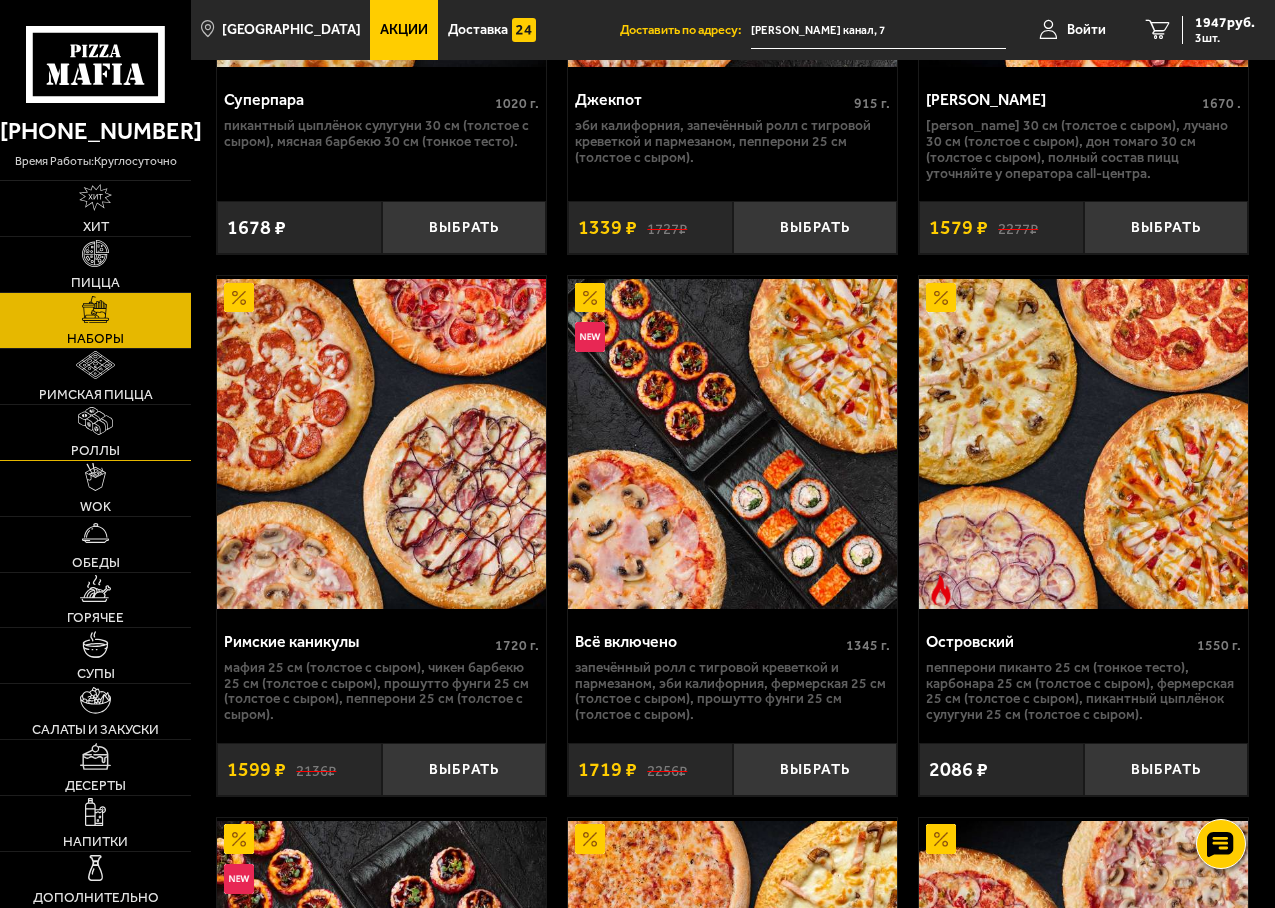 click on "Роллы" at bounding box center (95, 451) 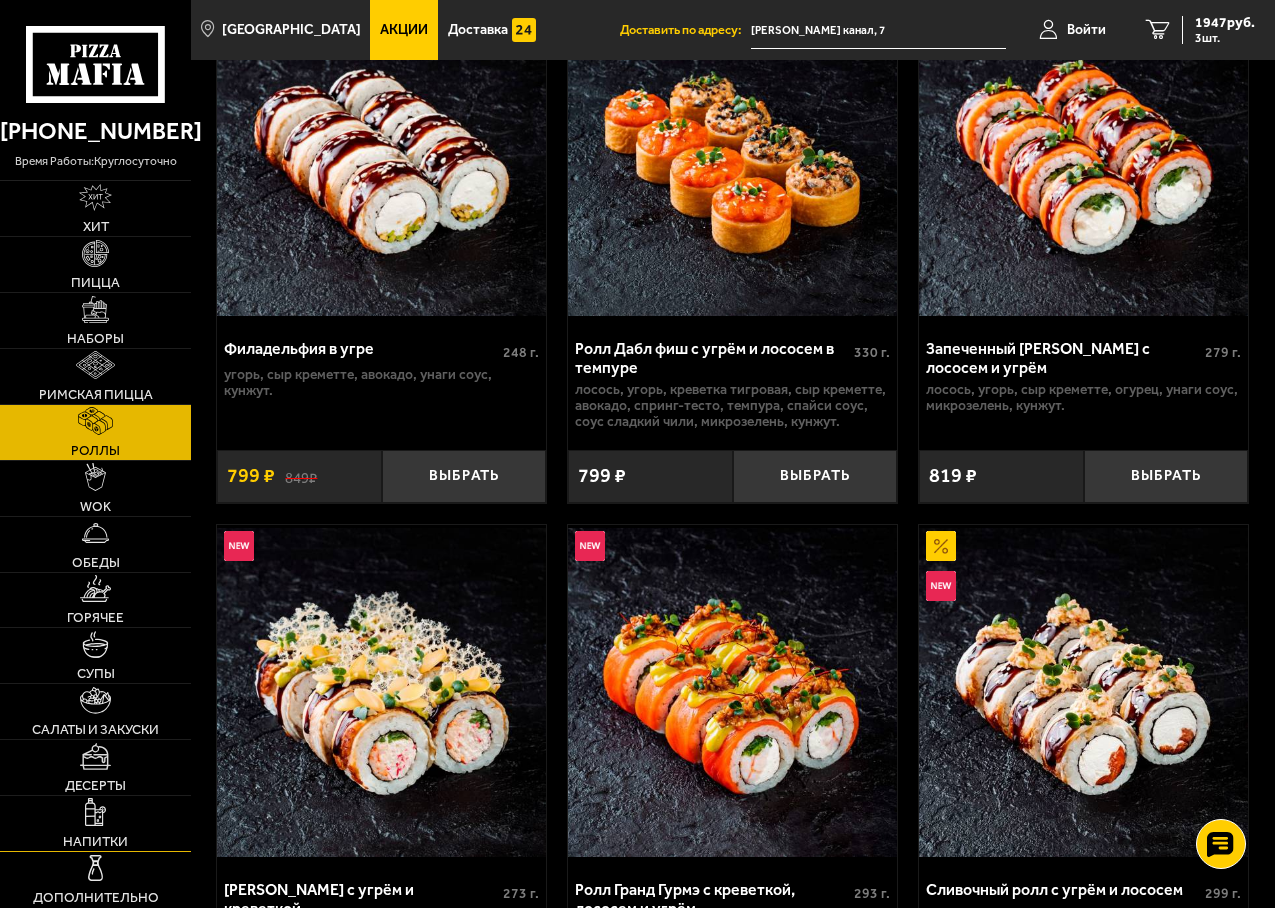 scroll, scrollTop: 1300, scrollLeft: 0, axis: vertical 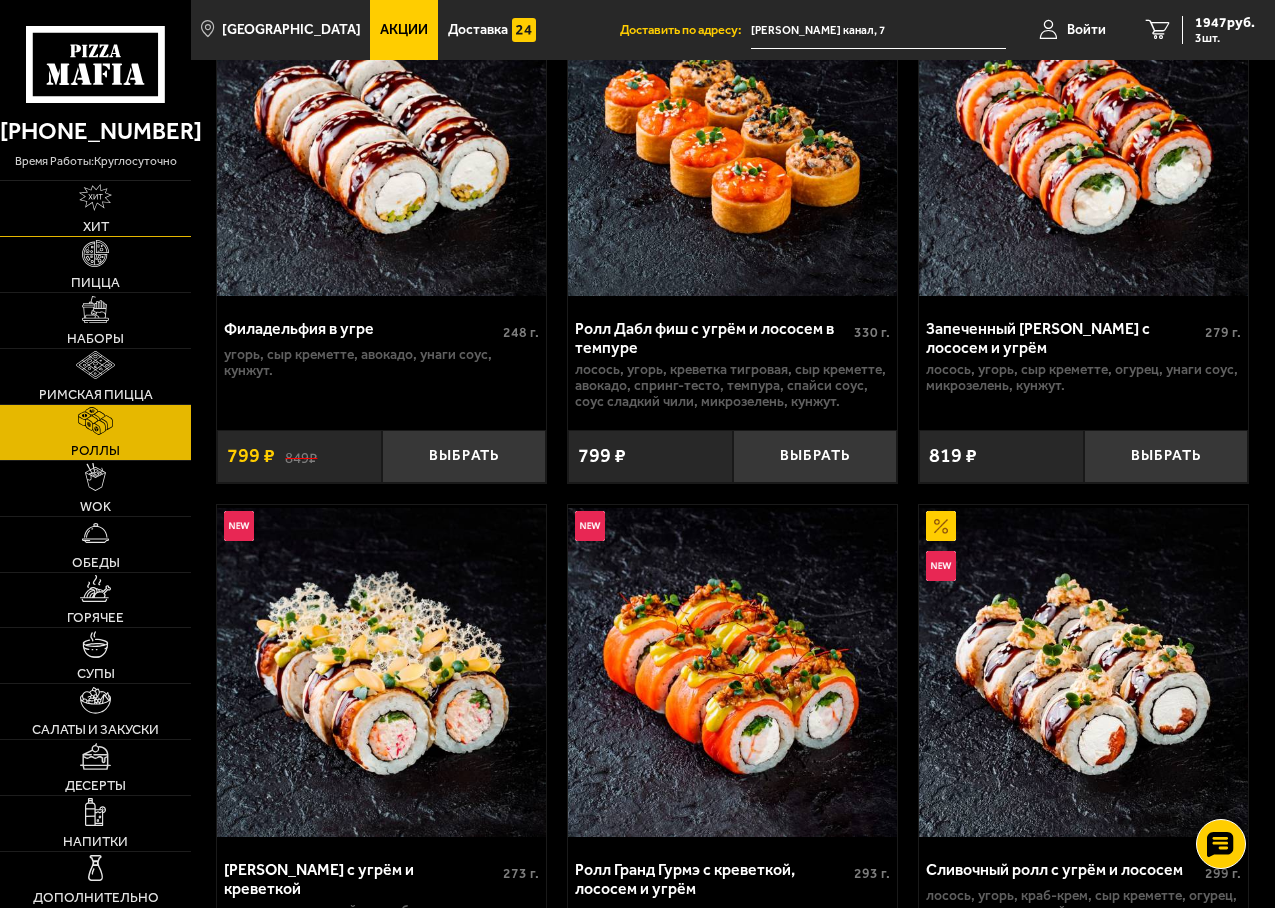 click on "Хит" at bounding box center [96, 227] 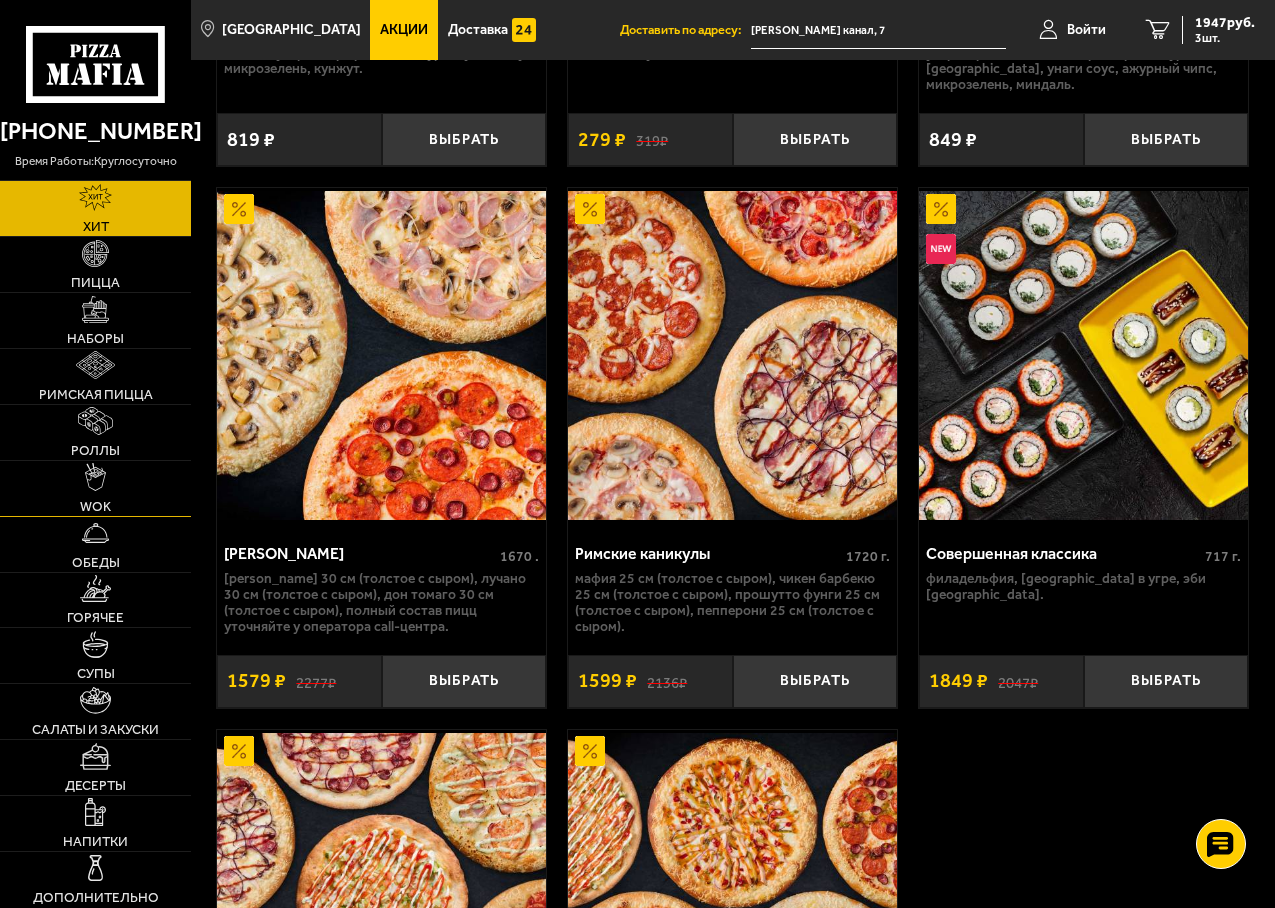 scroll, scrollTop: 2045, scrollLeft: 0, axis: vertical 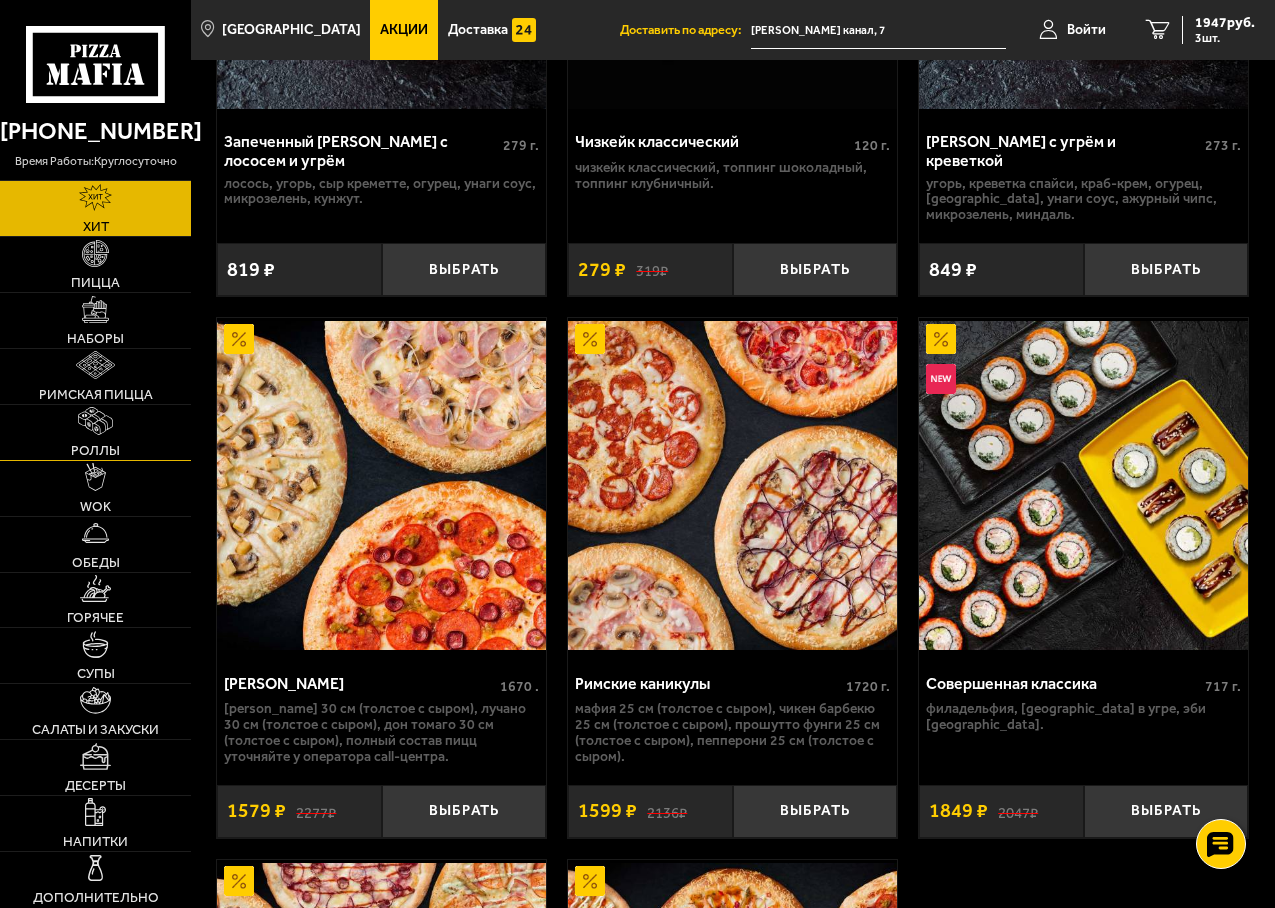 click at bounding box center [96, 420] 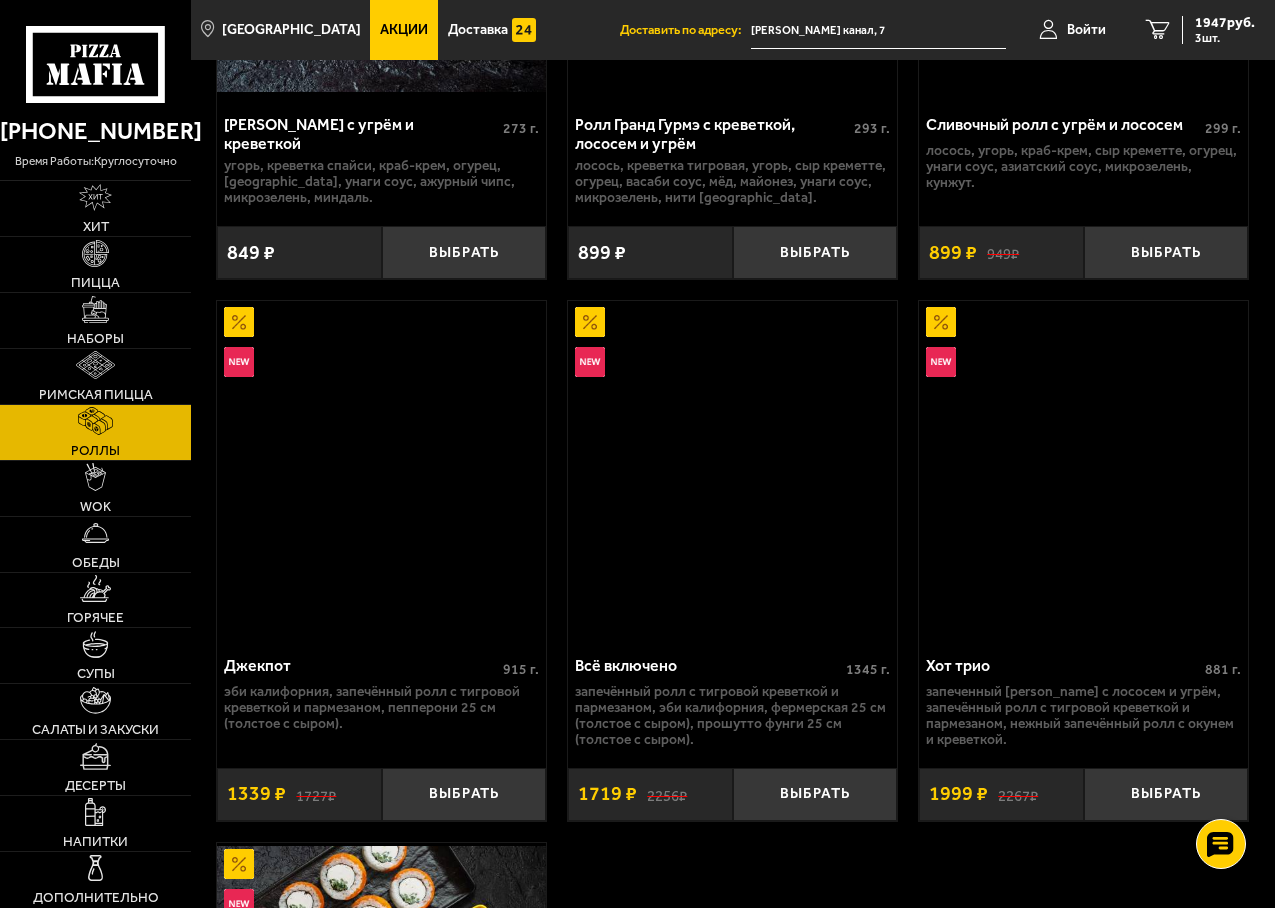 scroll, scrollTop: 0, scrollLeft: 0, axis: both 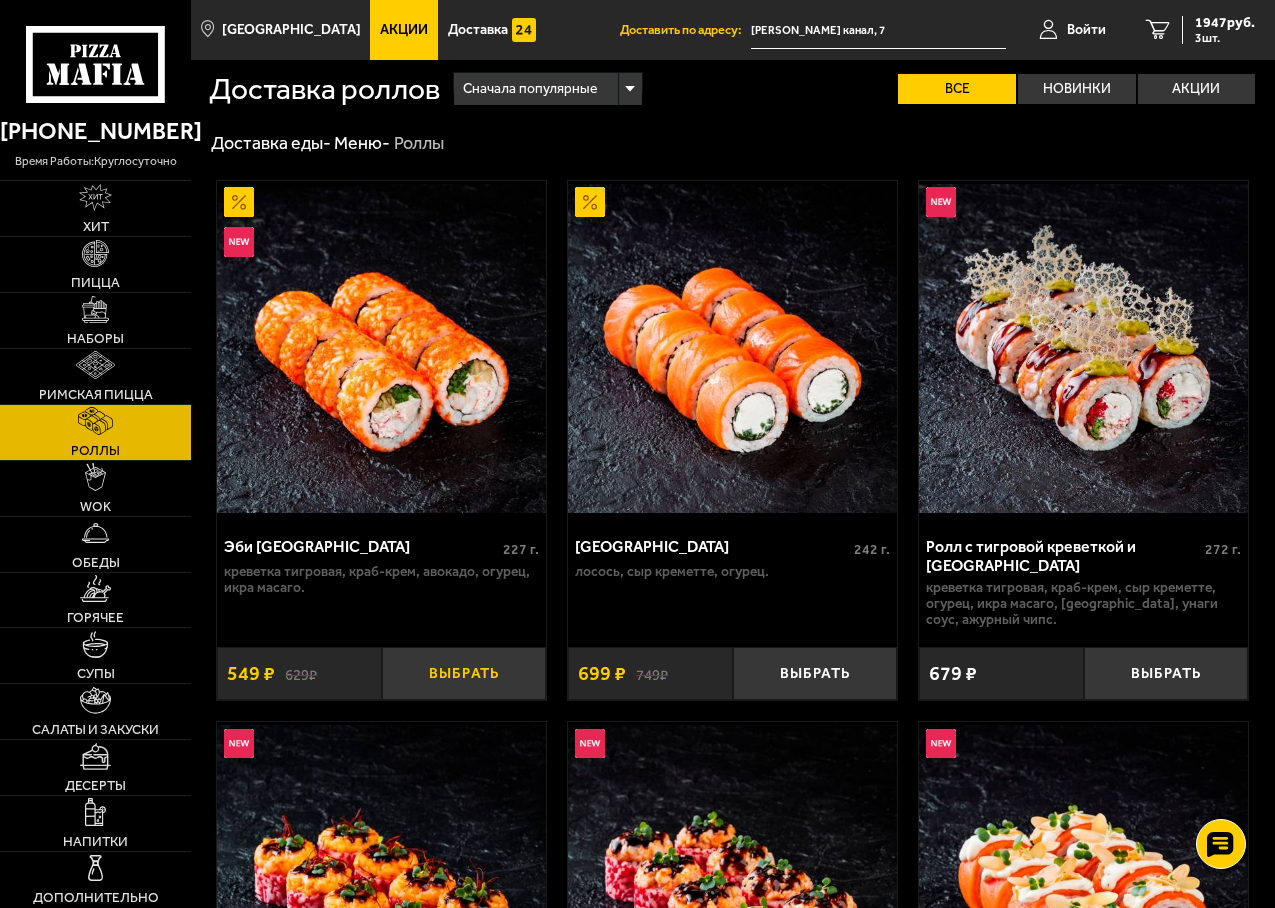 click on "Выбрать" at bounding box center (464, 673) 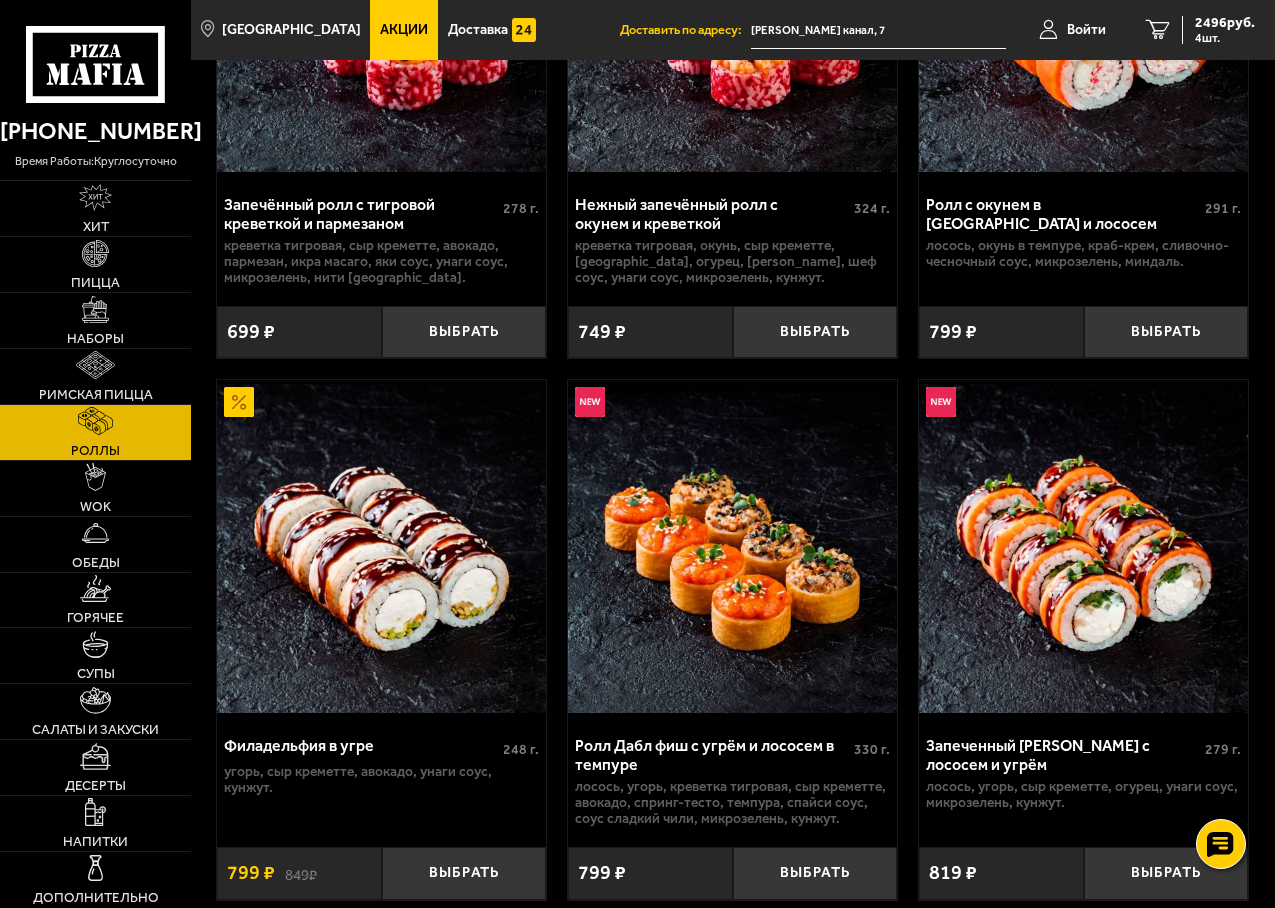scroll, scrollTop: 900, scrollLeft: 0, axis: vertical 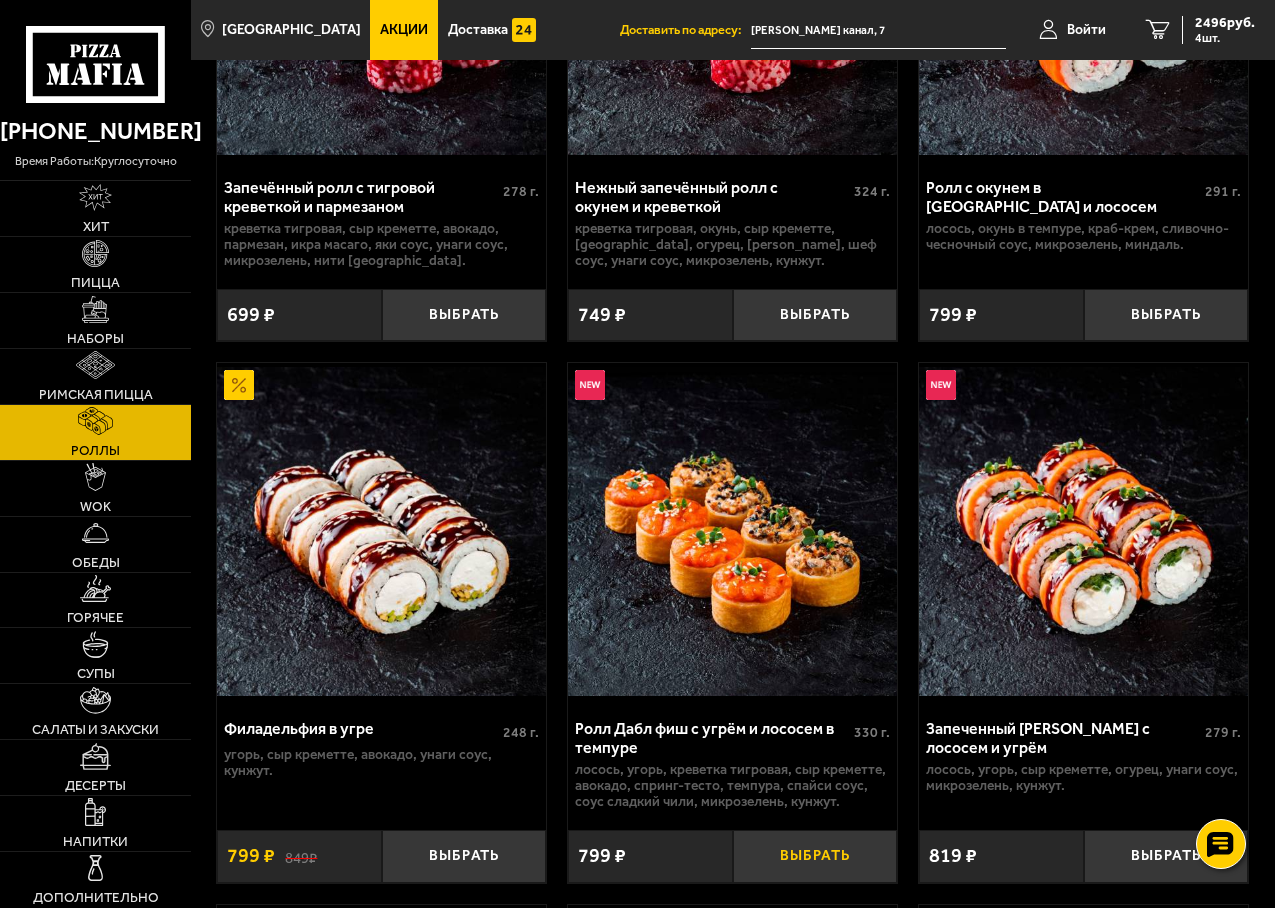 click on "Выбрать" at bounding box center (815, 856) 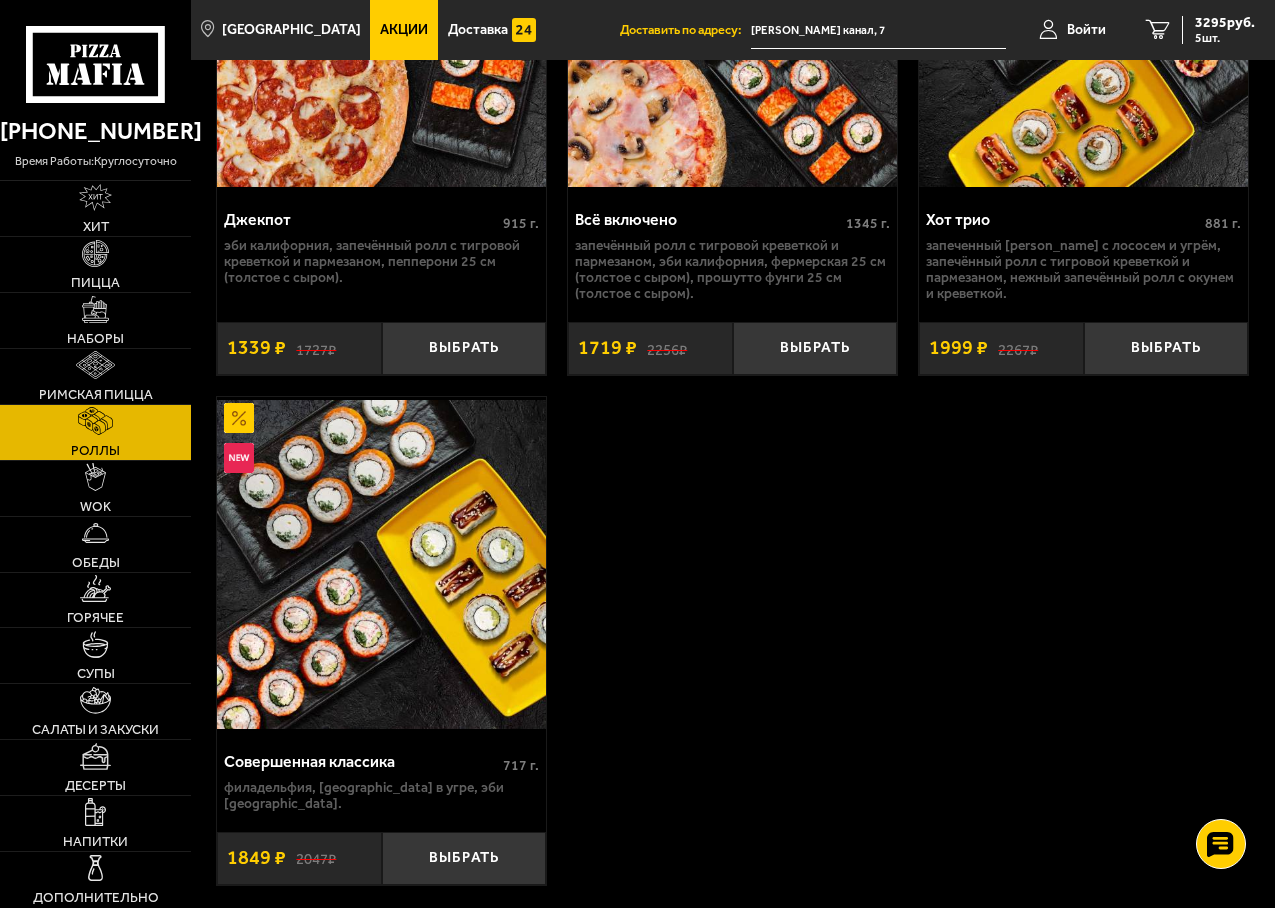 scroll, scrollTop: 2500, scrollLeft: 0, axis: vertical 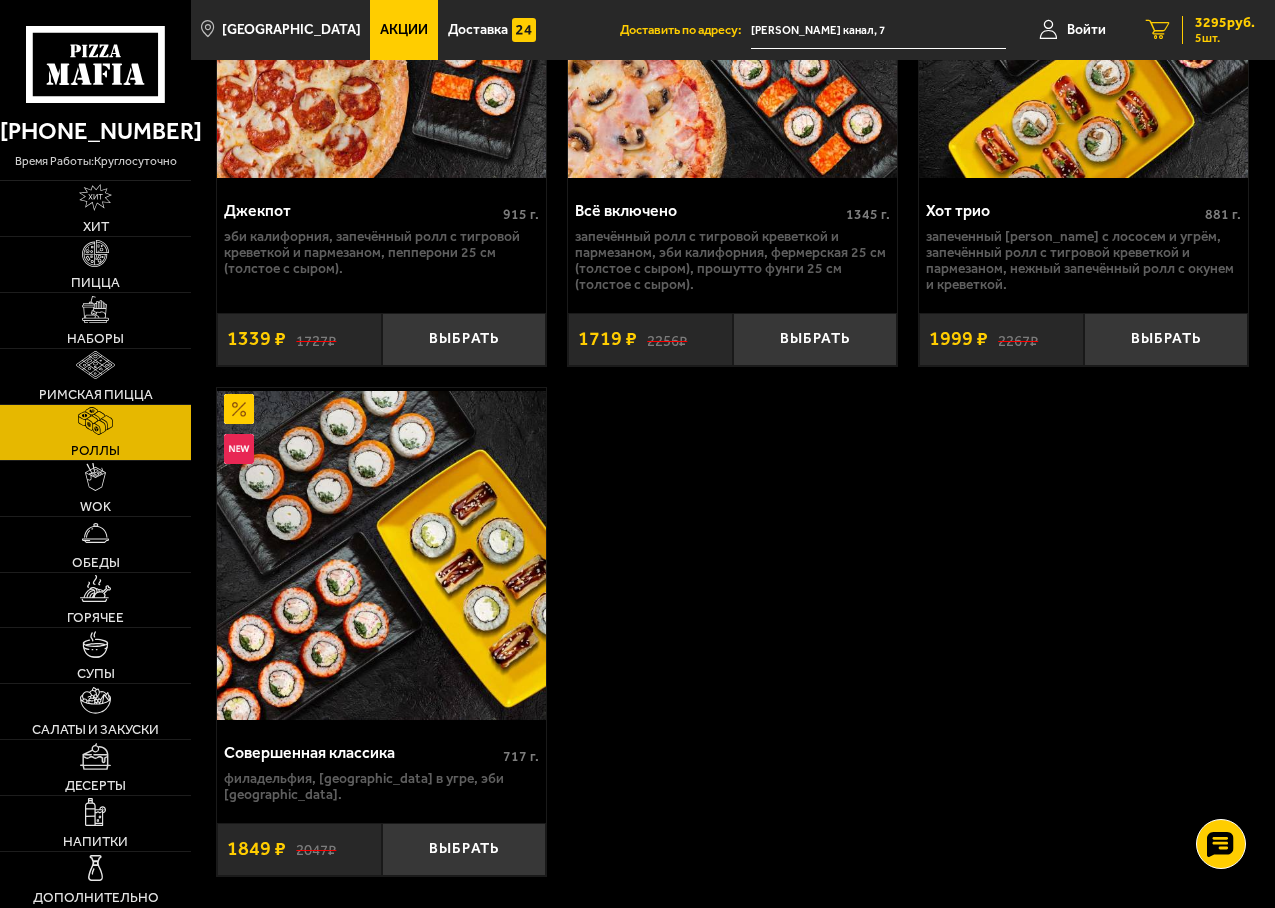 click on "3295  руб." at bounding box center [1225, 23] 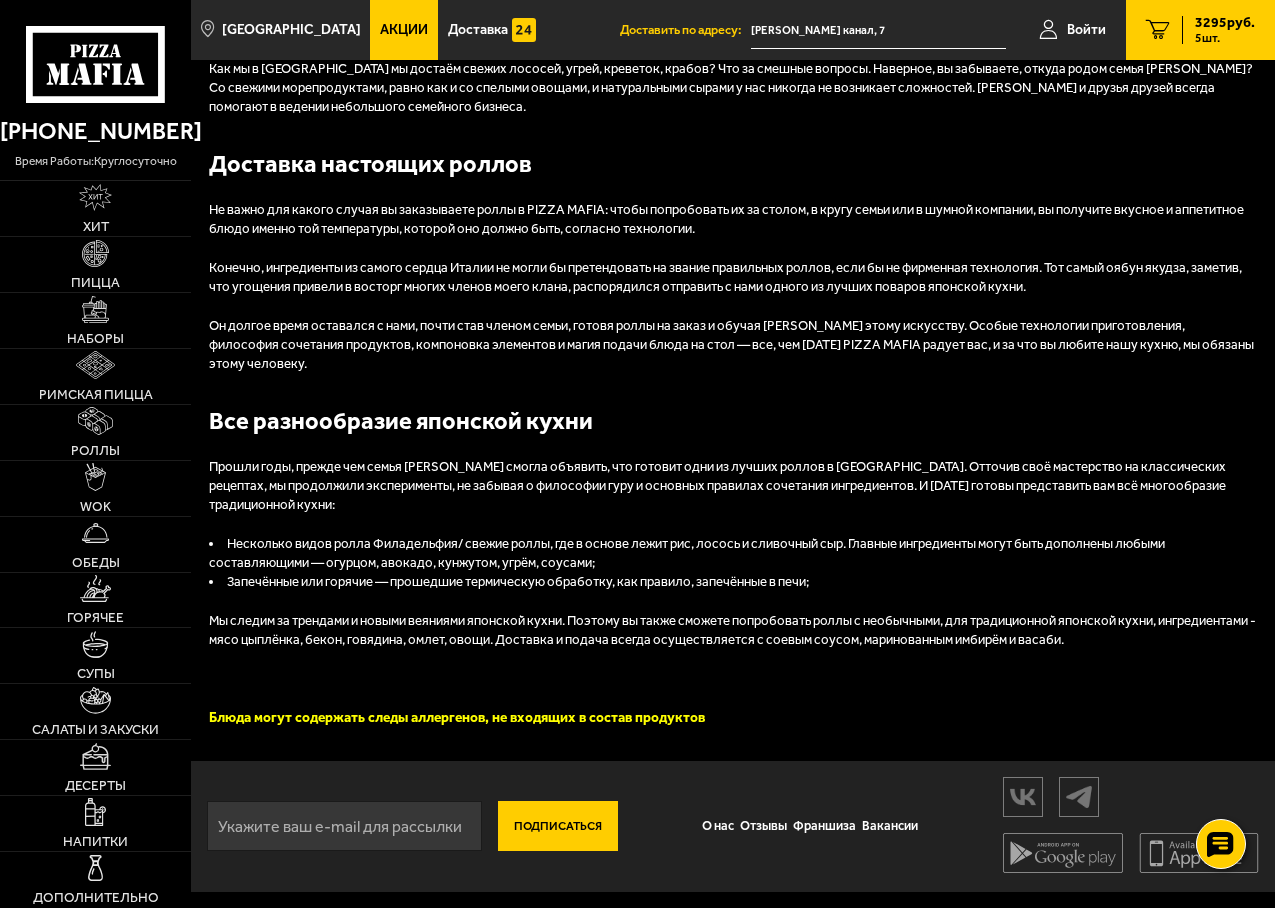 scroll, scrollTop: 0, scrollLeft: 0, axis: both 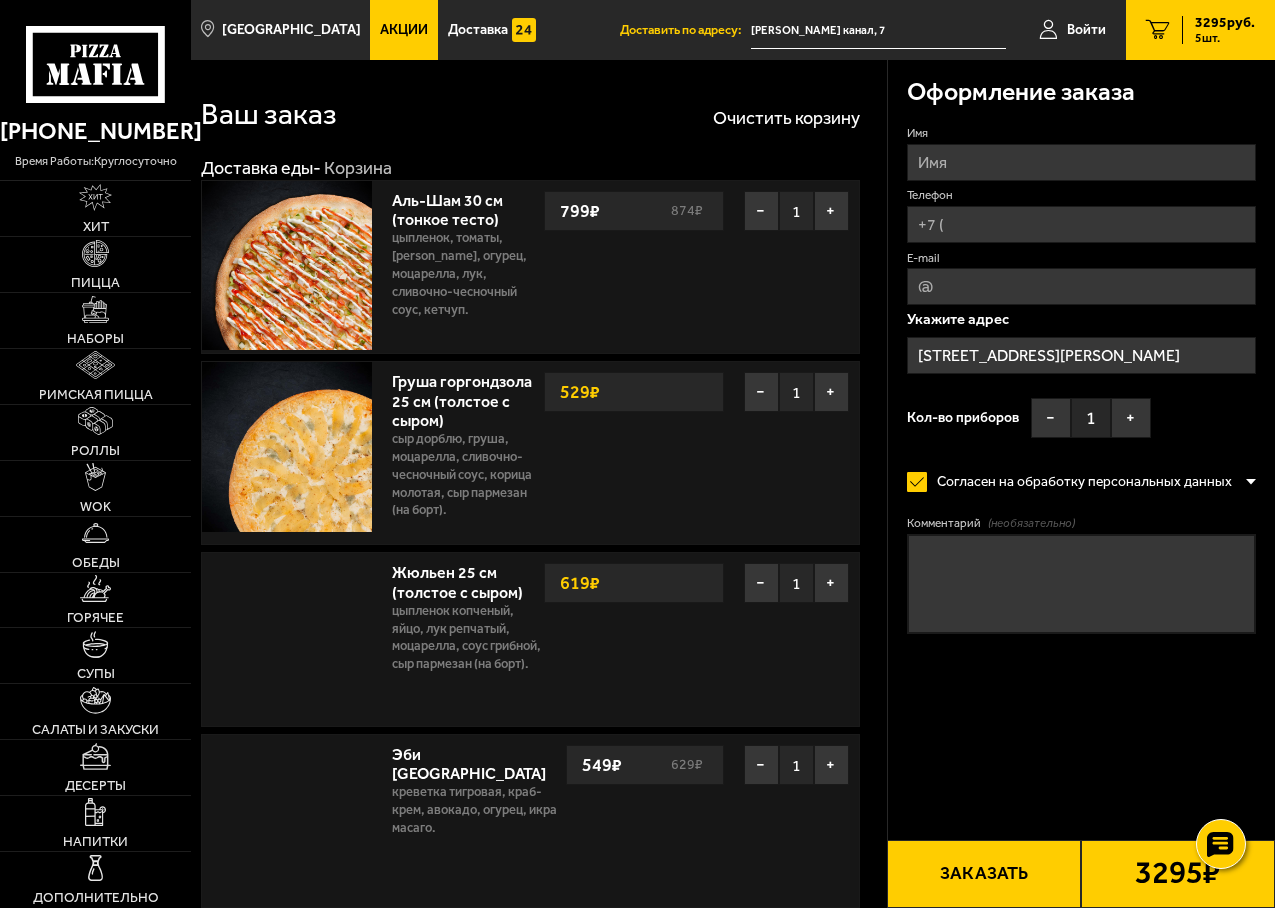 type on "[STREET_ADDRESS]" 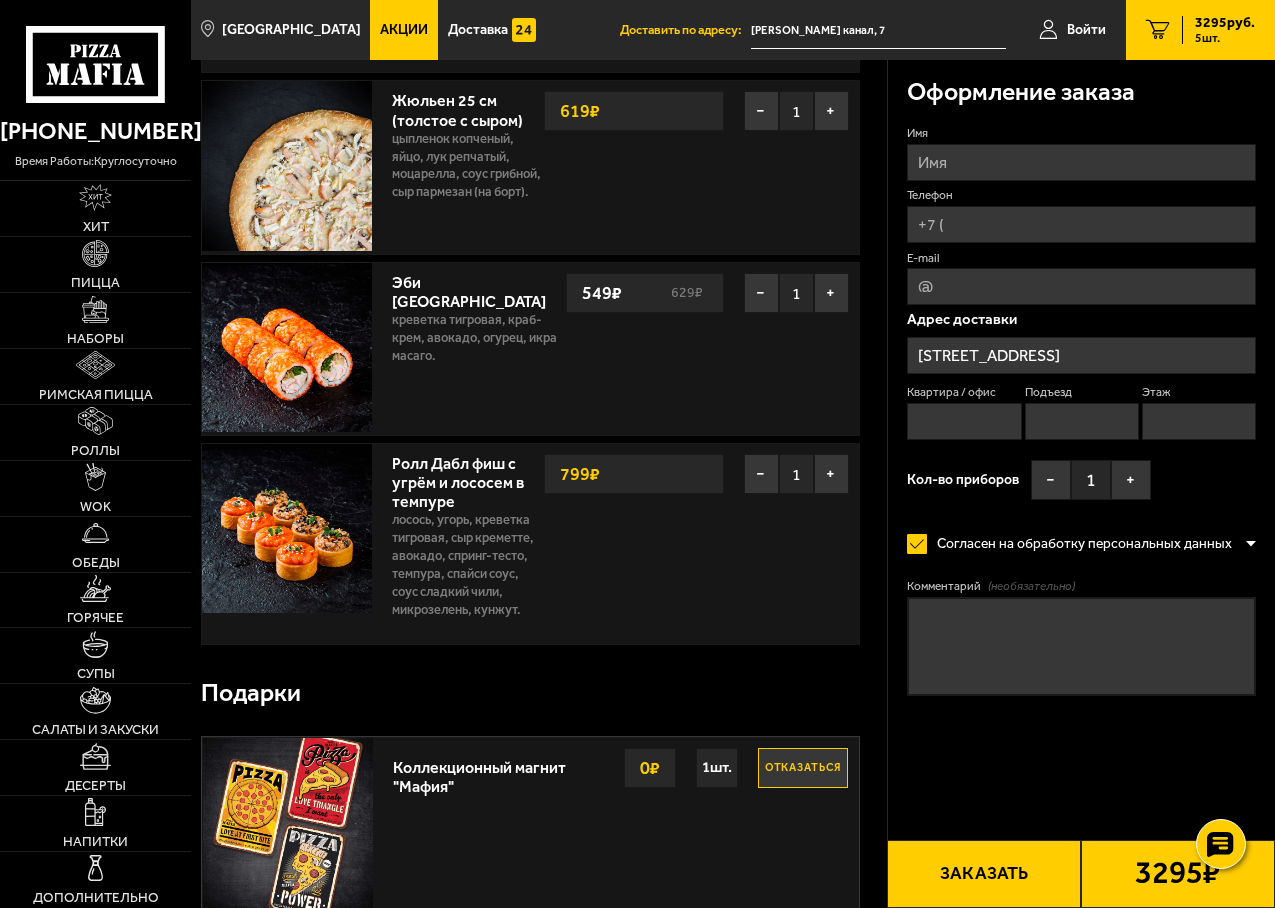 scroll, scrollTop: 500, scrollLeft: 0, axis: vertical 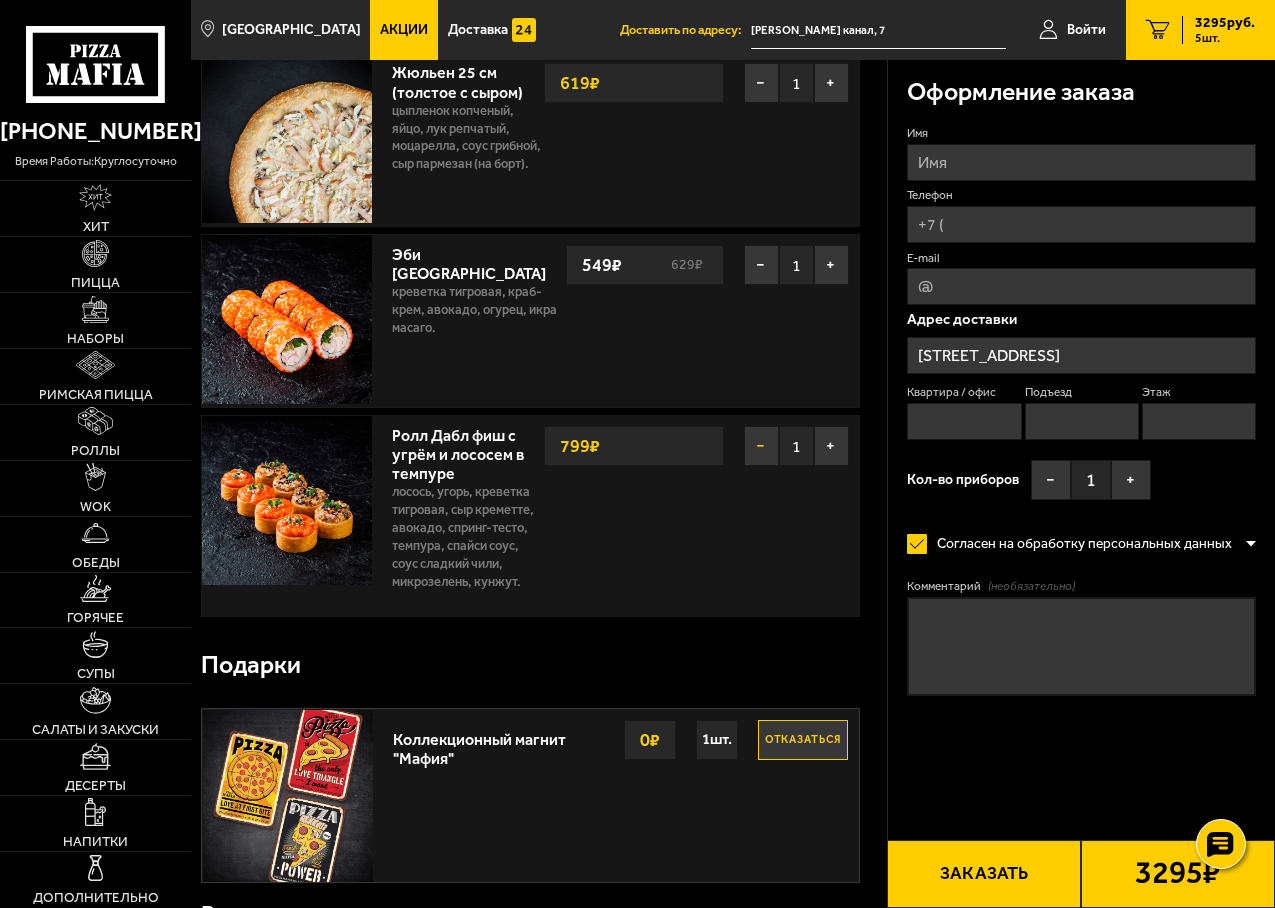 click on "−" at bounding box center [761, 446] 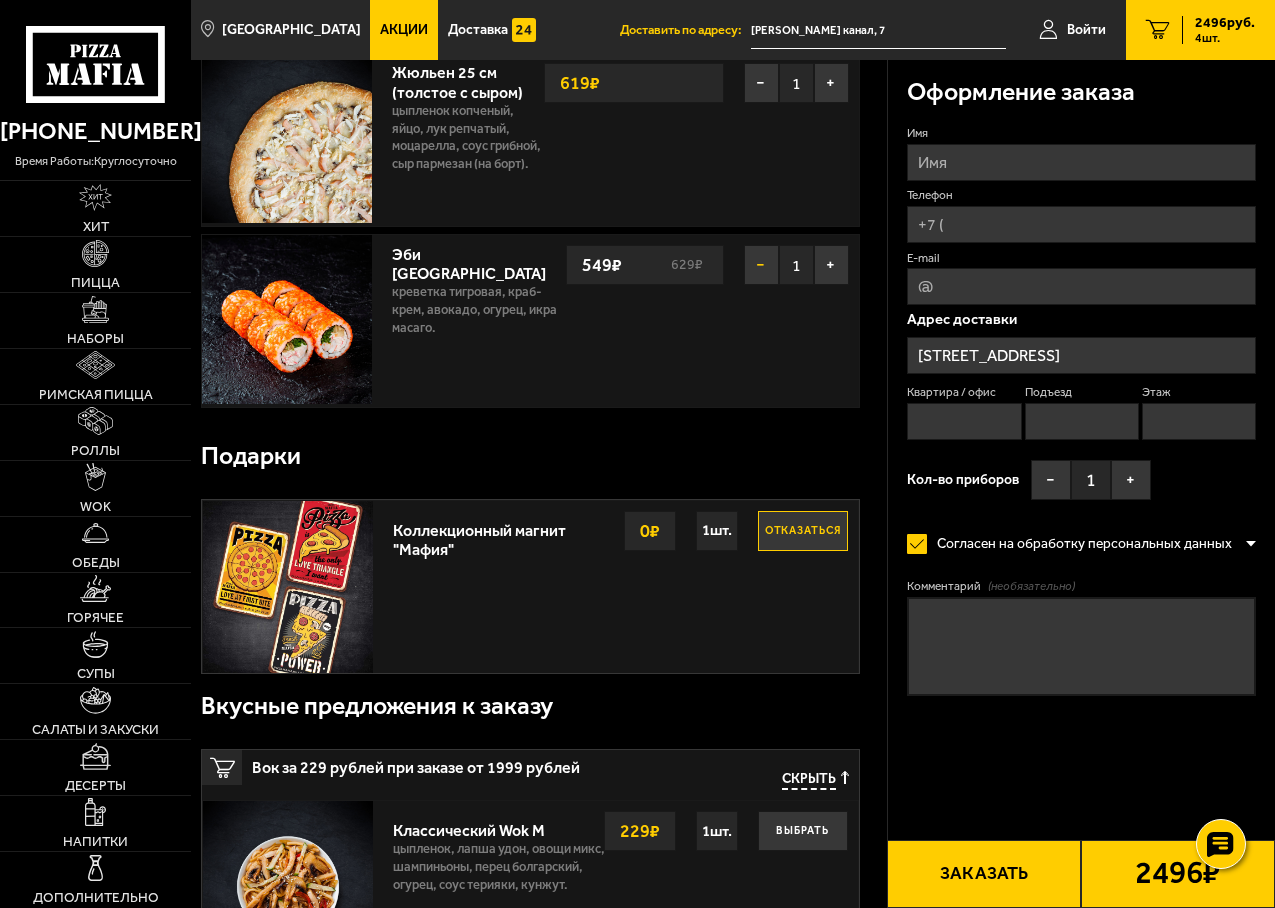 click on "−" at bounding box center (761, 265) 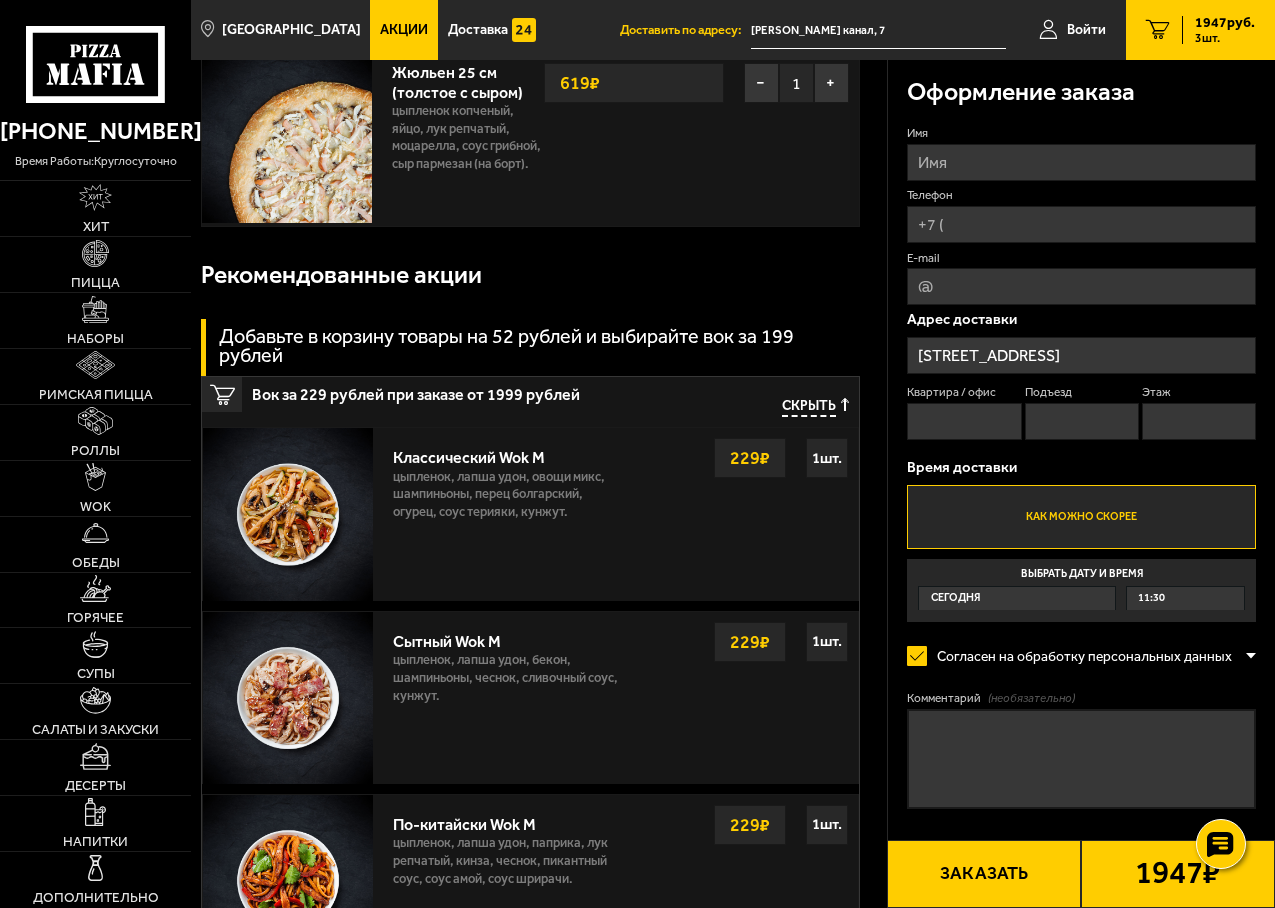click on "Скрыть" at bounding box center [815, 407] 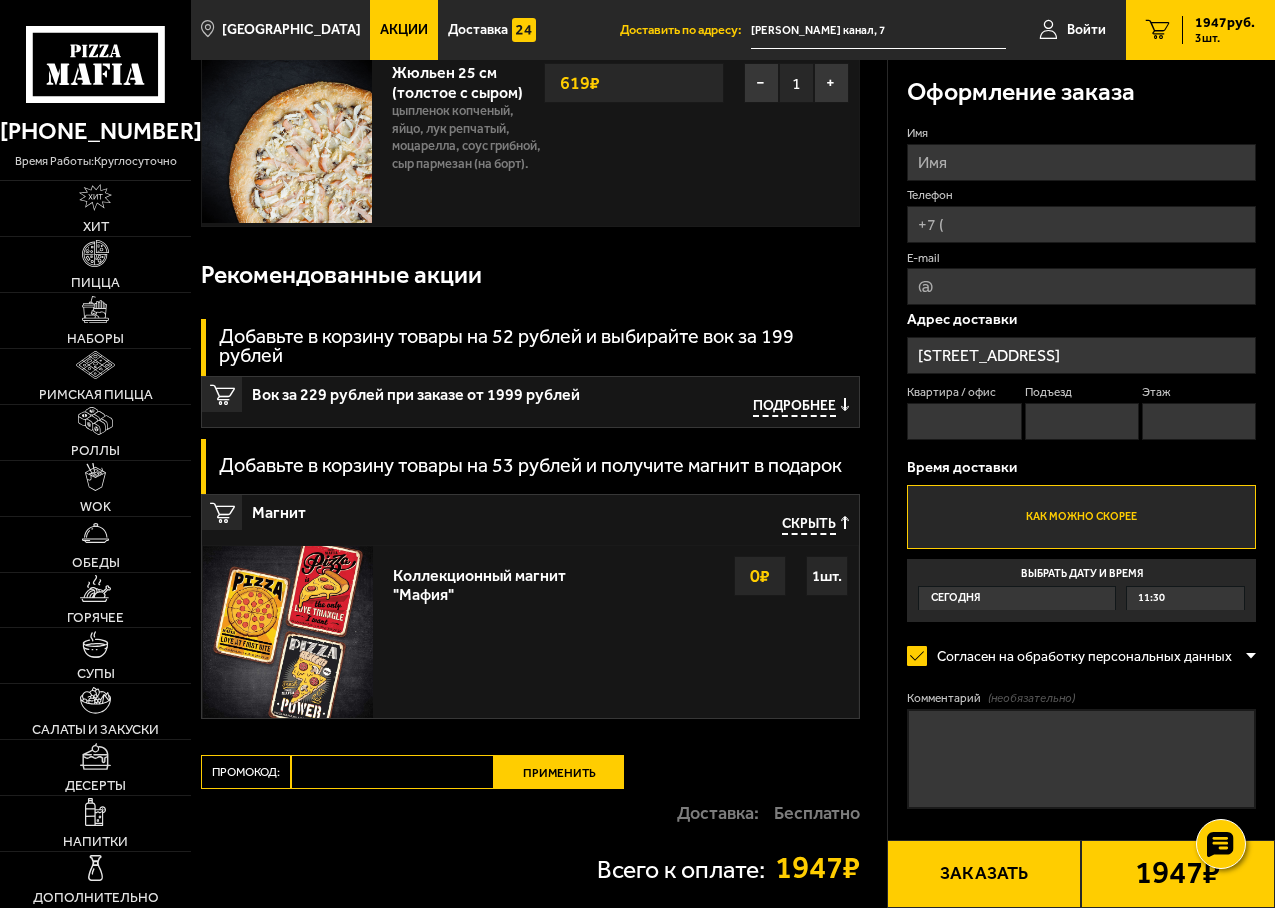 click on "Скрыть" at bounding box center [809, 525] 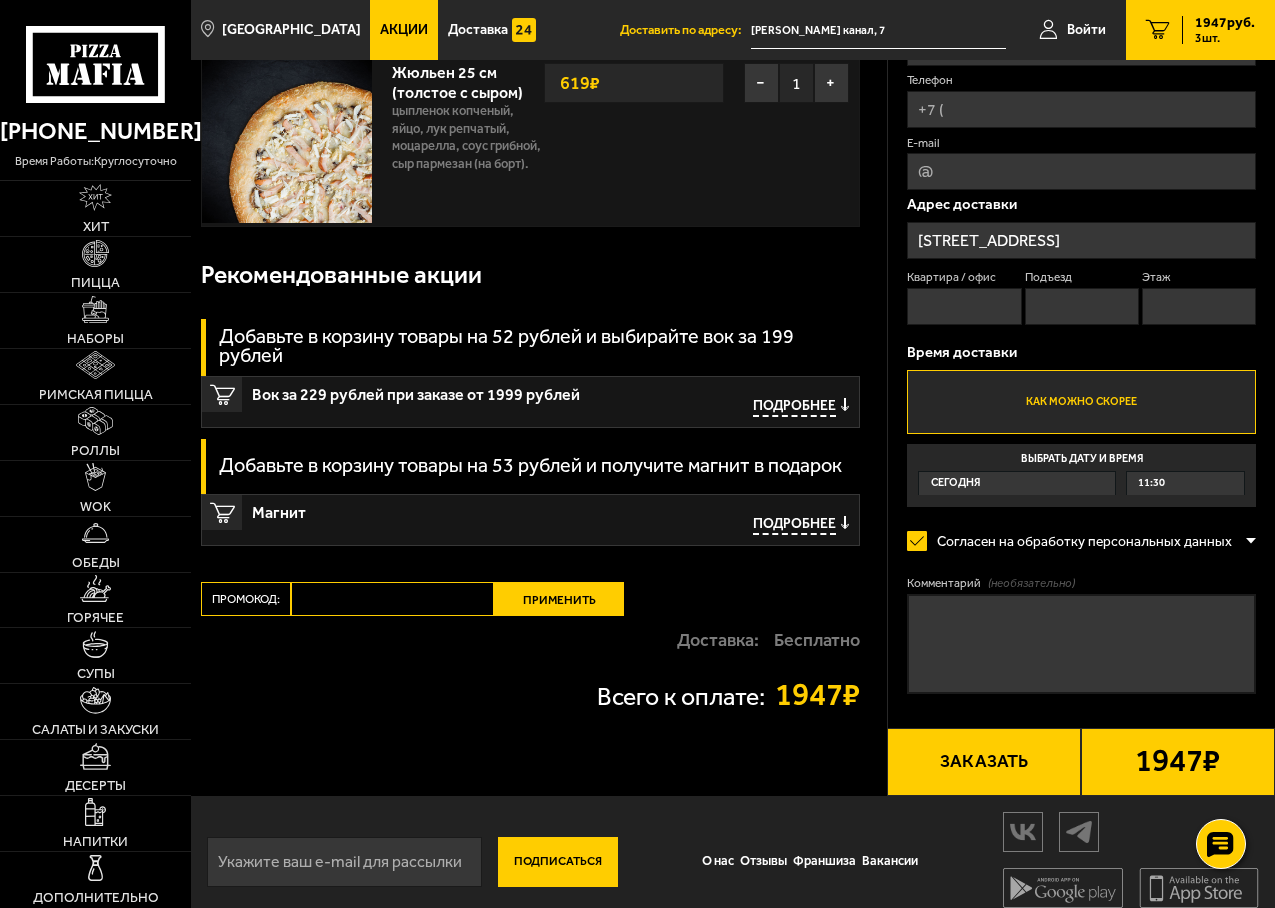click on "Телефон" at bounding box center [1081, 109] 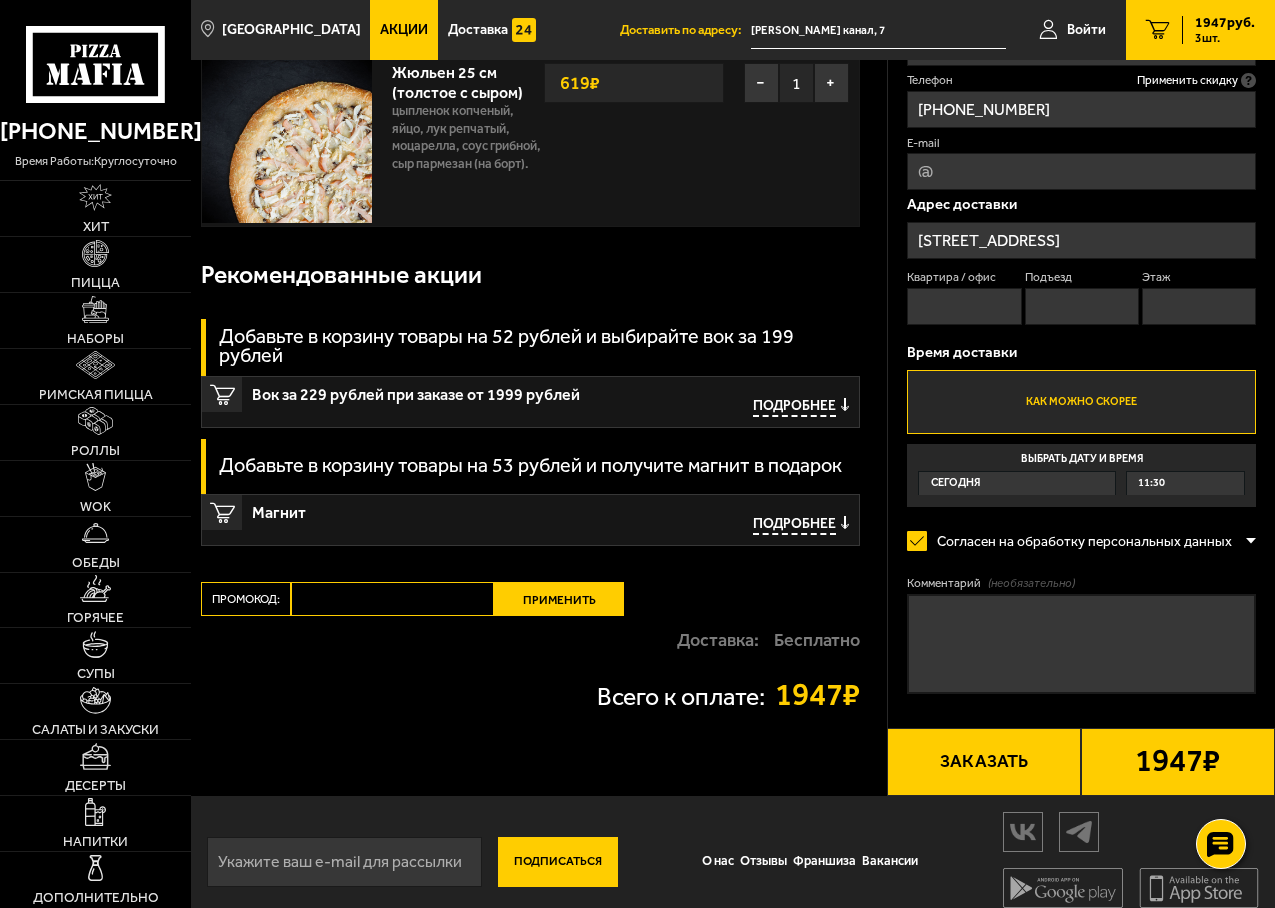 click on "E-mail" at bounding box center (1081, 171) 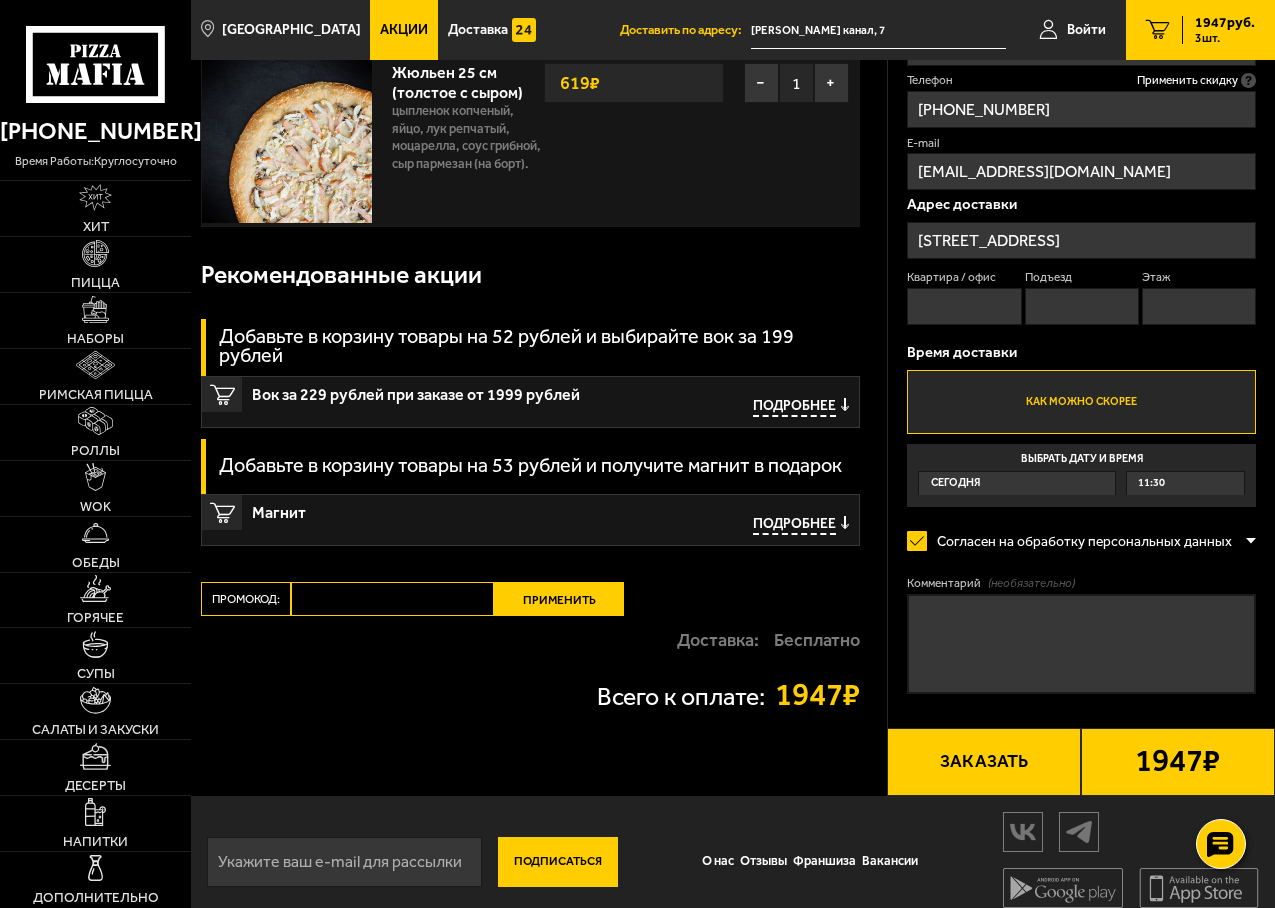type on "[EMAIL_ADDRESS][DOMAIN_NAME]" 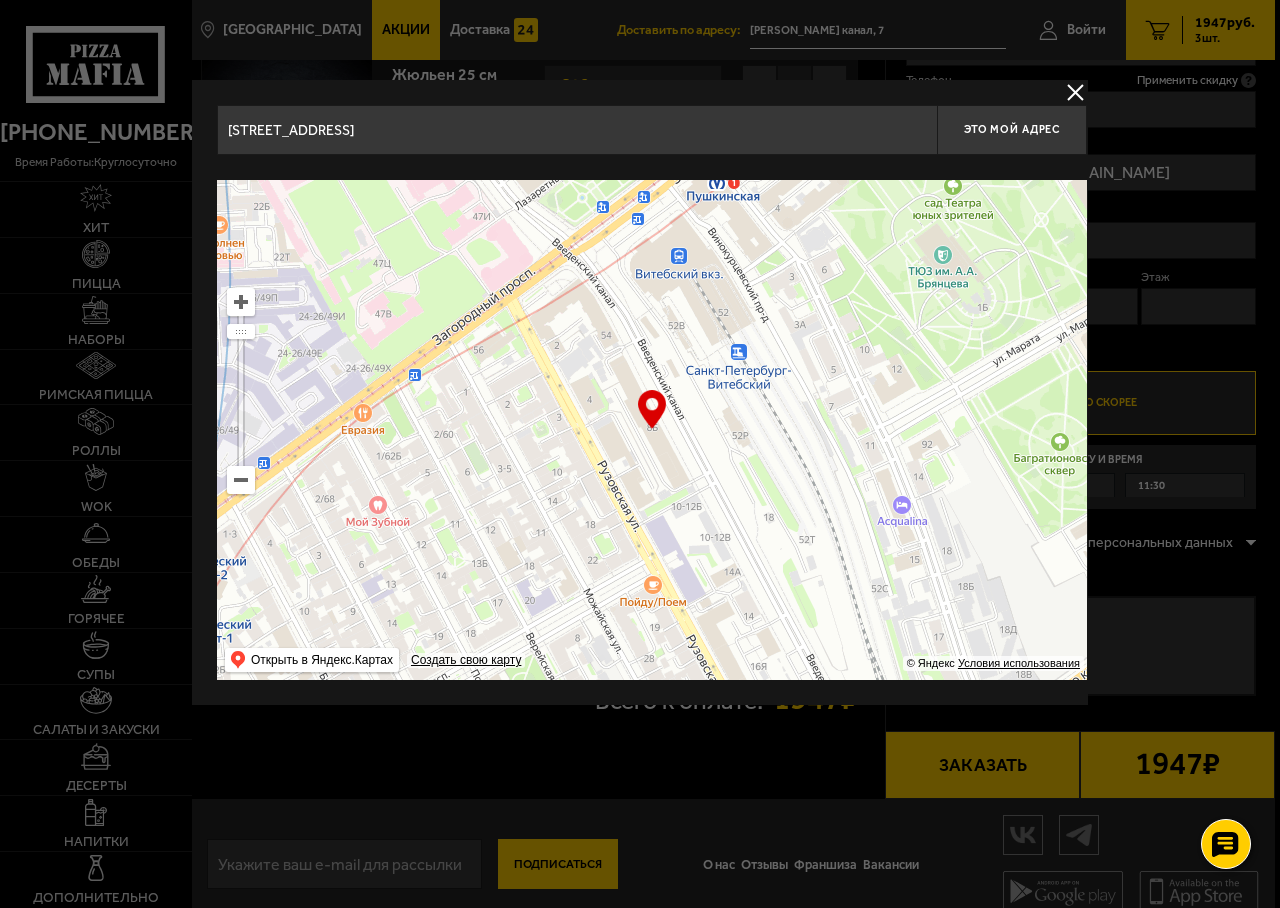 click at bounding box center (1075, 92) 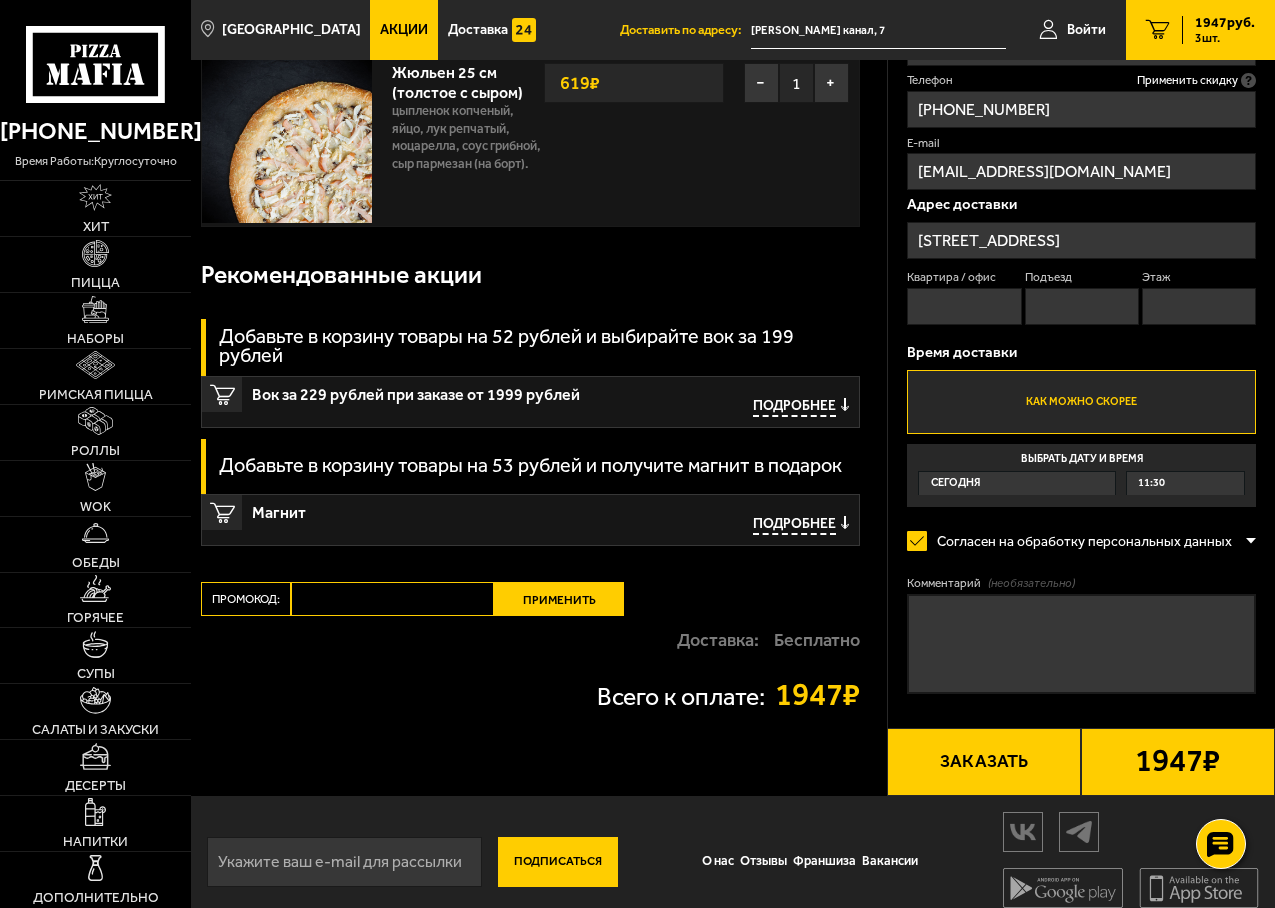 drag, startPoint x: 1069, startPoint y: 232, endPoint x: 903, endPoint y: 228, distance: 166.04819 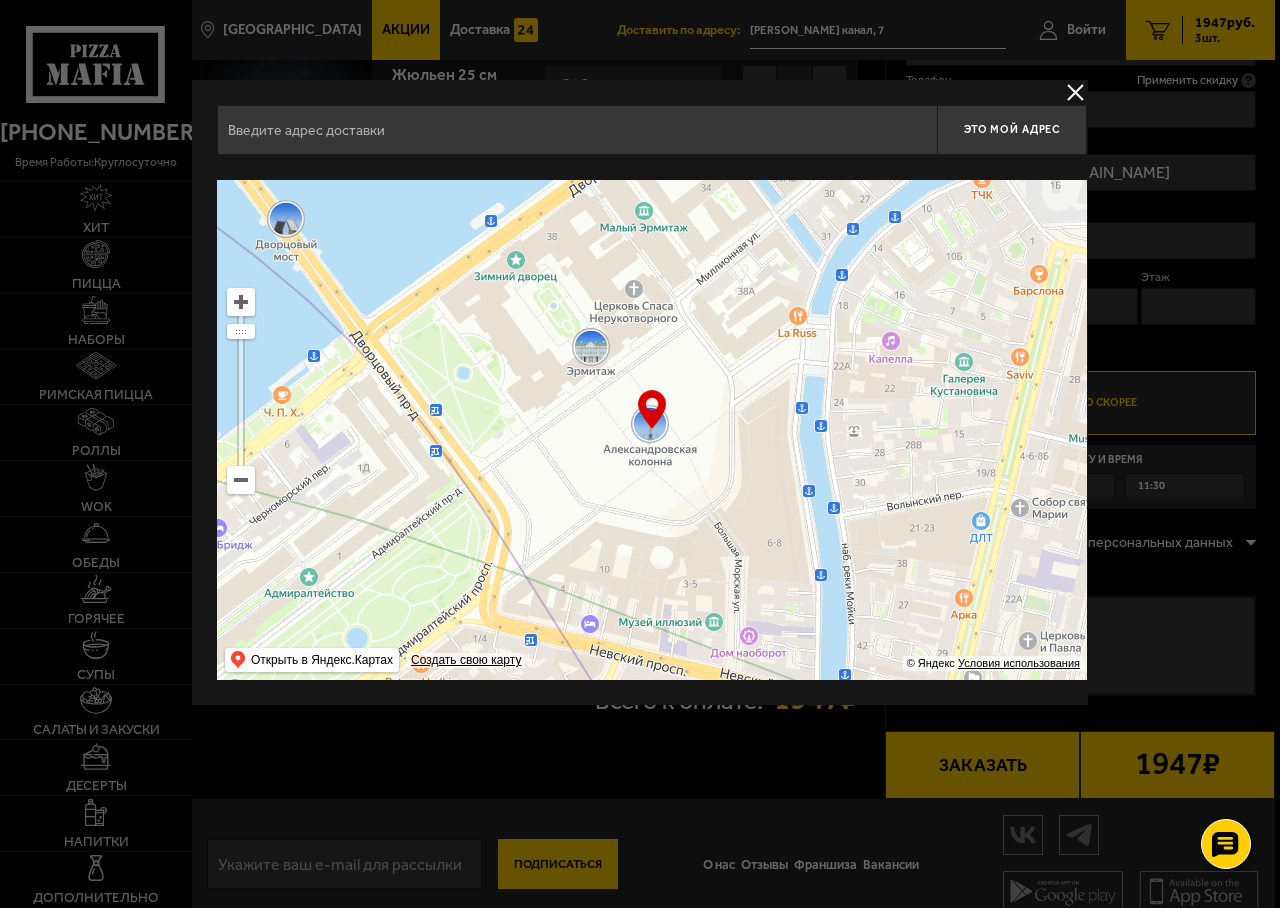 click at bounding box center [577, 130] 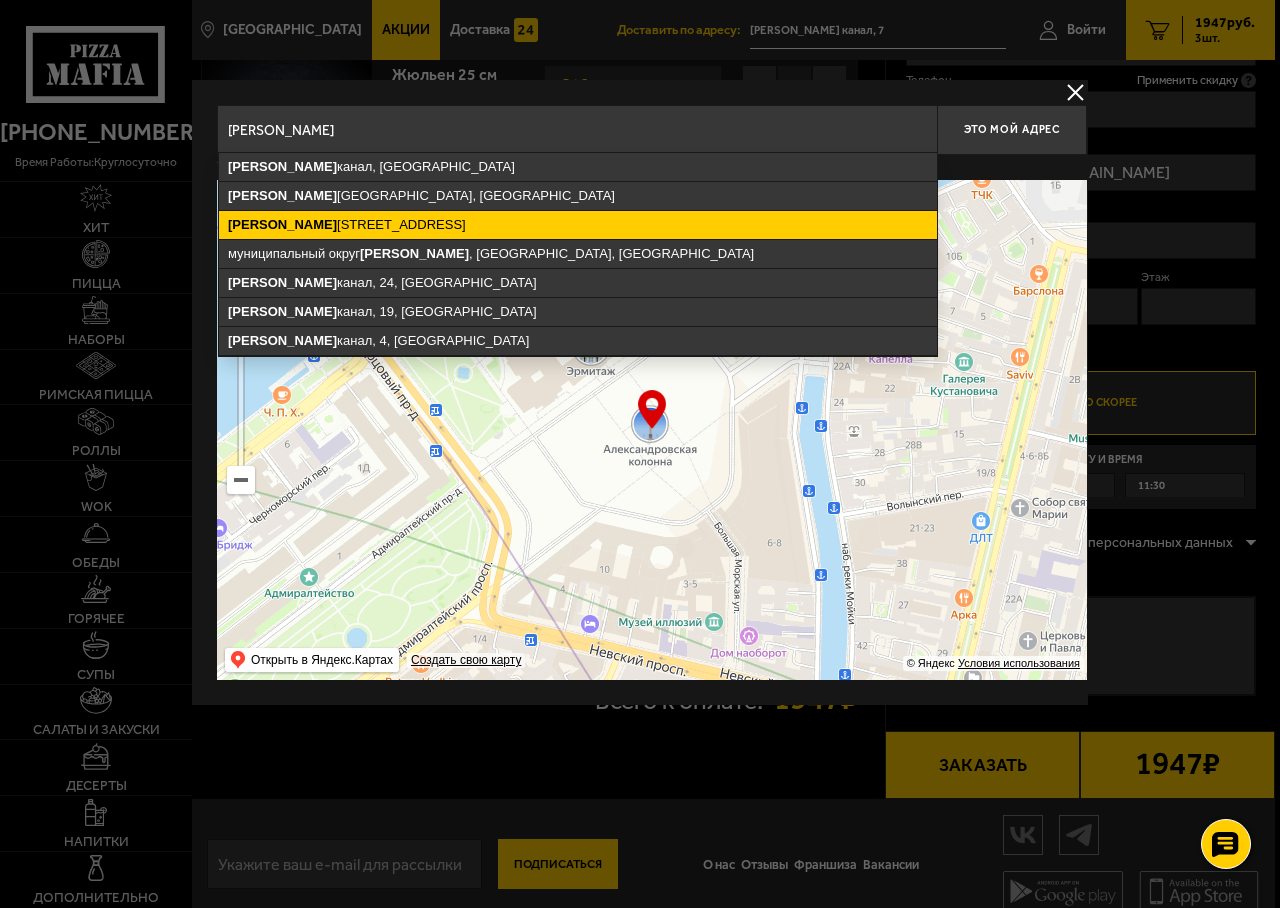 click on "Введенский  канал, 7, Санкт-Петербург" at bounding box center [578, 225] 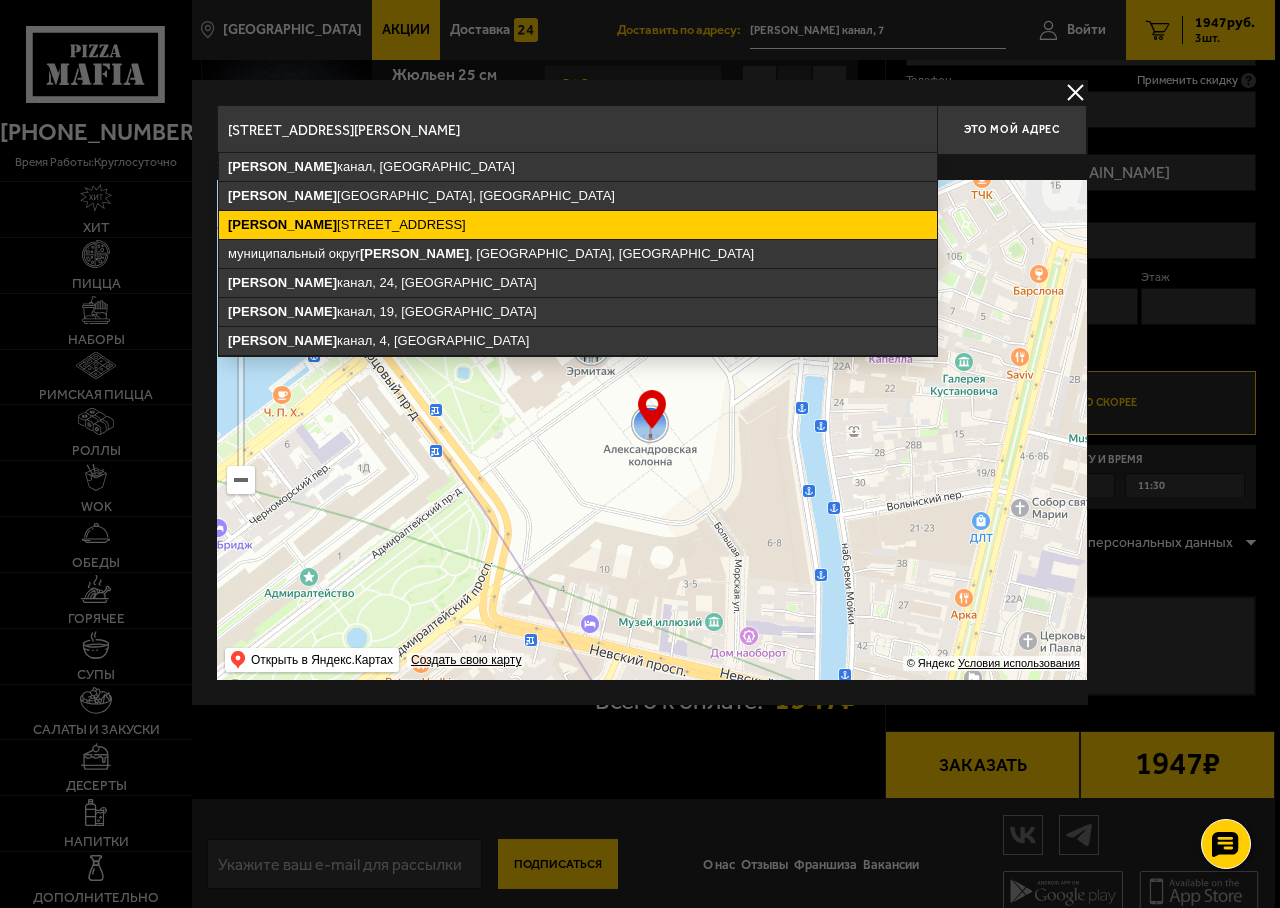 type on "[PERSON_NAME] канал, 7" 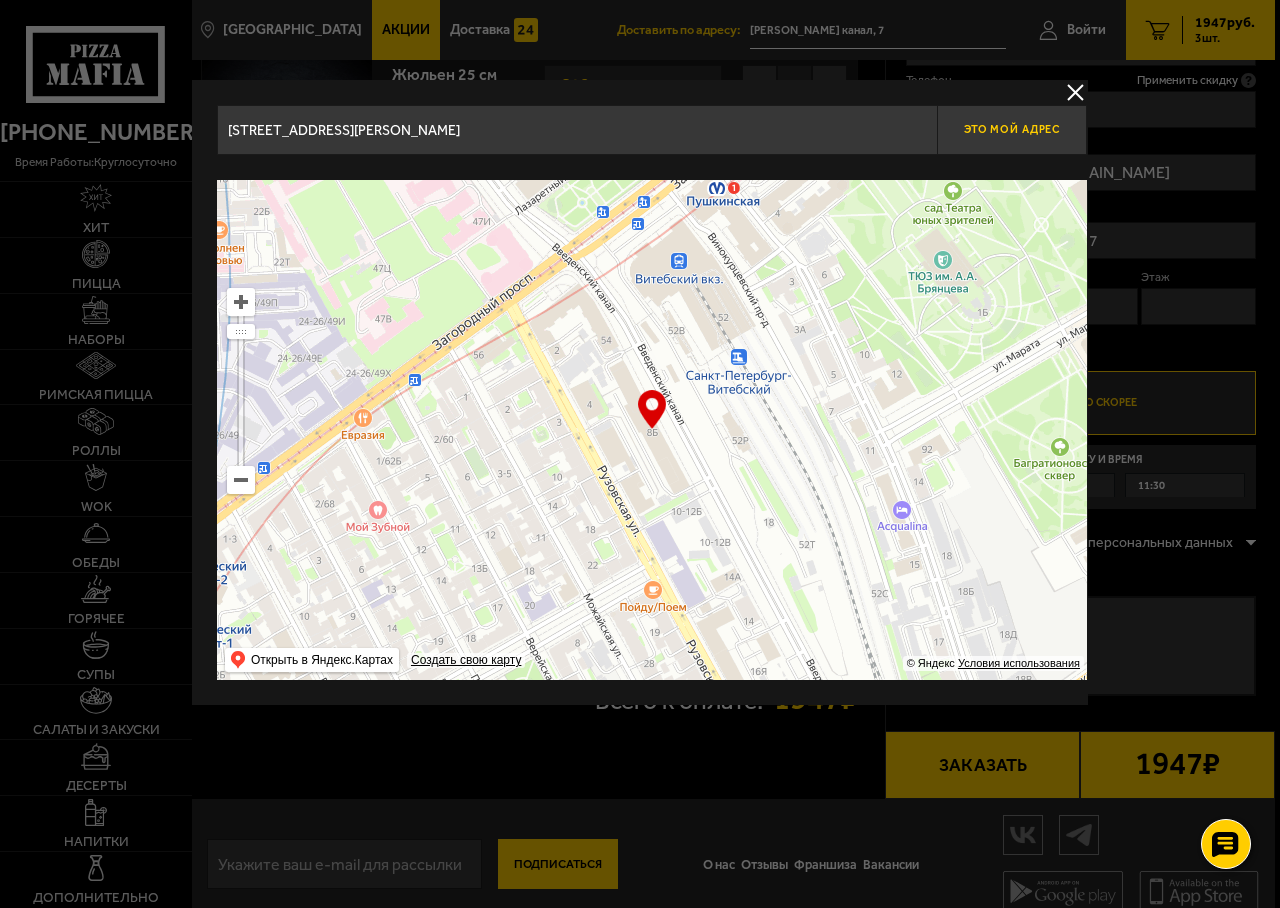 click on "Это мой адрес" at bounding box center [1012, 129] 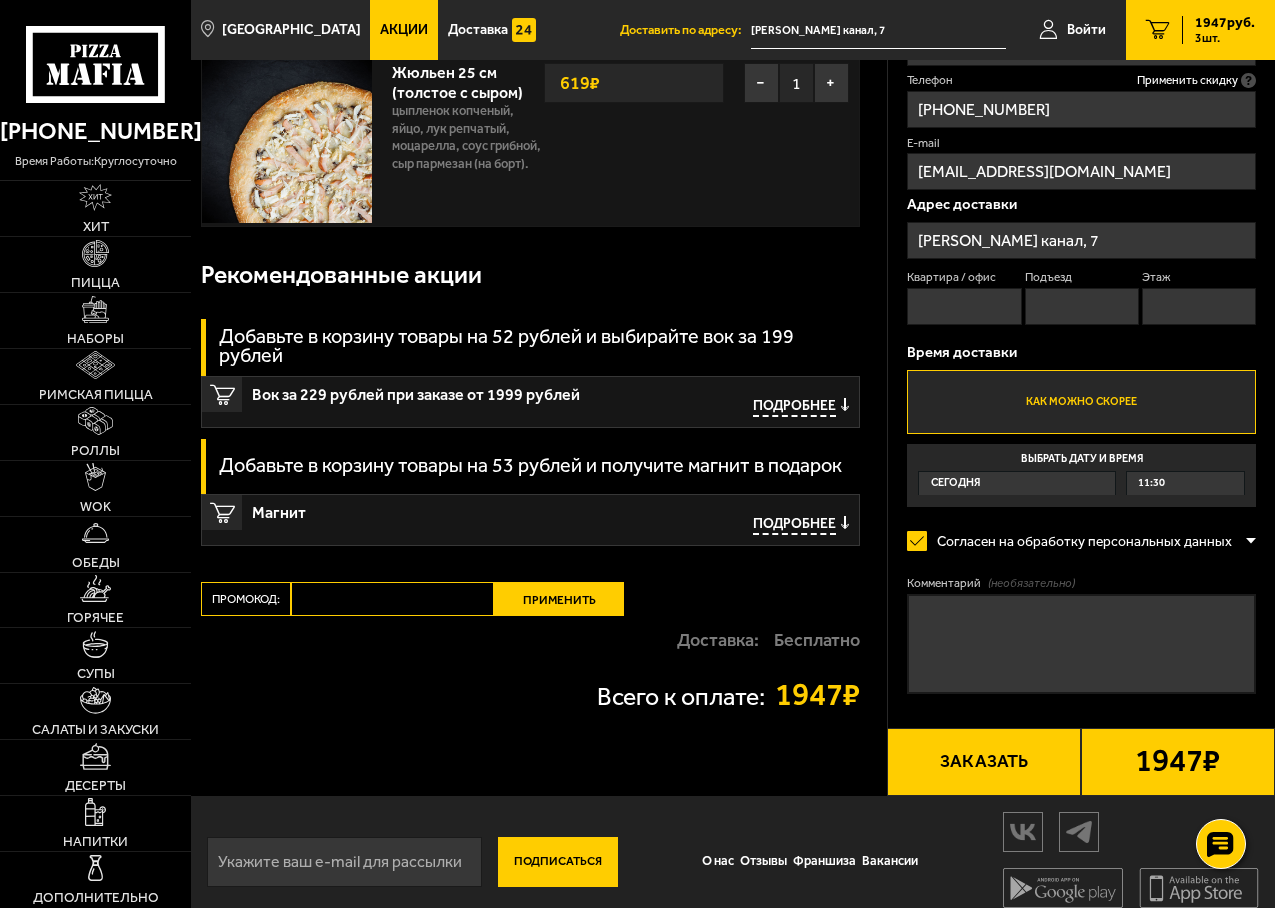 click on "Квартира / офис" at bounding box center (964, 306) 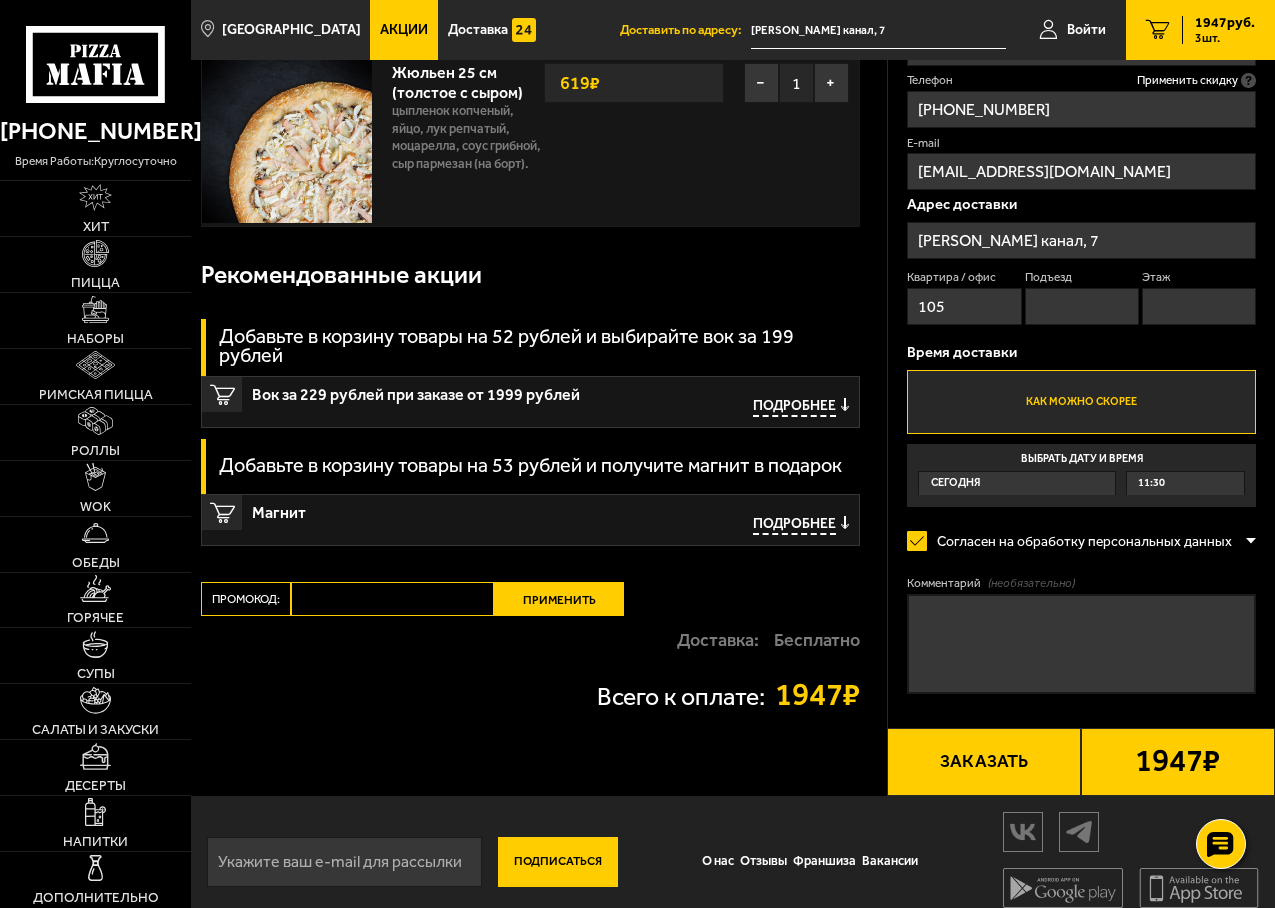 type on "105" 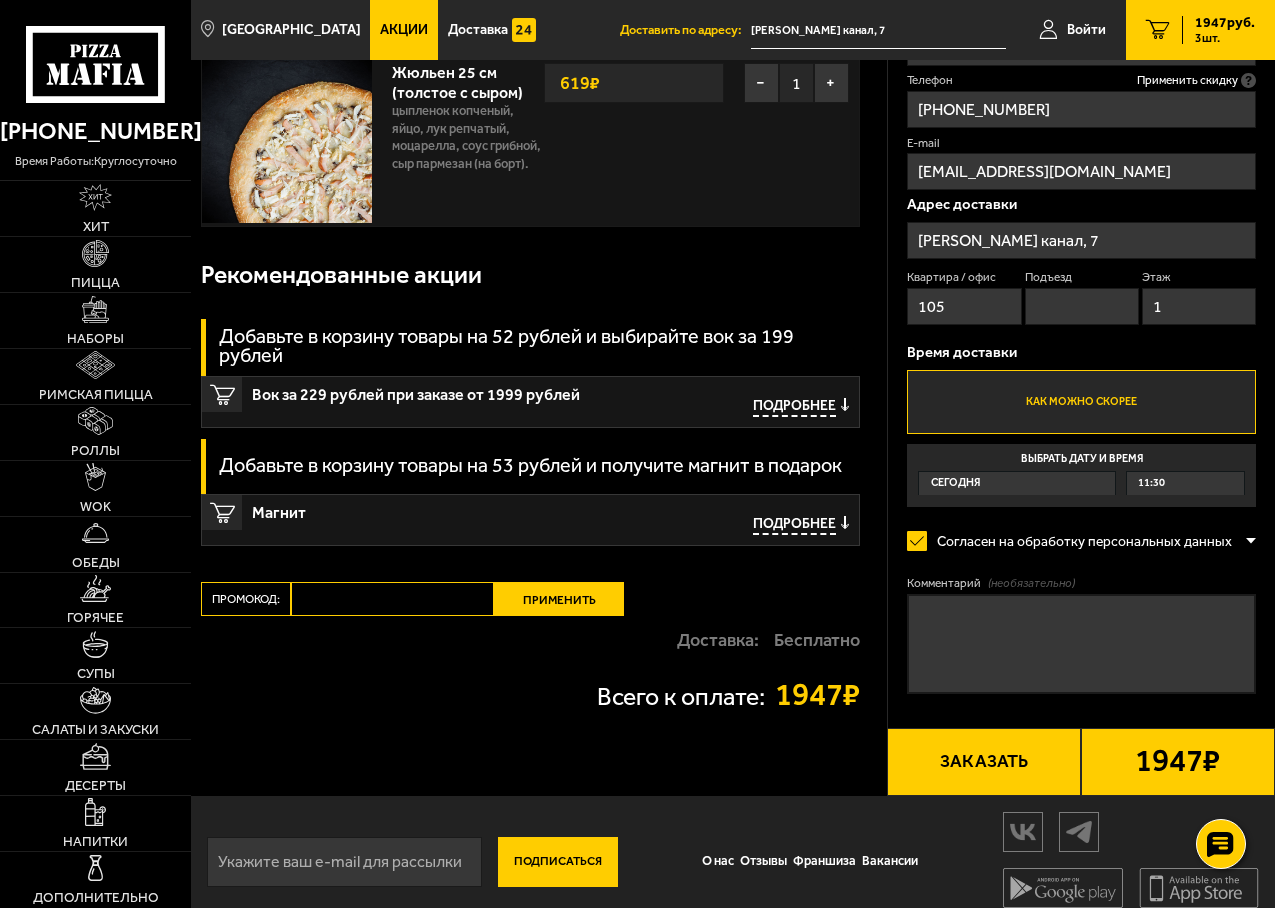 type on "1" 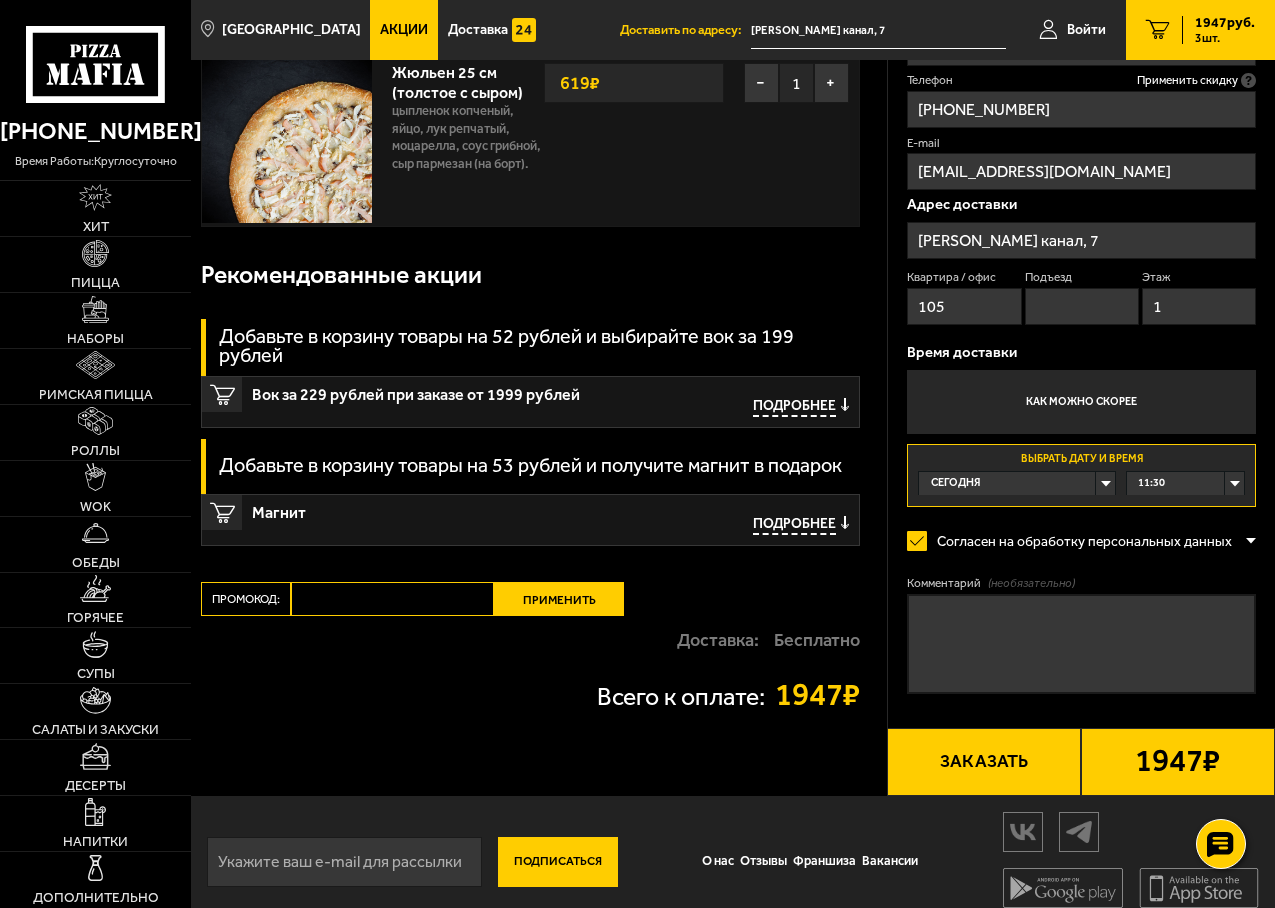 click on "11:30" at bounding box center [1185, 483] 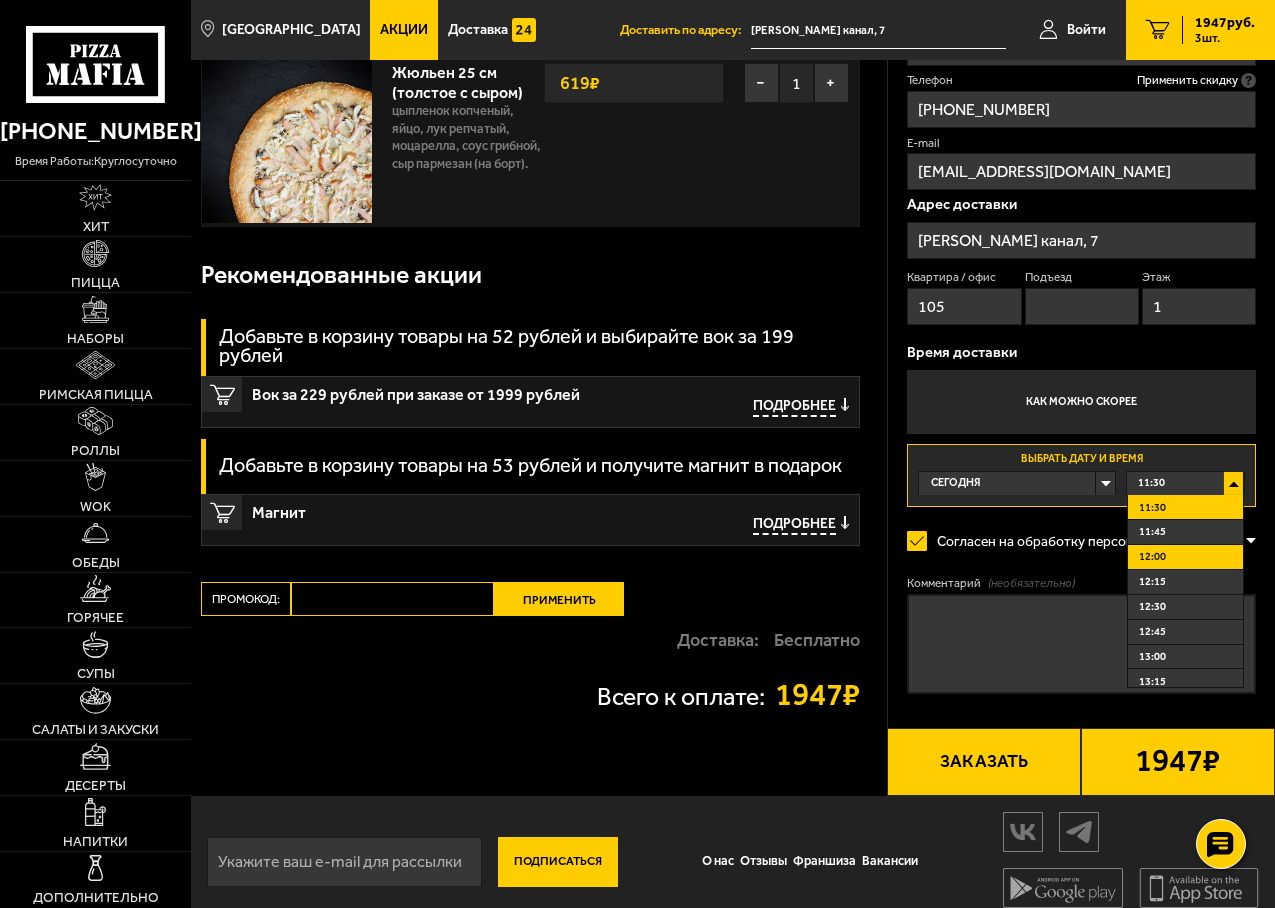 click on "12:00" at bounding box center (1185, 557) 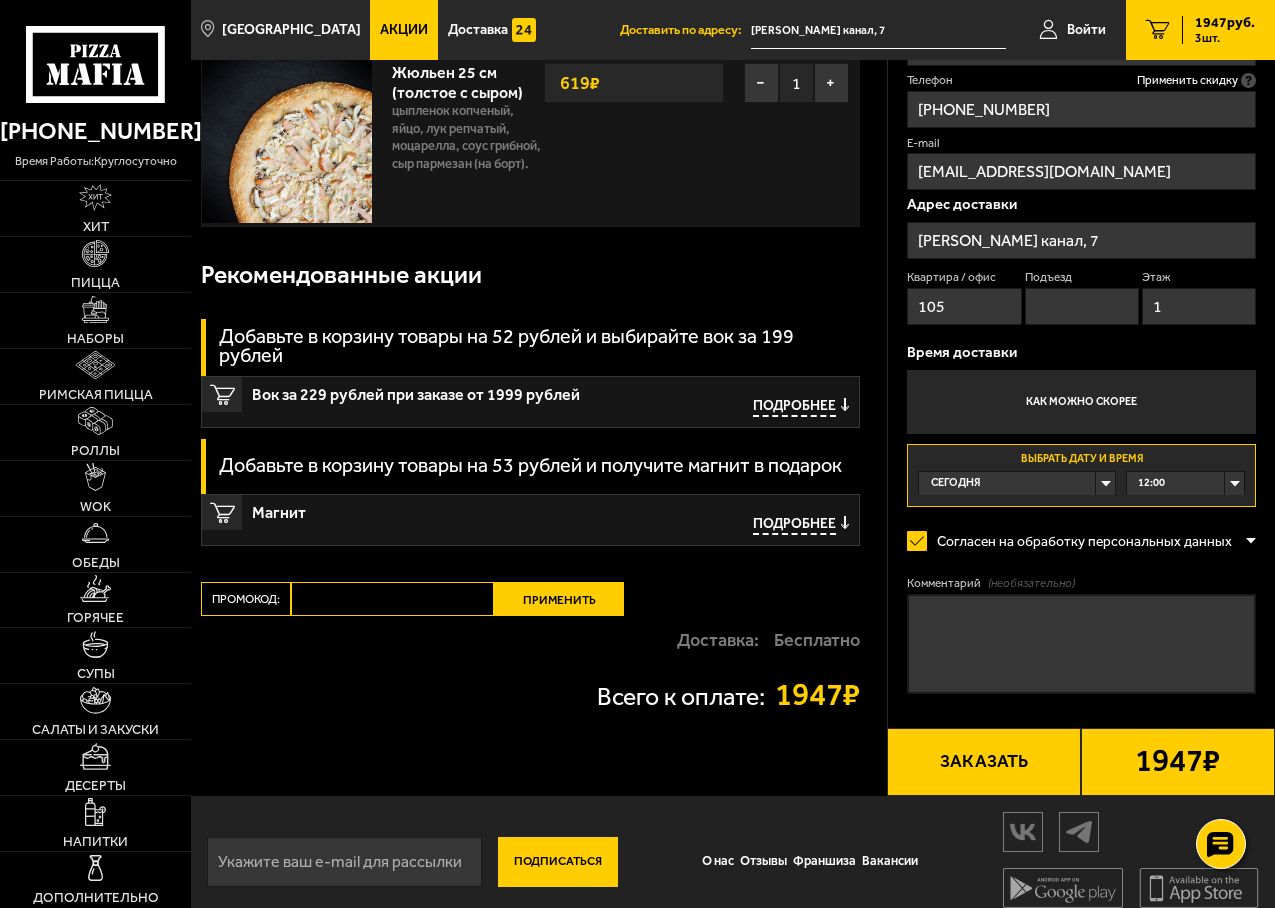 click on "Заказать" at bounding box center [984, 762] 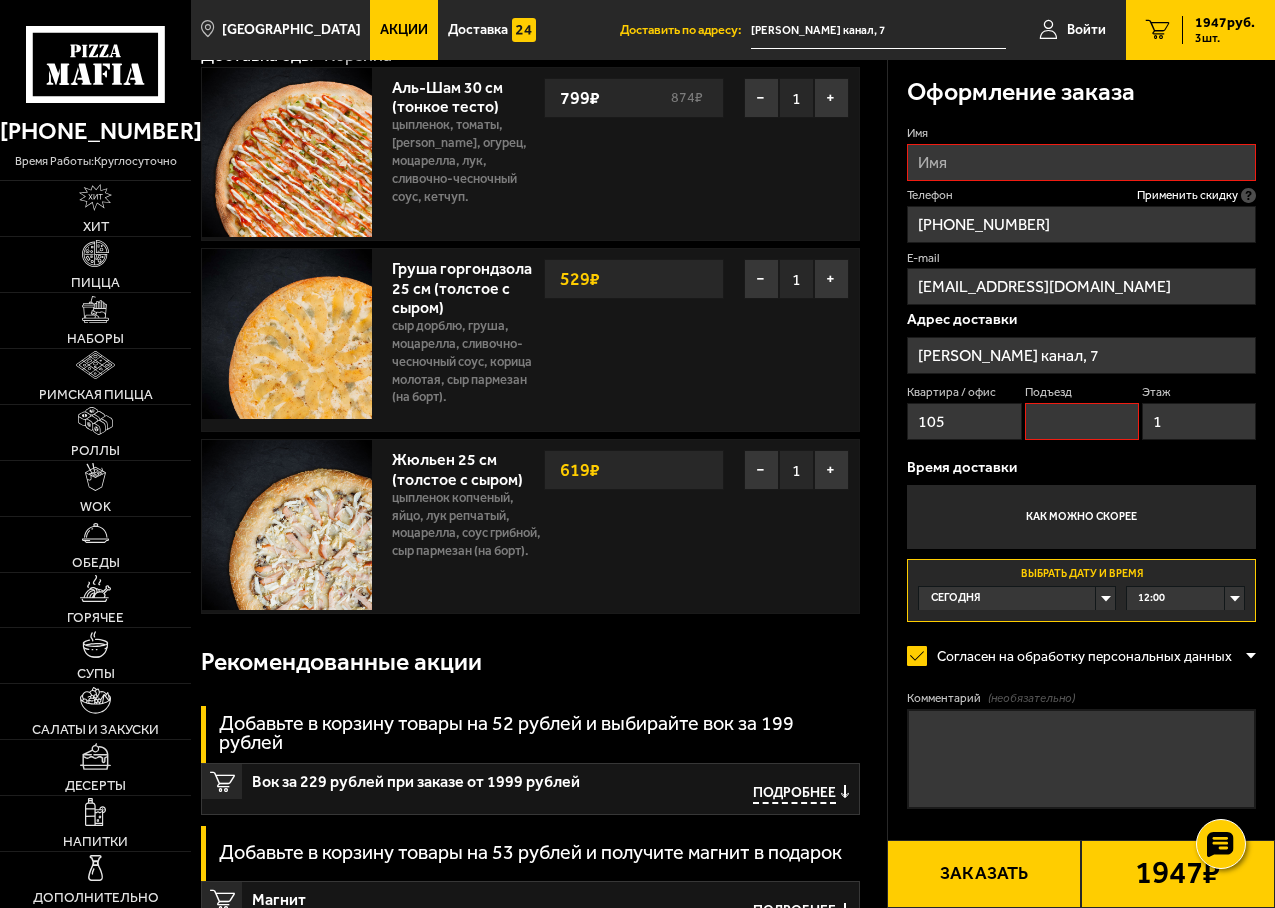 scroll, scrollTop: 0, scrollLeft: 0, axis: both 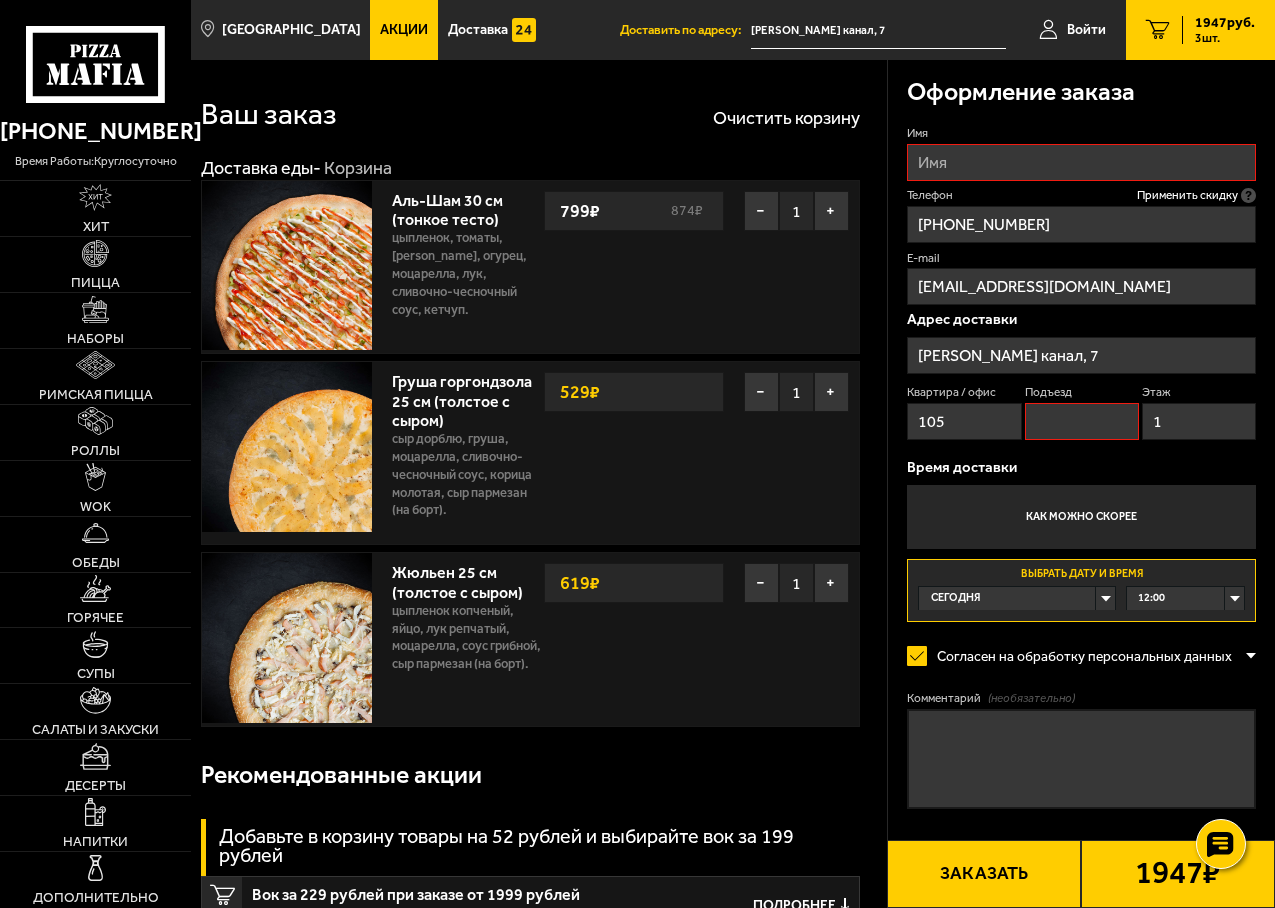 click on "Подъезд" at bounding box center (1082, 421) 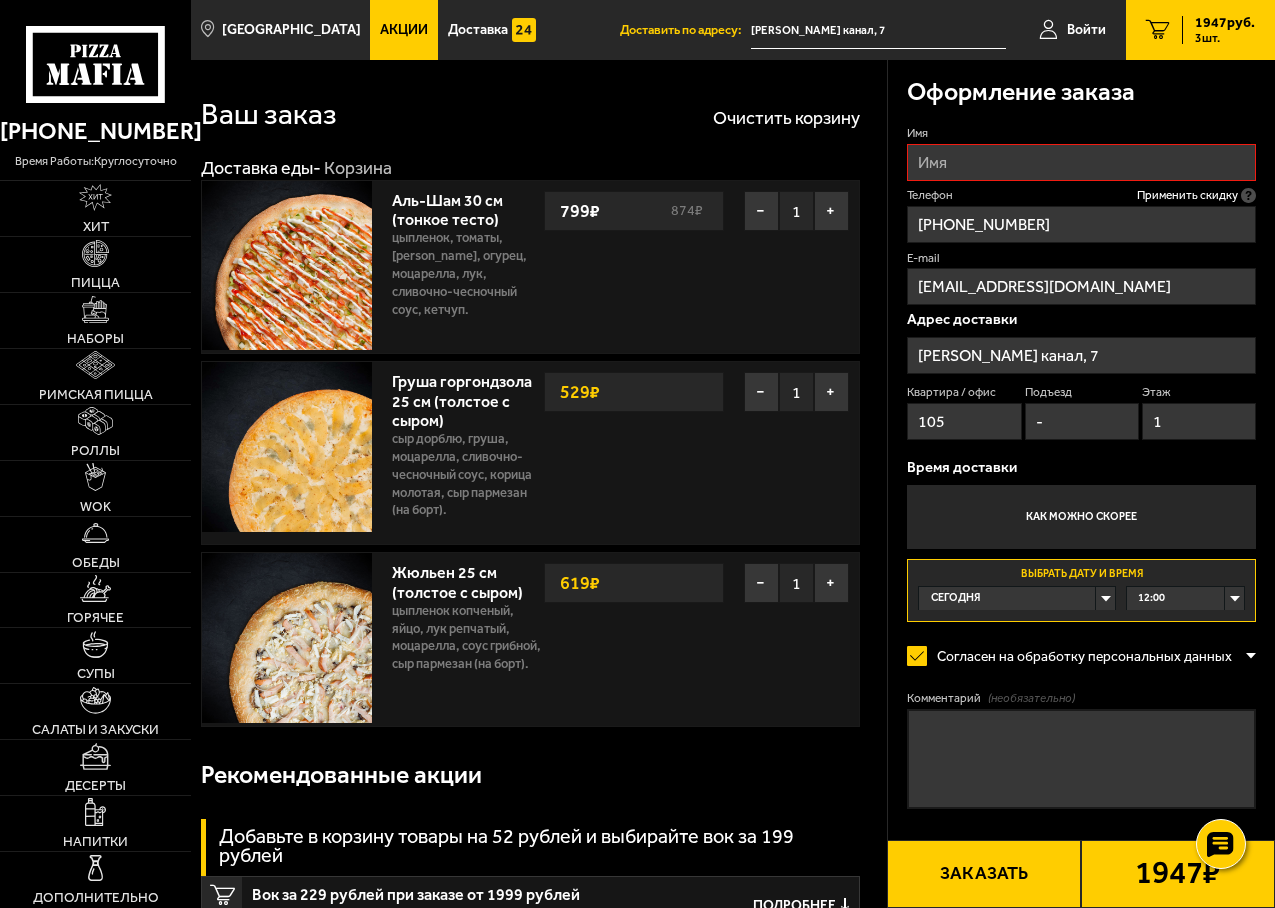 type on "-" 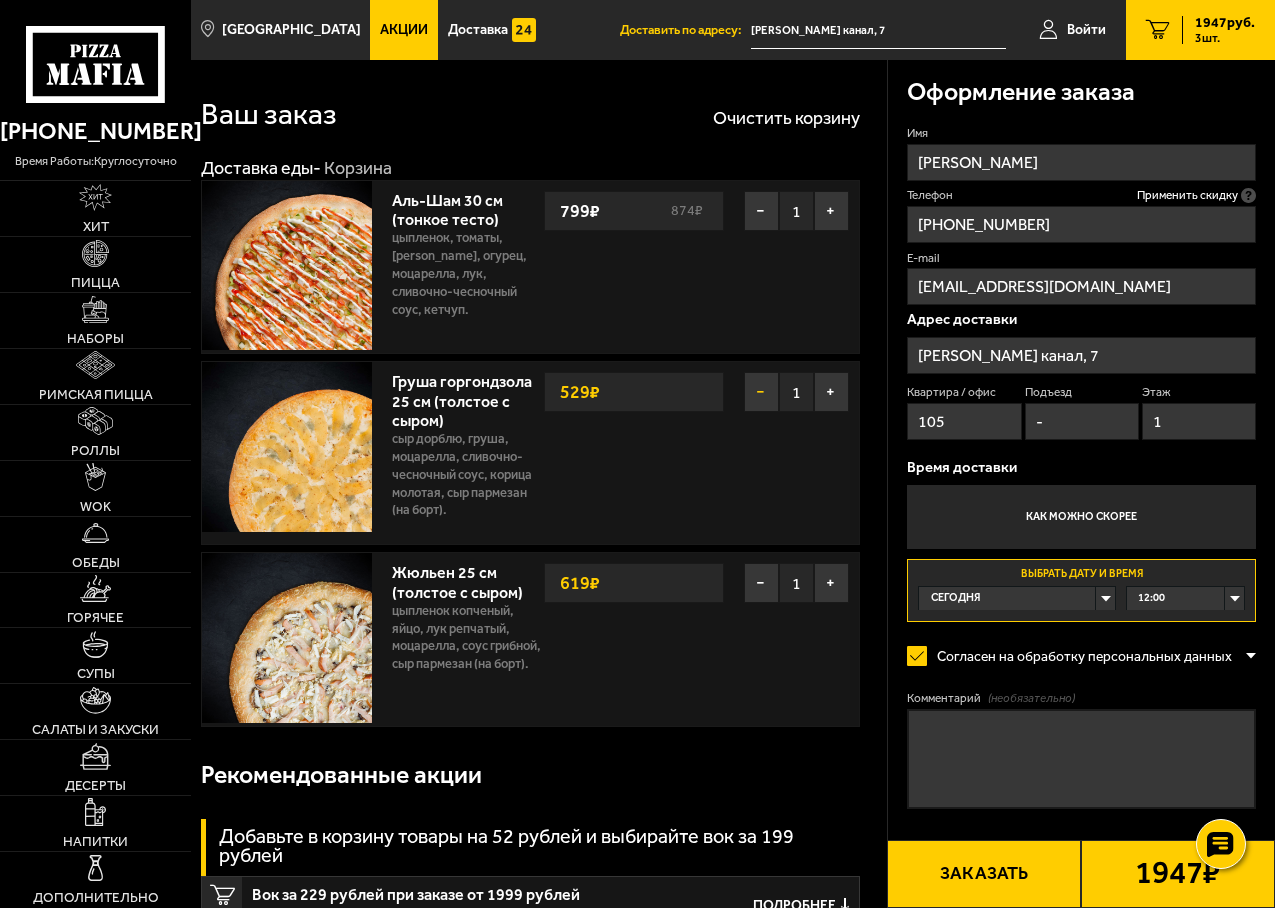 type on "[PERSON_NAME]" 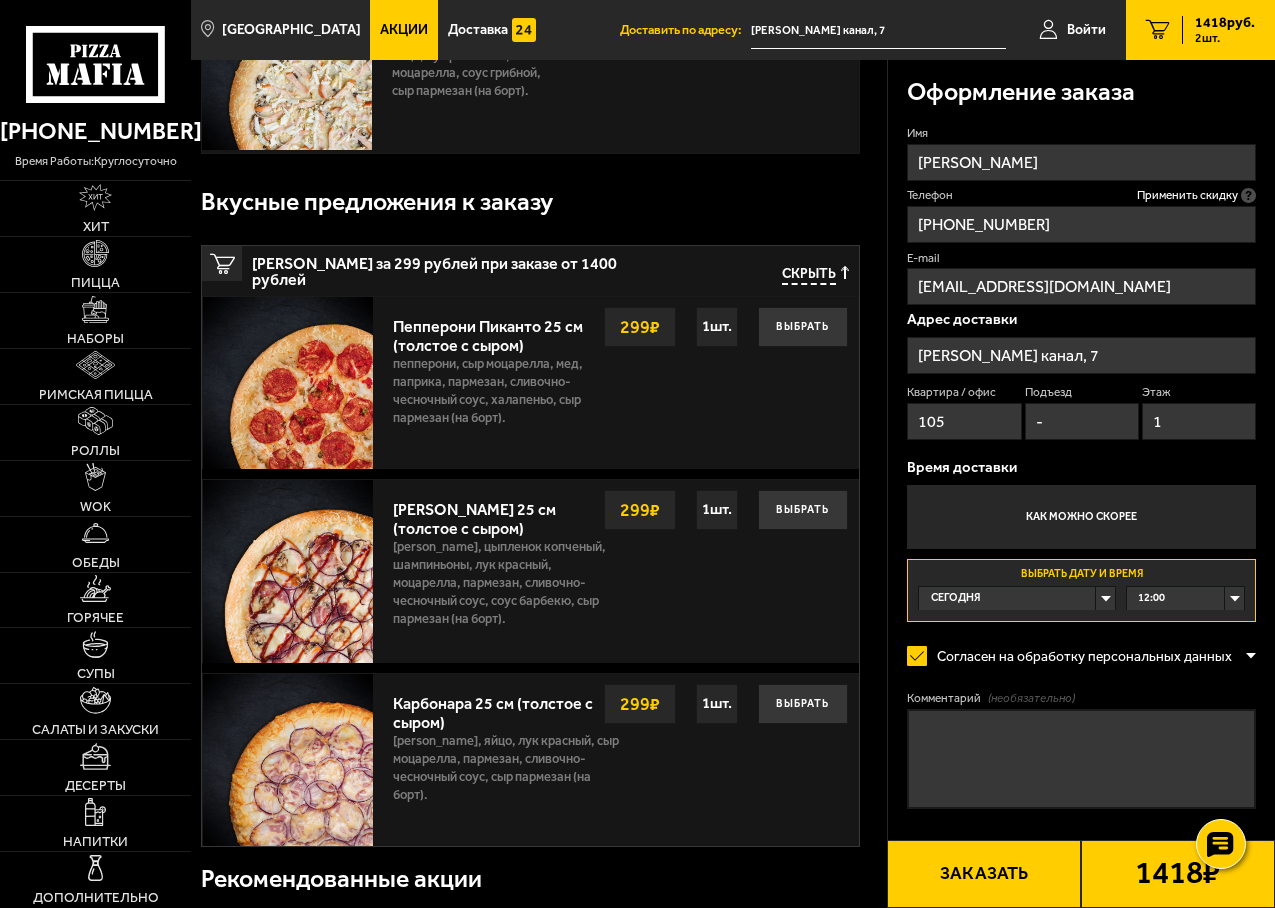 scroll, scrollTop: 400, scrollLeft: 0, axis: vertical 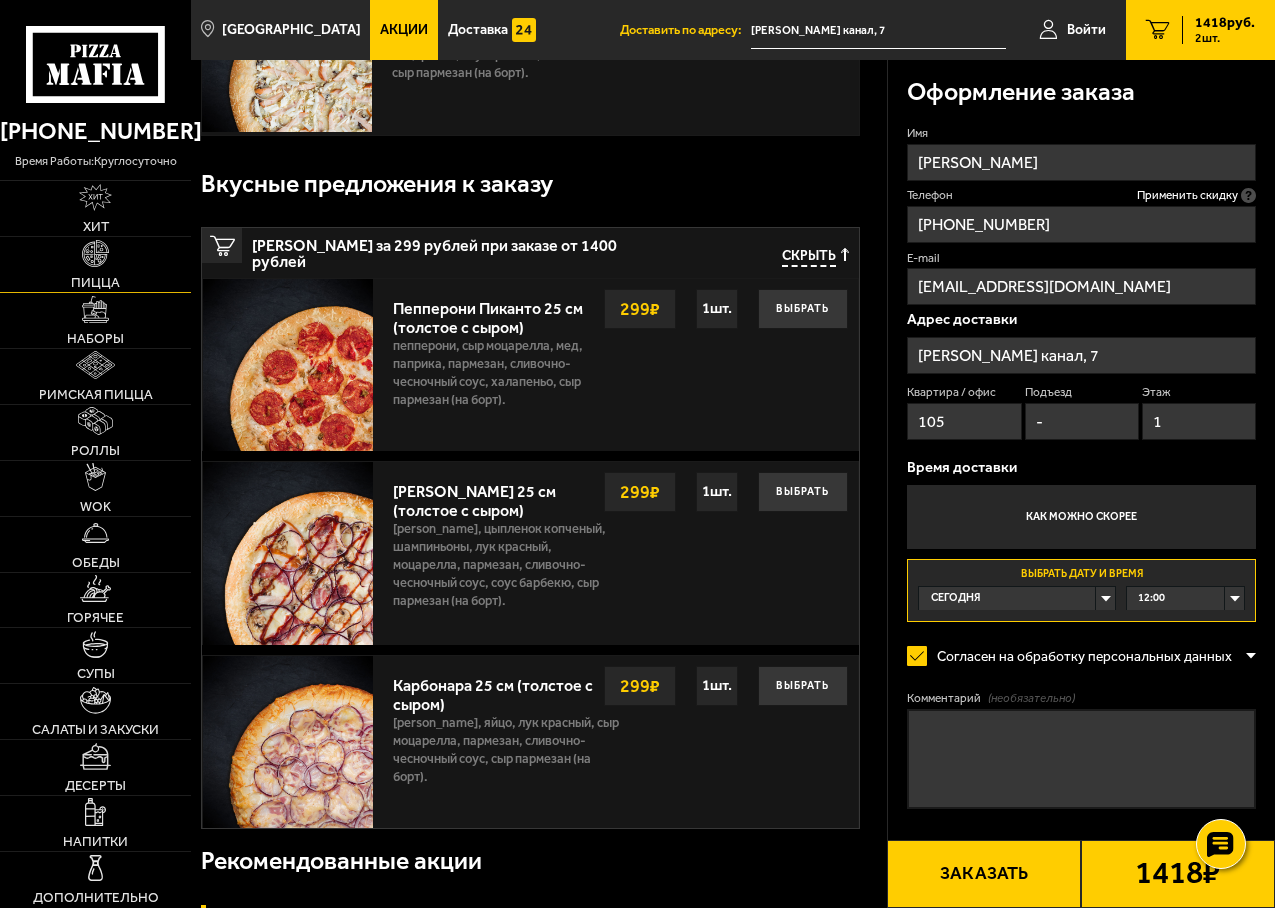 click on "Пицца" at bounding box center [95, 264] 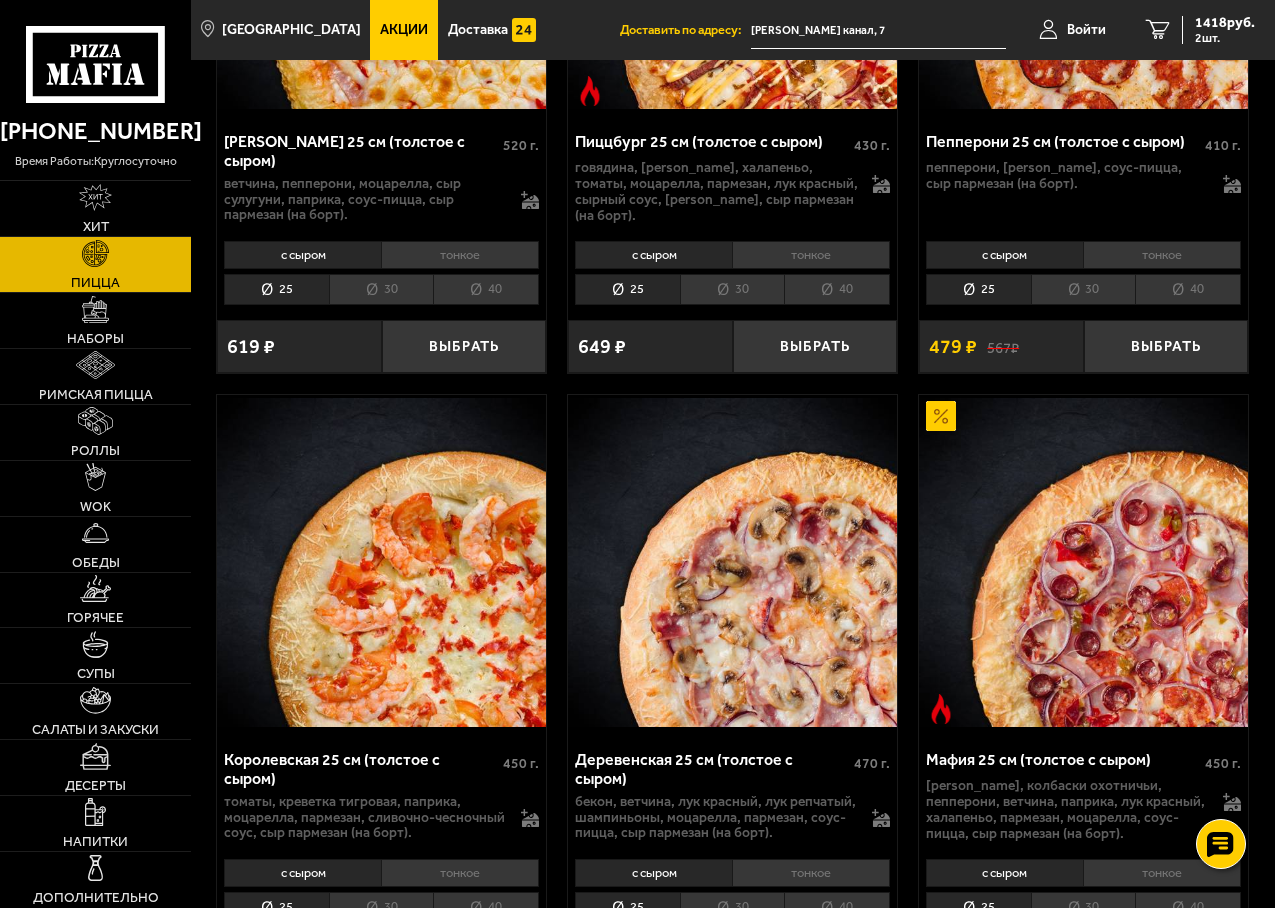 scroll, scrollTop: 3100, scrollLeft: 0, axis: vertical 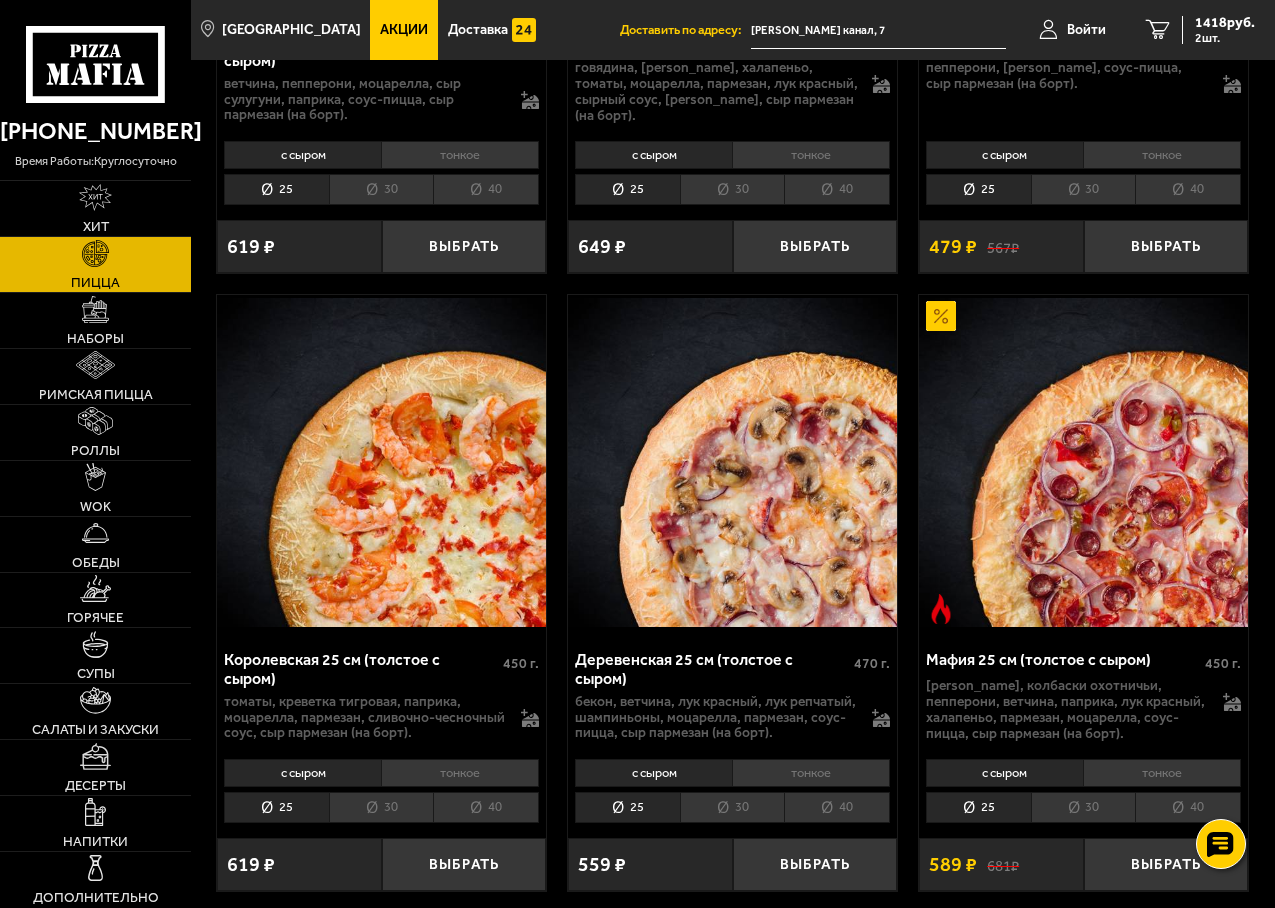 click on "тонкое" at bounding box center [811, 773] 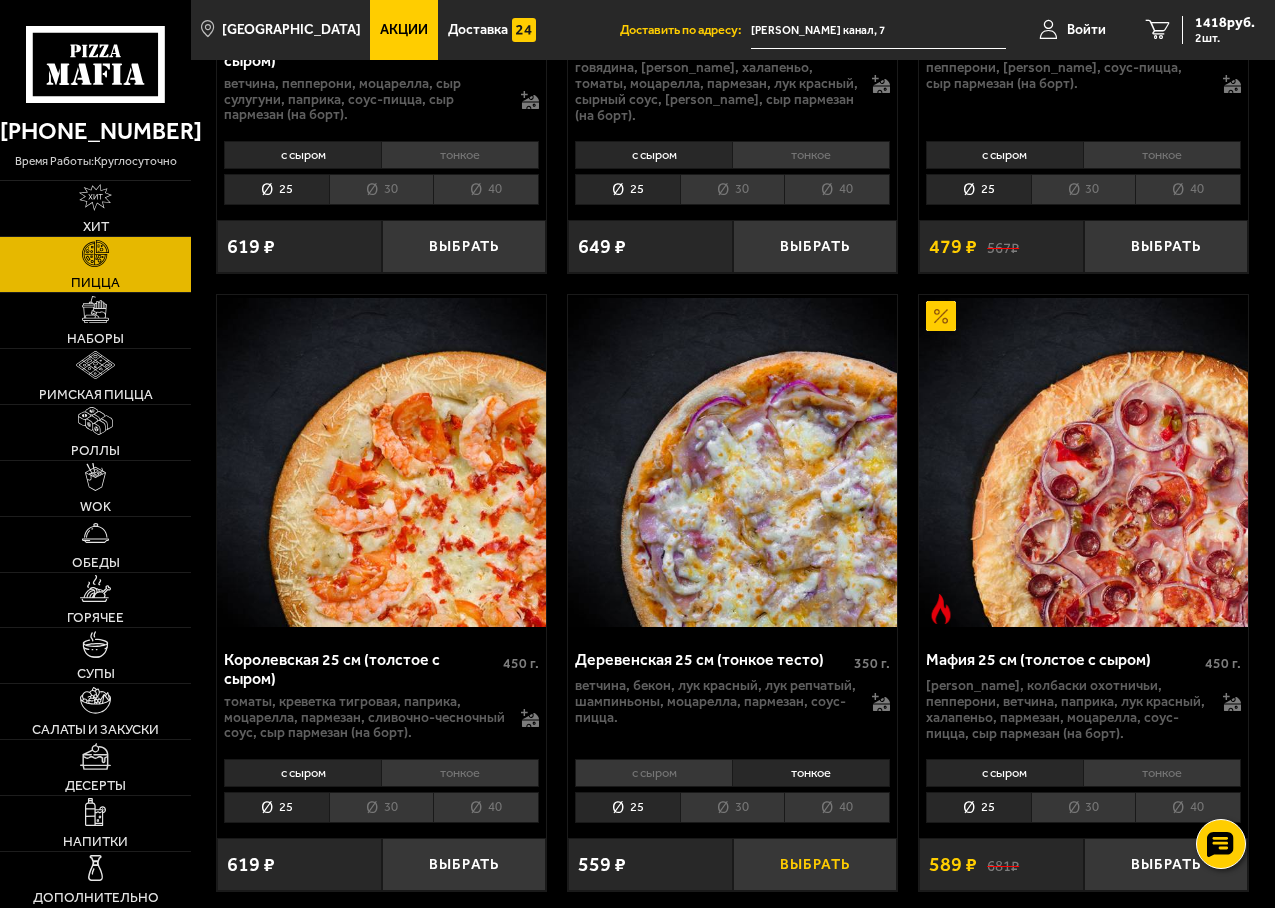 click on "Выбрать" at bounding box center [815, 864] 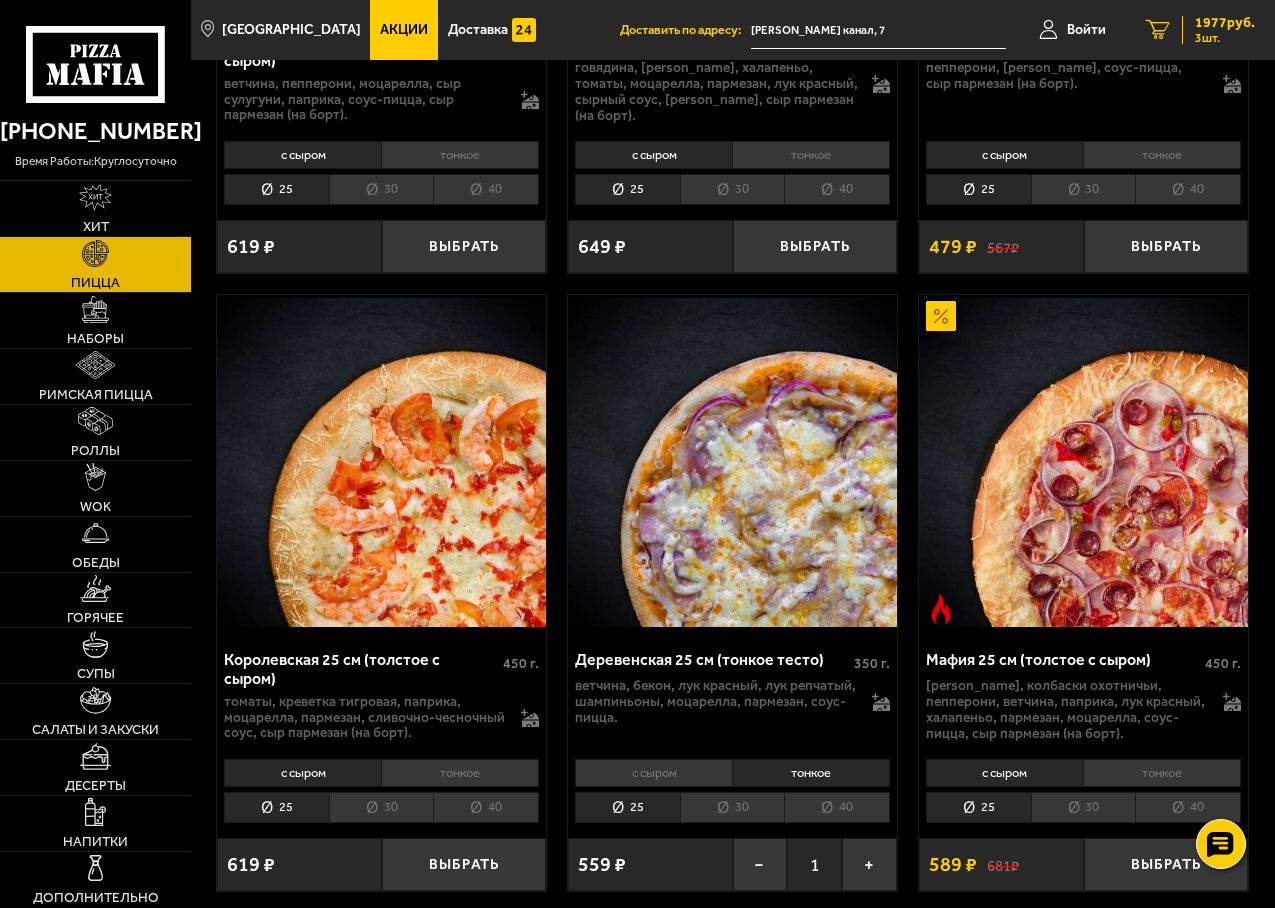 click on "3  шт." at bounding box center [1225, 38] 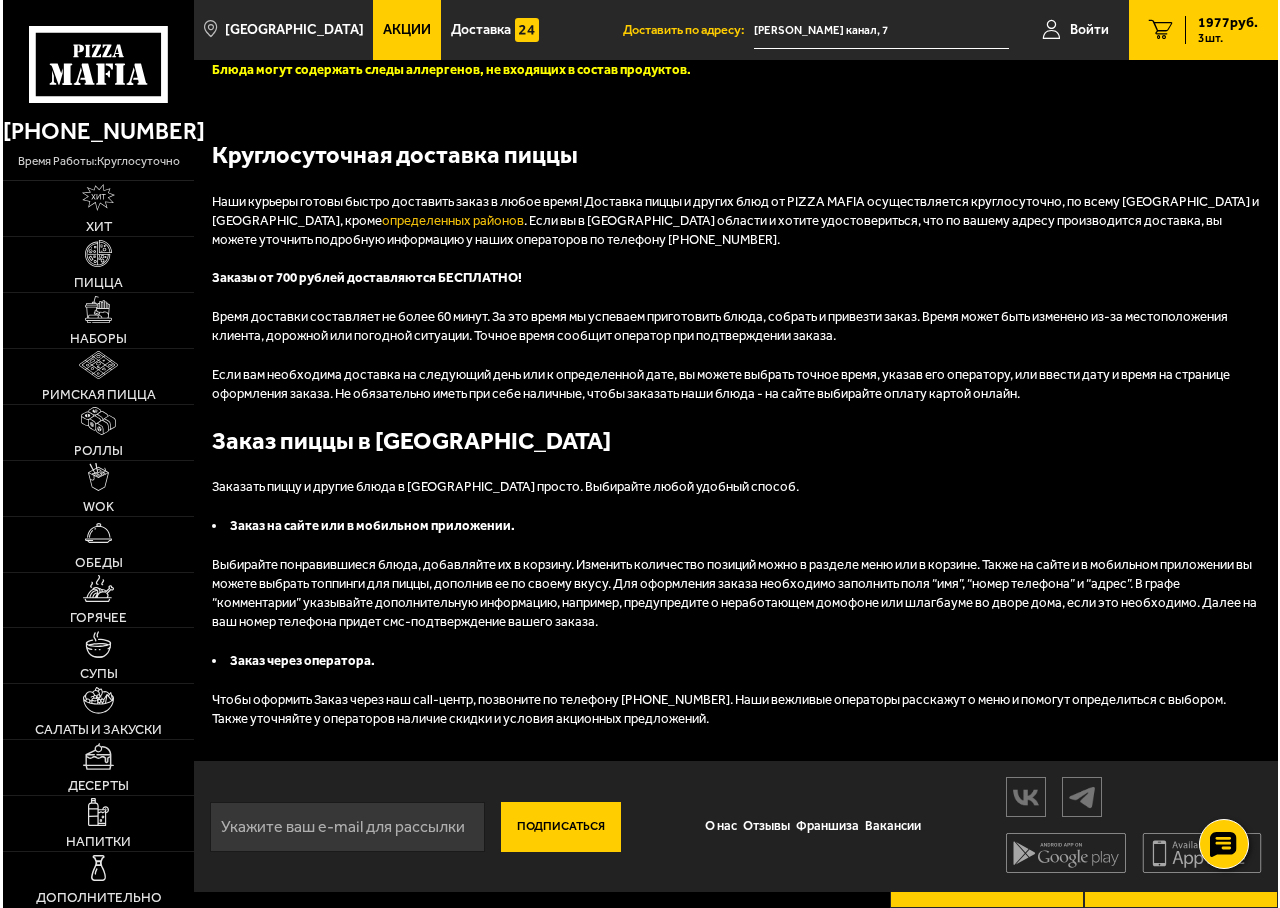 scroll, scrollTop: 0, scrollLeft: 0, axis: both 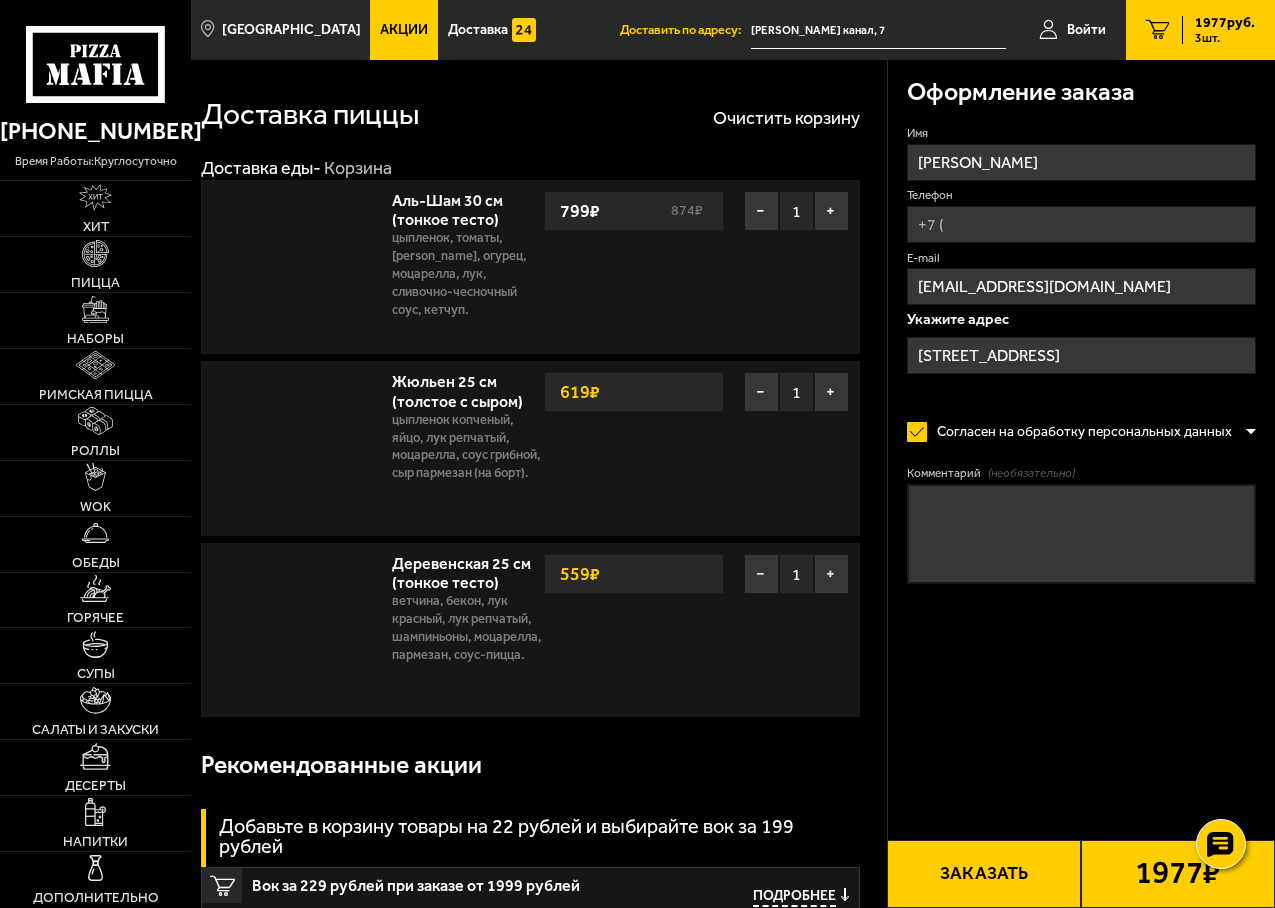 type on "[PERSON_NAME] канал, 7" 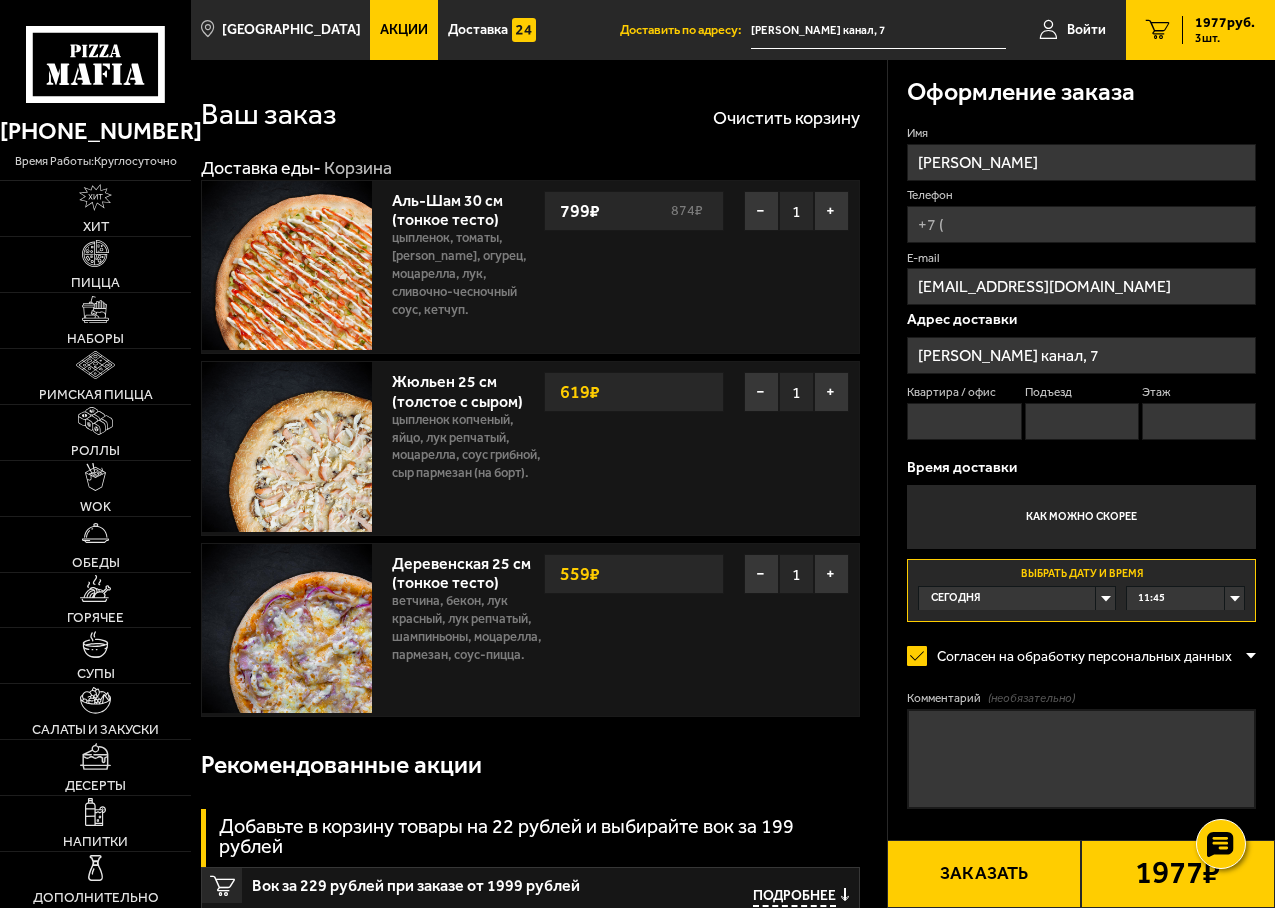 click on "Телефон" at bounding box center [1081, 224] 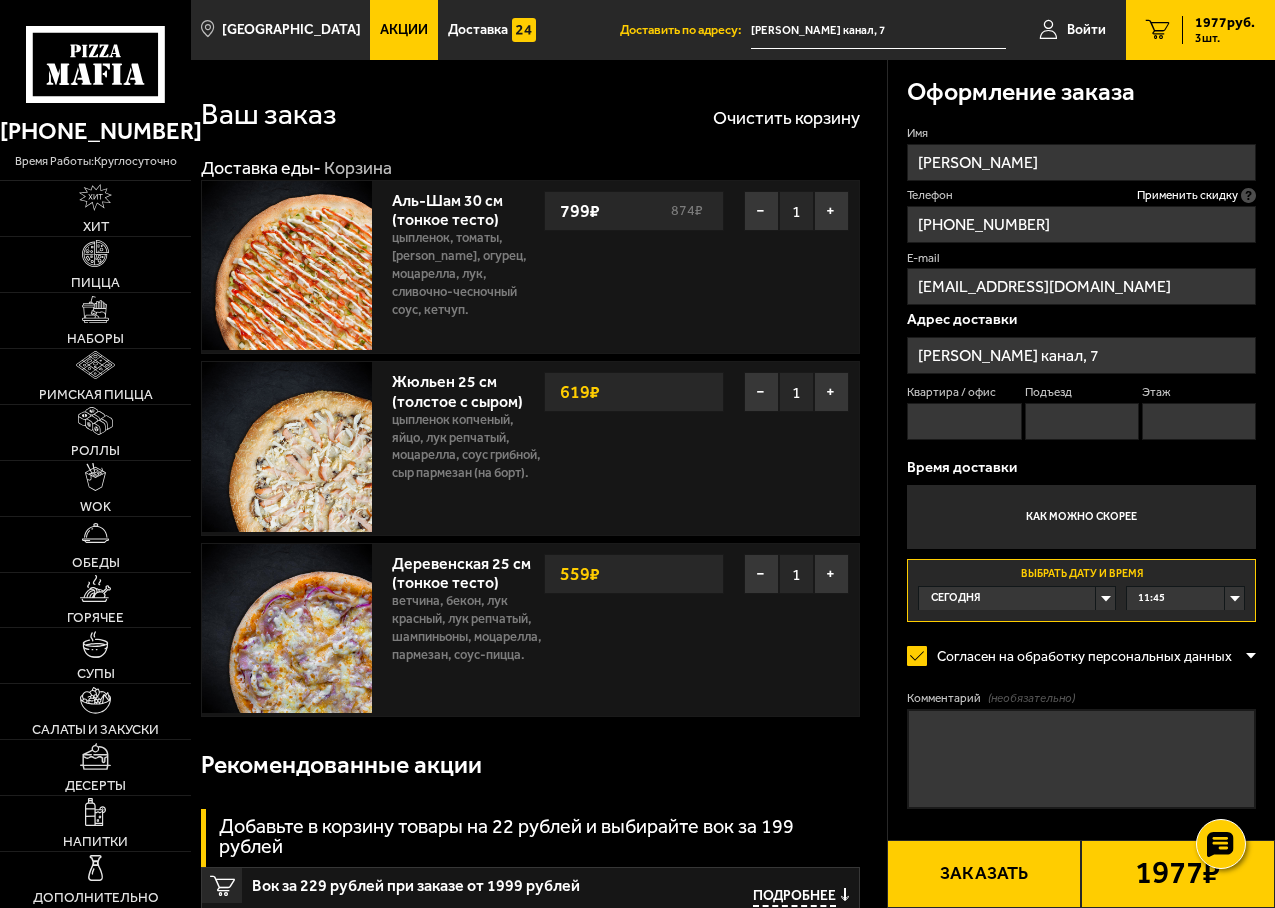 click on "Квартира / офис" at bounding box center (964, 421) 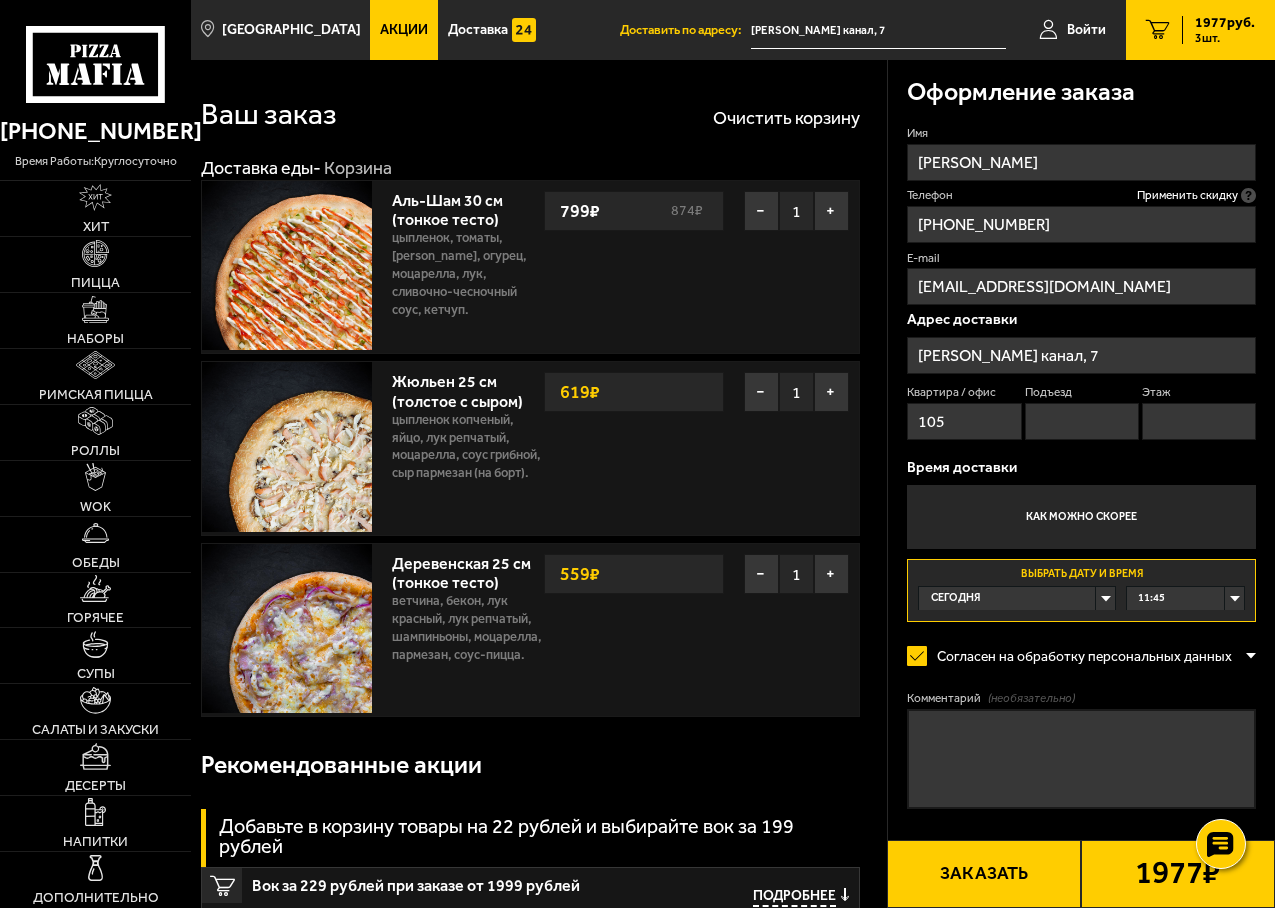 type on "105" 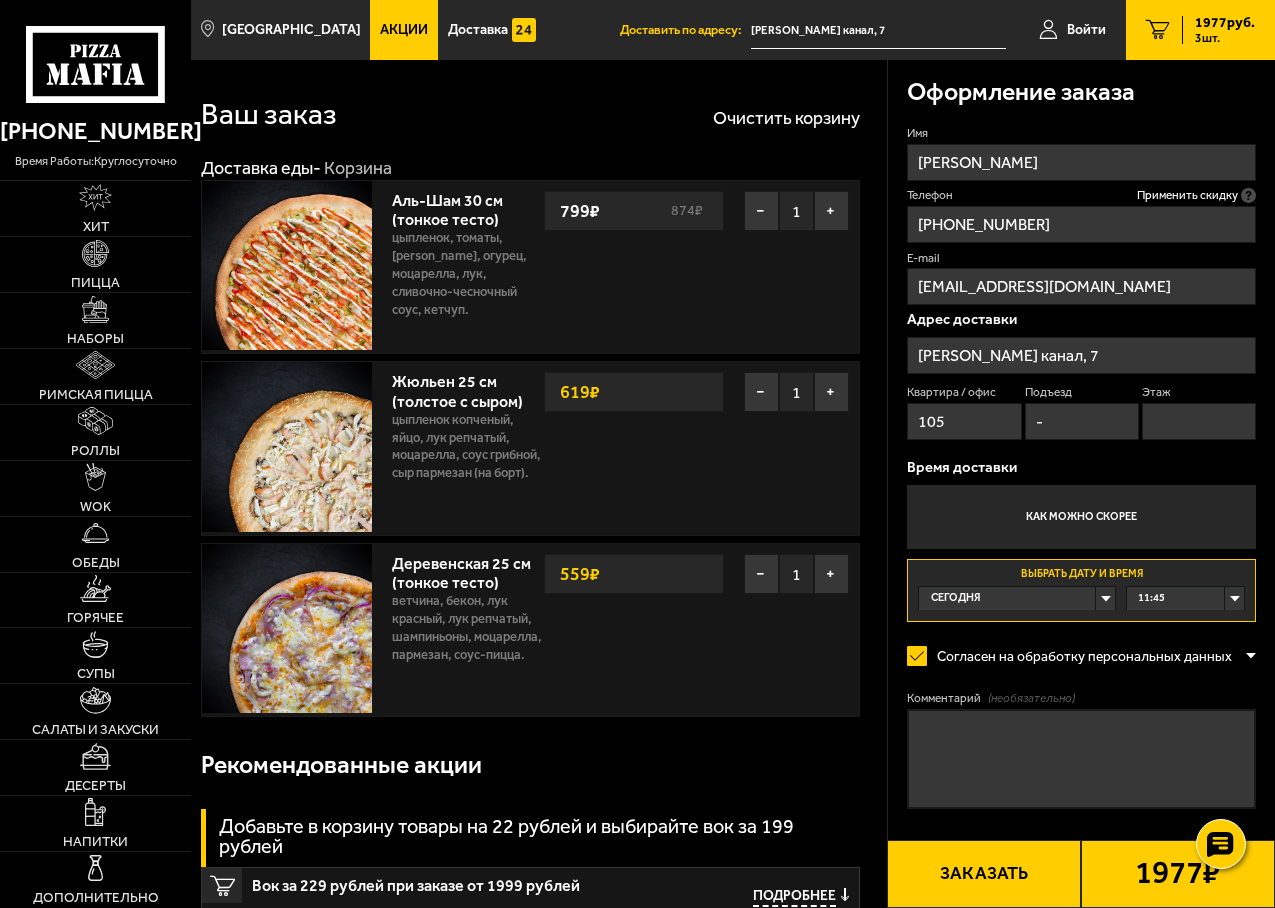 type on "-" 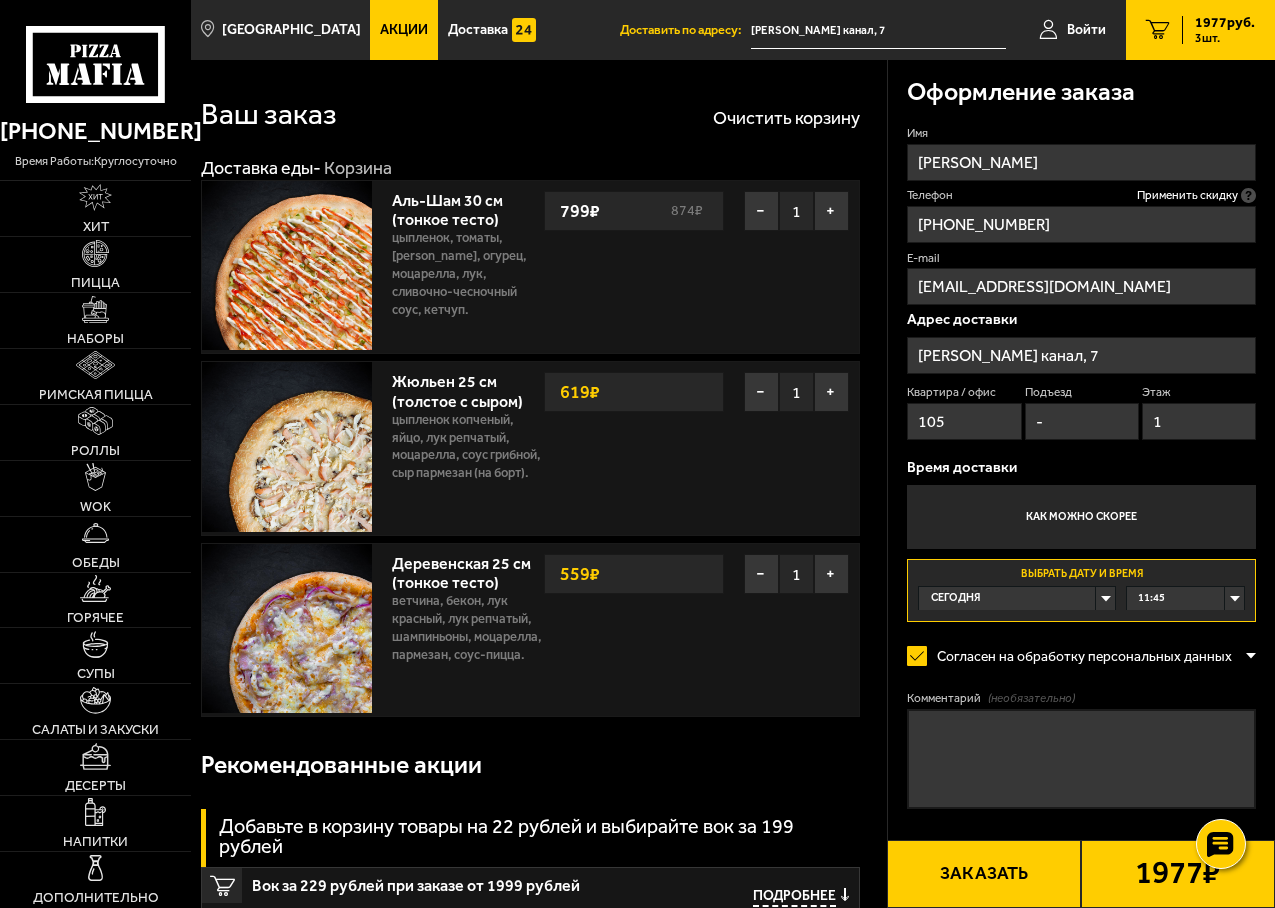 type on "1" 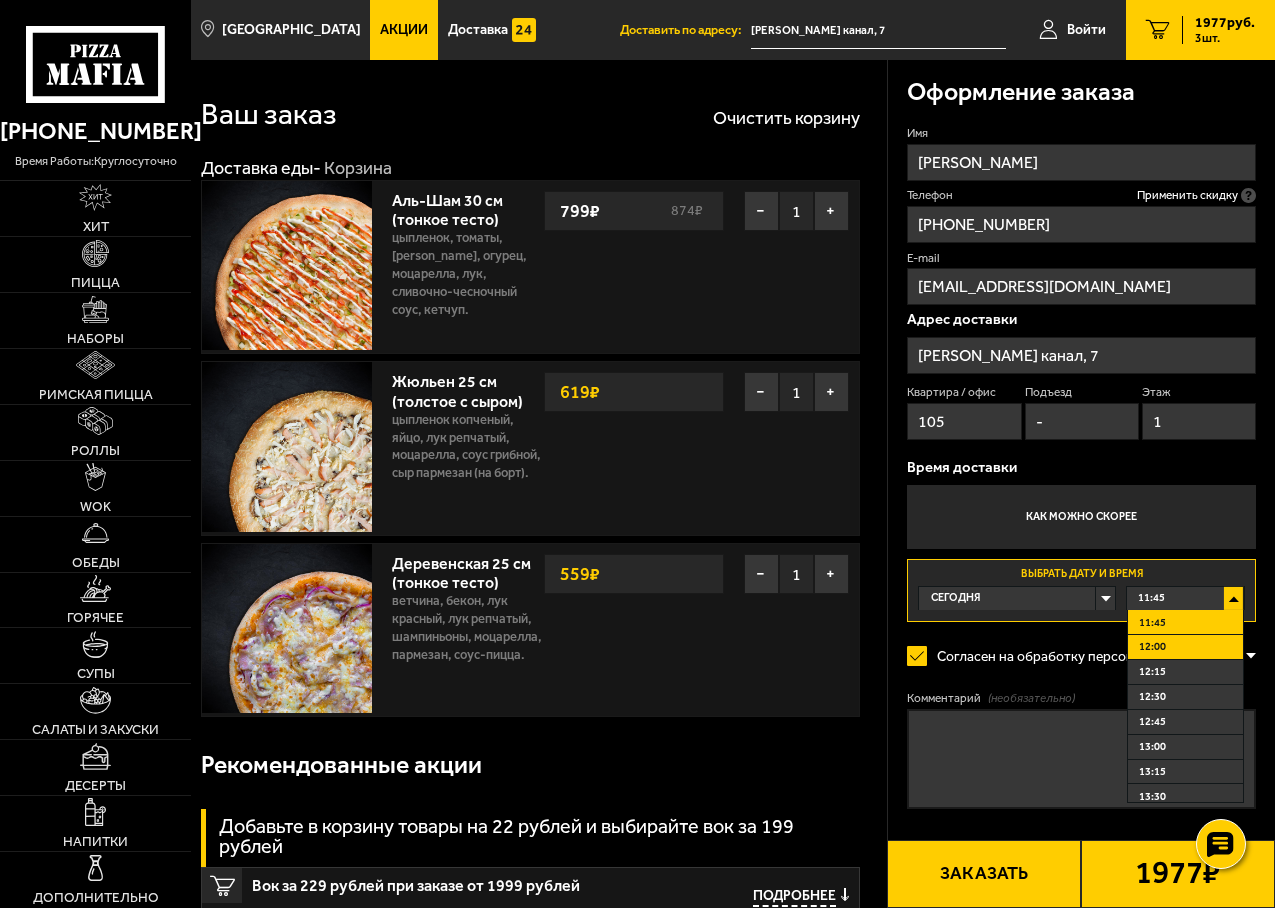 click on "12:00" at bounding box center [1185, 647] 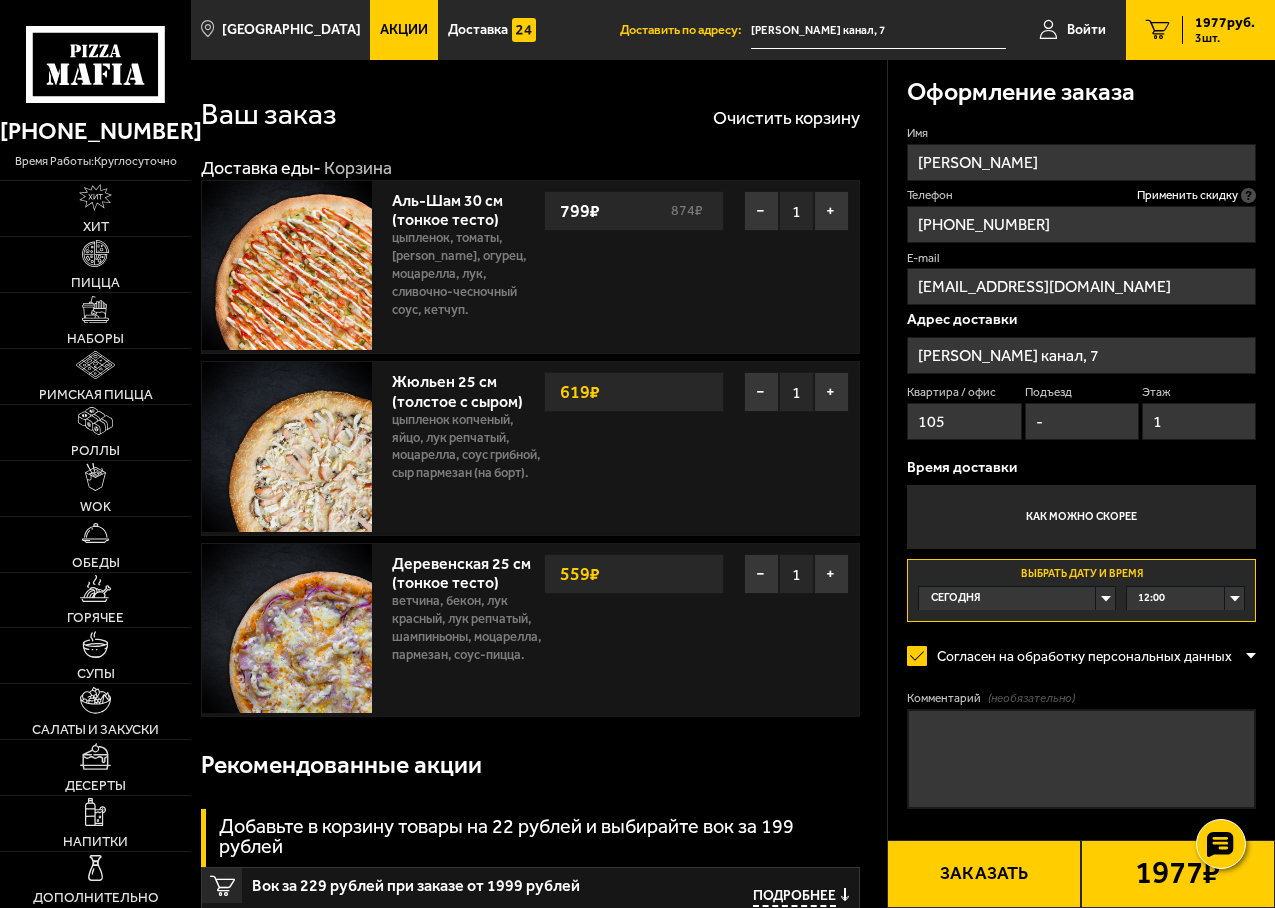 click on "Заказать" at bounding box center [984, 874] 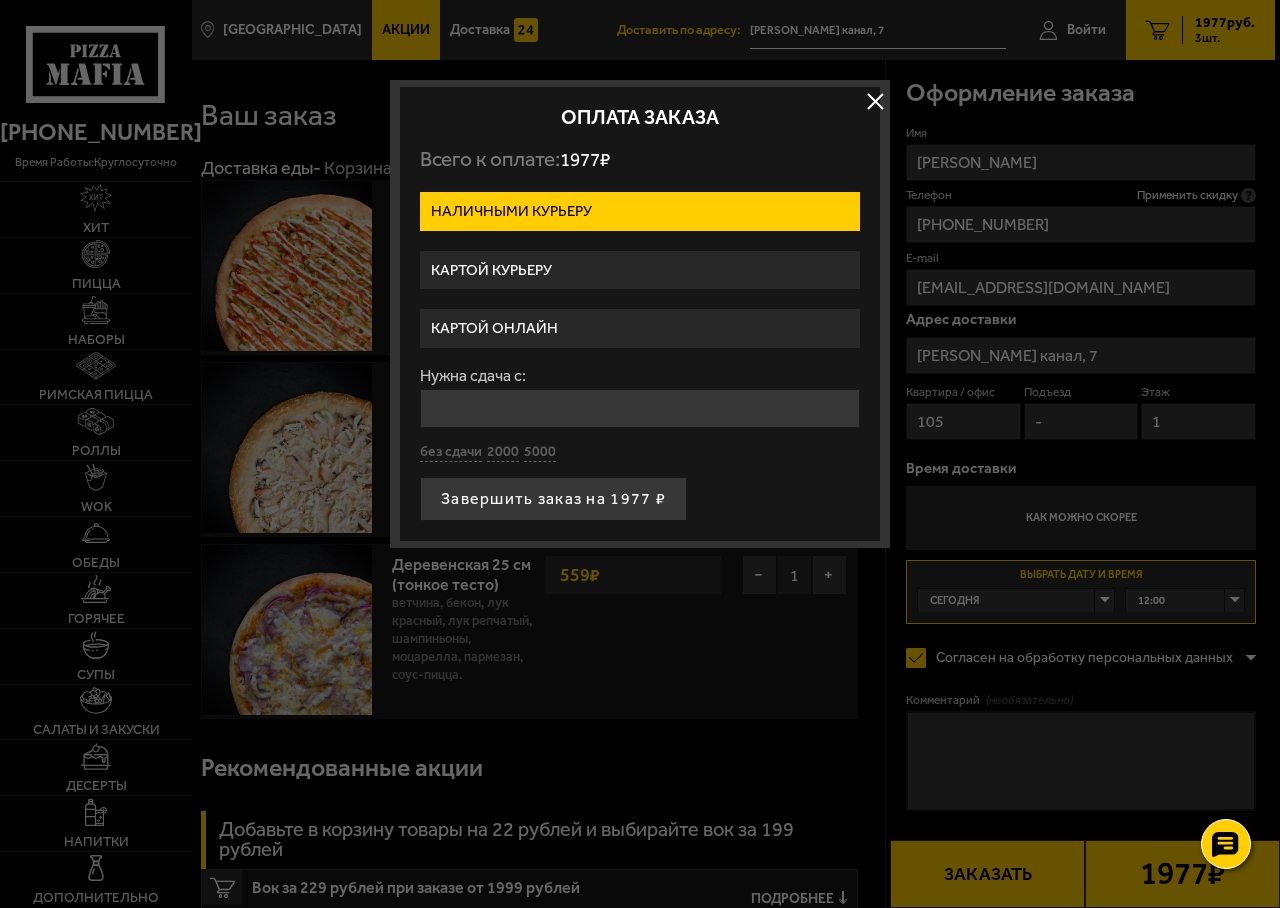 click on "Картой курьеру" at bounding box center [640, 270] 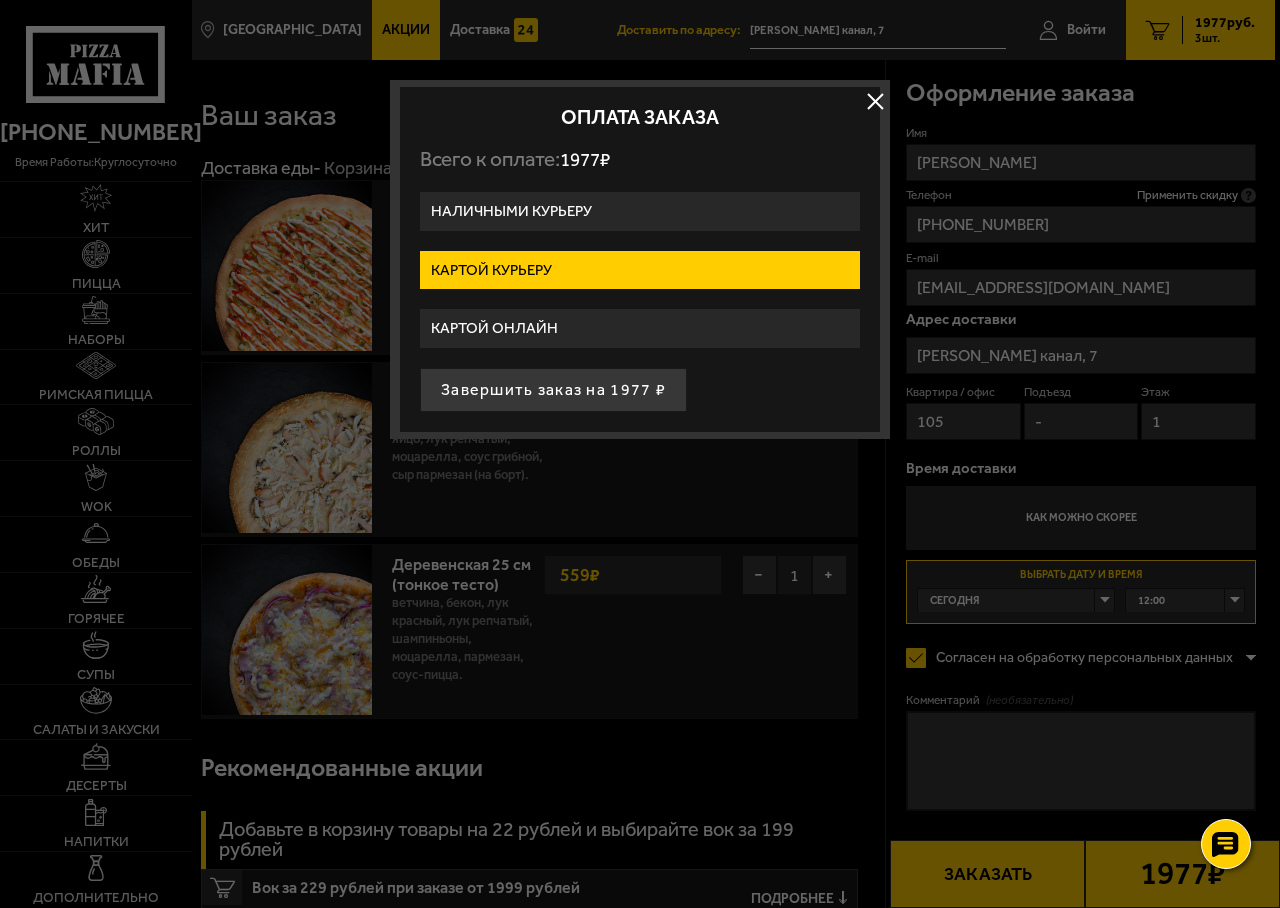 click on "Картой курьеру" at bounding box center (640, 270) 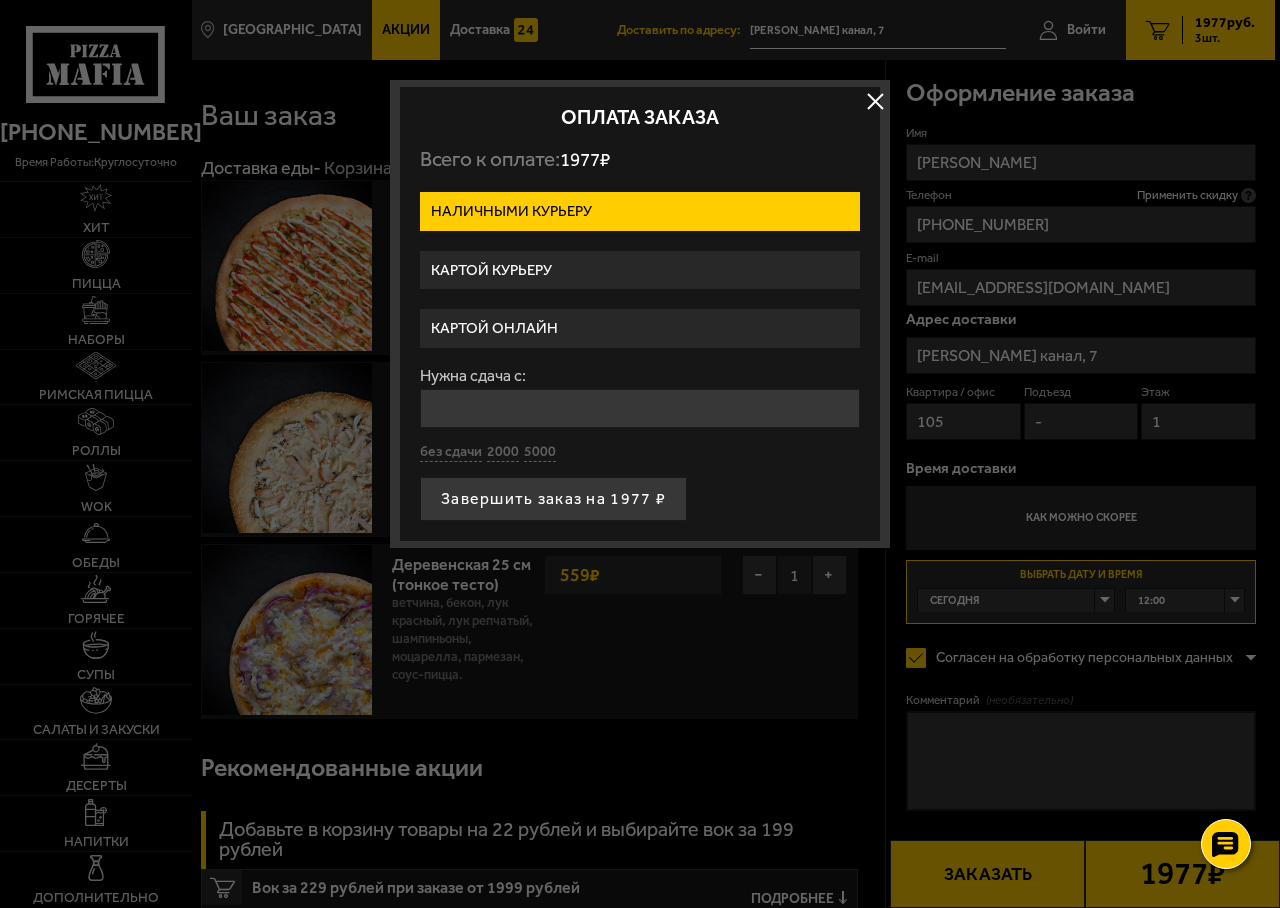 click on "Наличными курьеру" at bounding box center (640, 211) 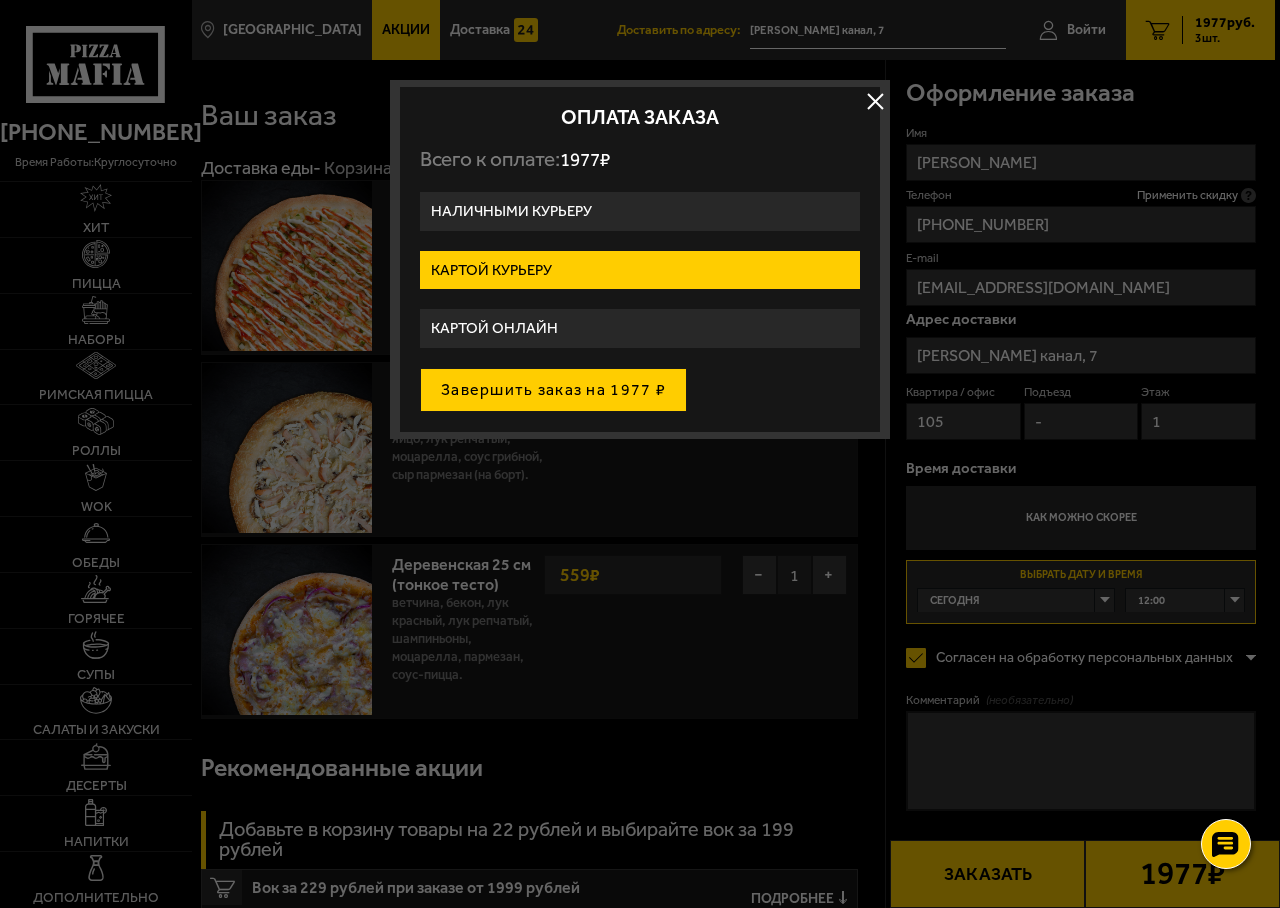 click on "Завершить заказ на 1977 ₽" at bounding box center (553, 390) 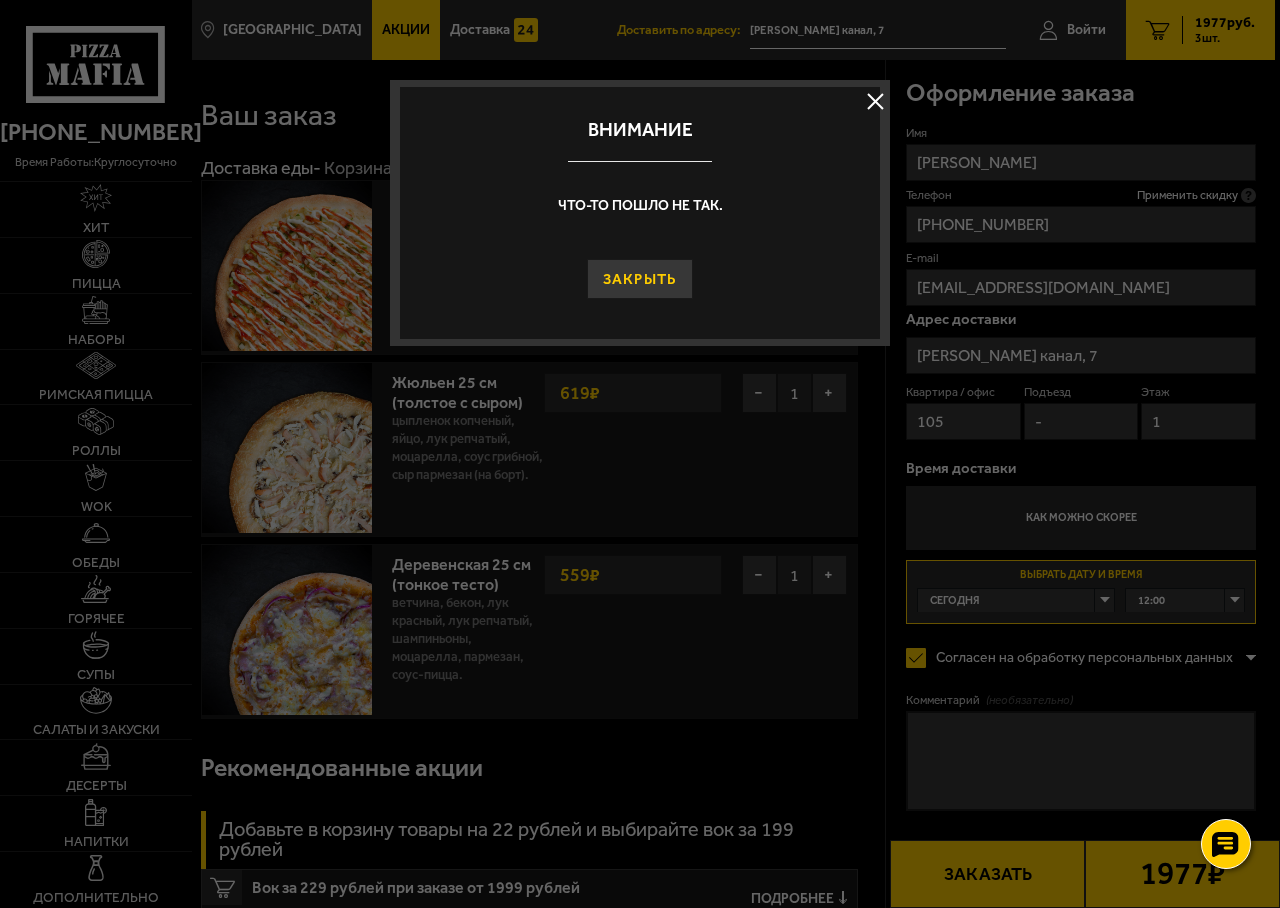 click on "Закрыть" at bounding box center [640, 279] 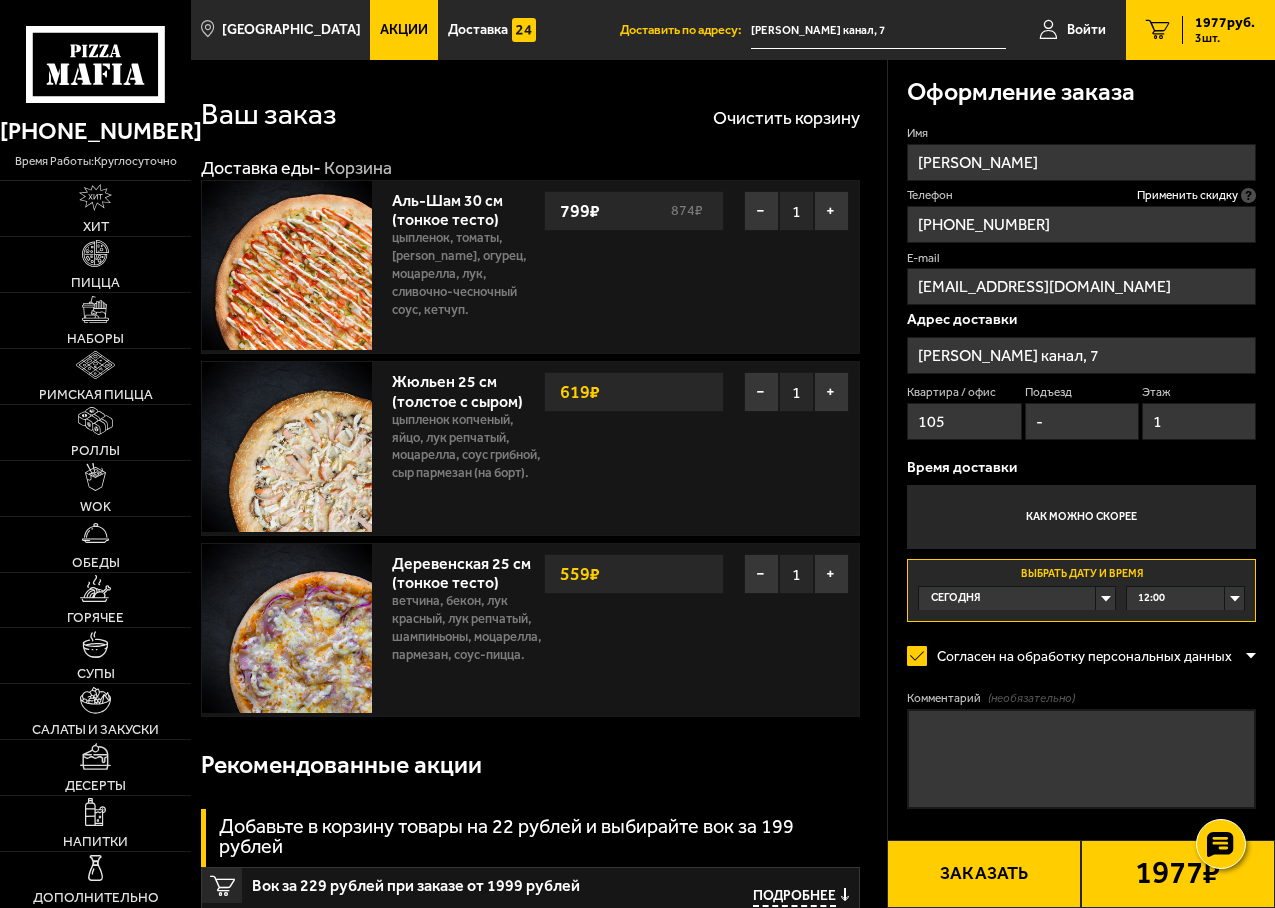click on "Заказать" at bounding box center (984, 874) 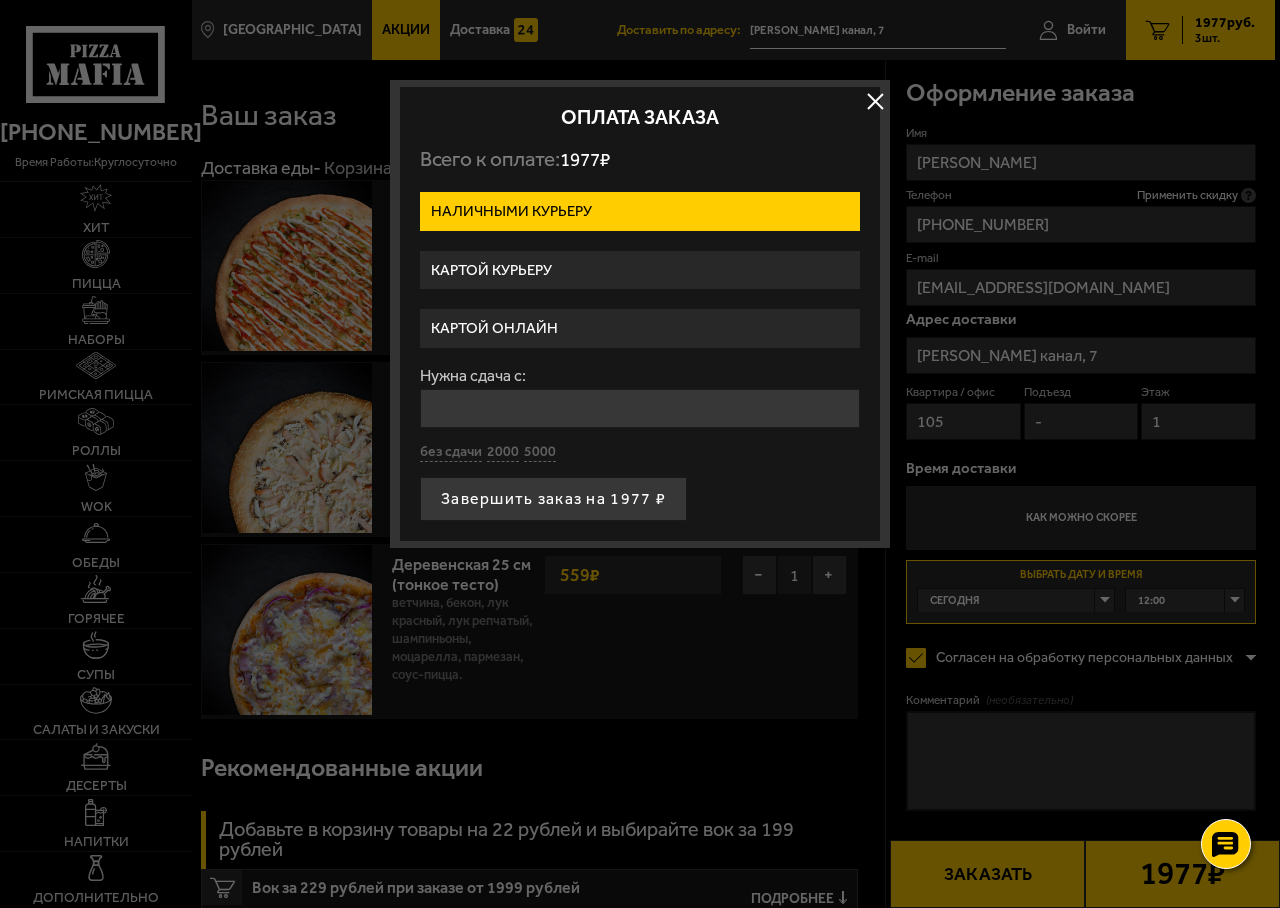 click on "Картой курьеру" at bounding box center [640, 270] 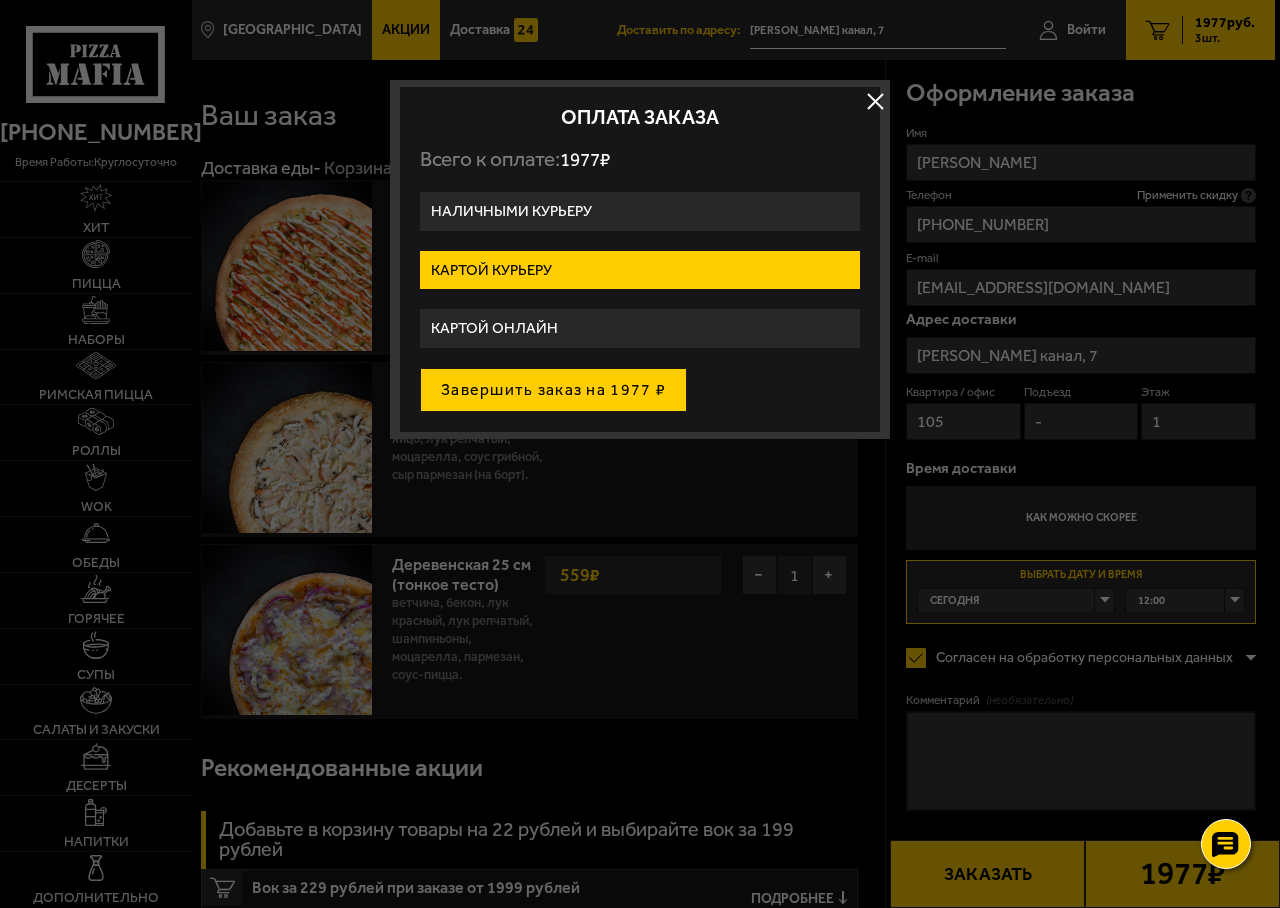 click on "Завершить заказ на 1977 ₽" at bounding box center [553, 390] 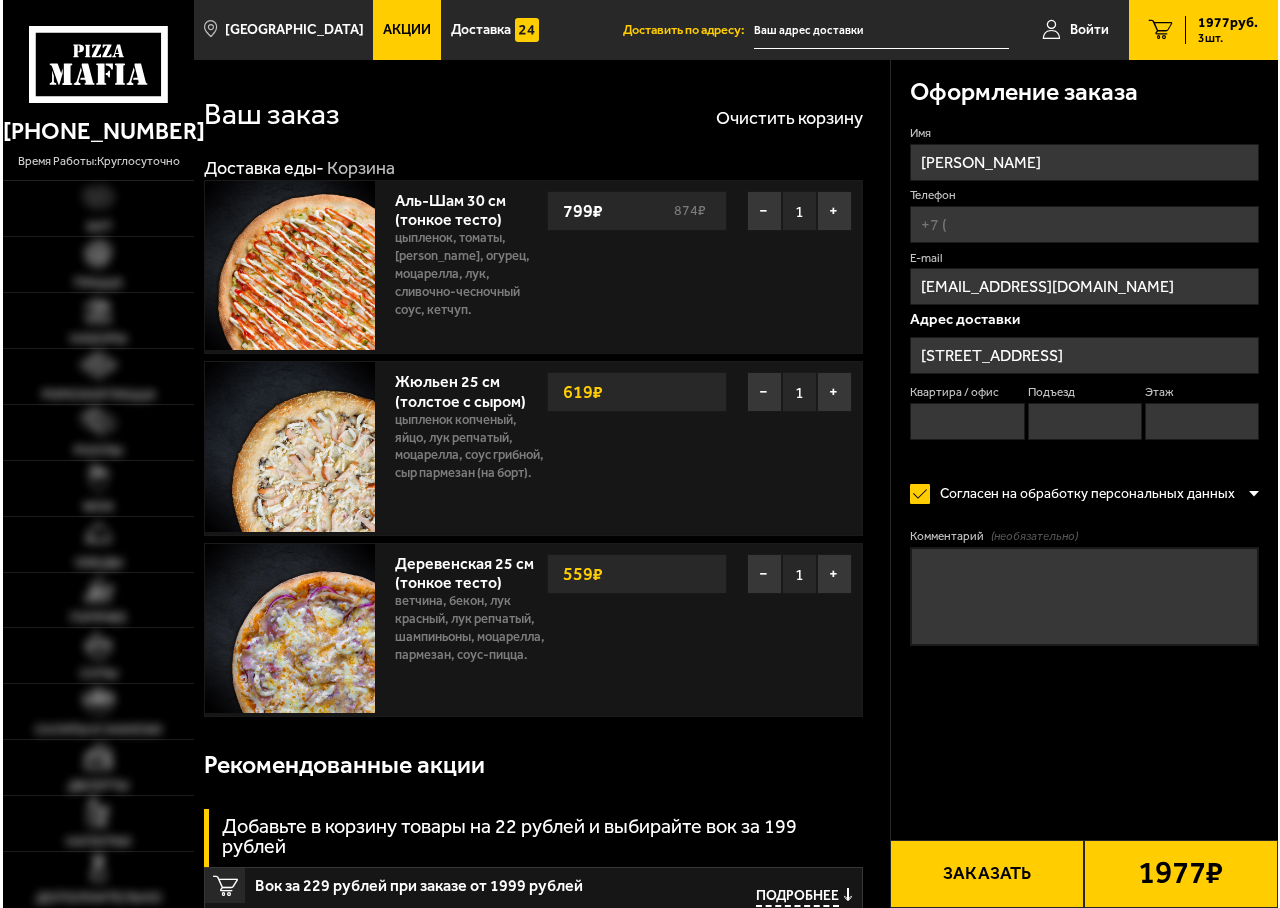 scroll, scrollTop: 0, scrollLeft: 0, axis: both 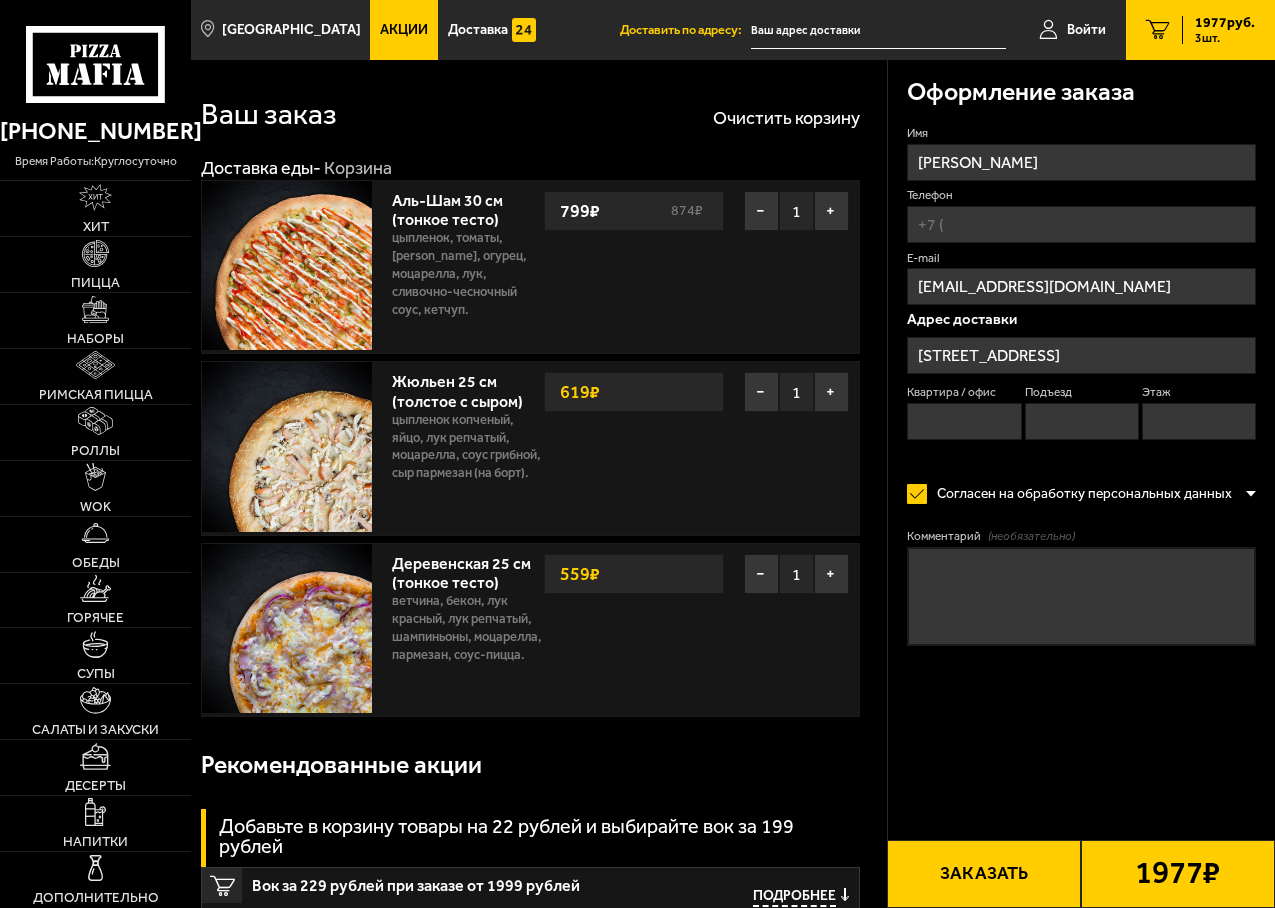 type on "[STREET_ADDRESS]" 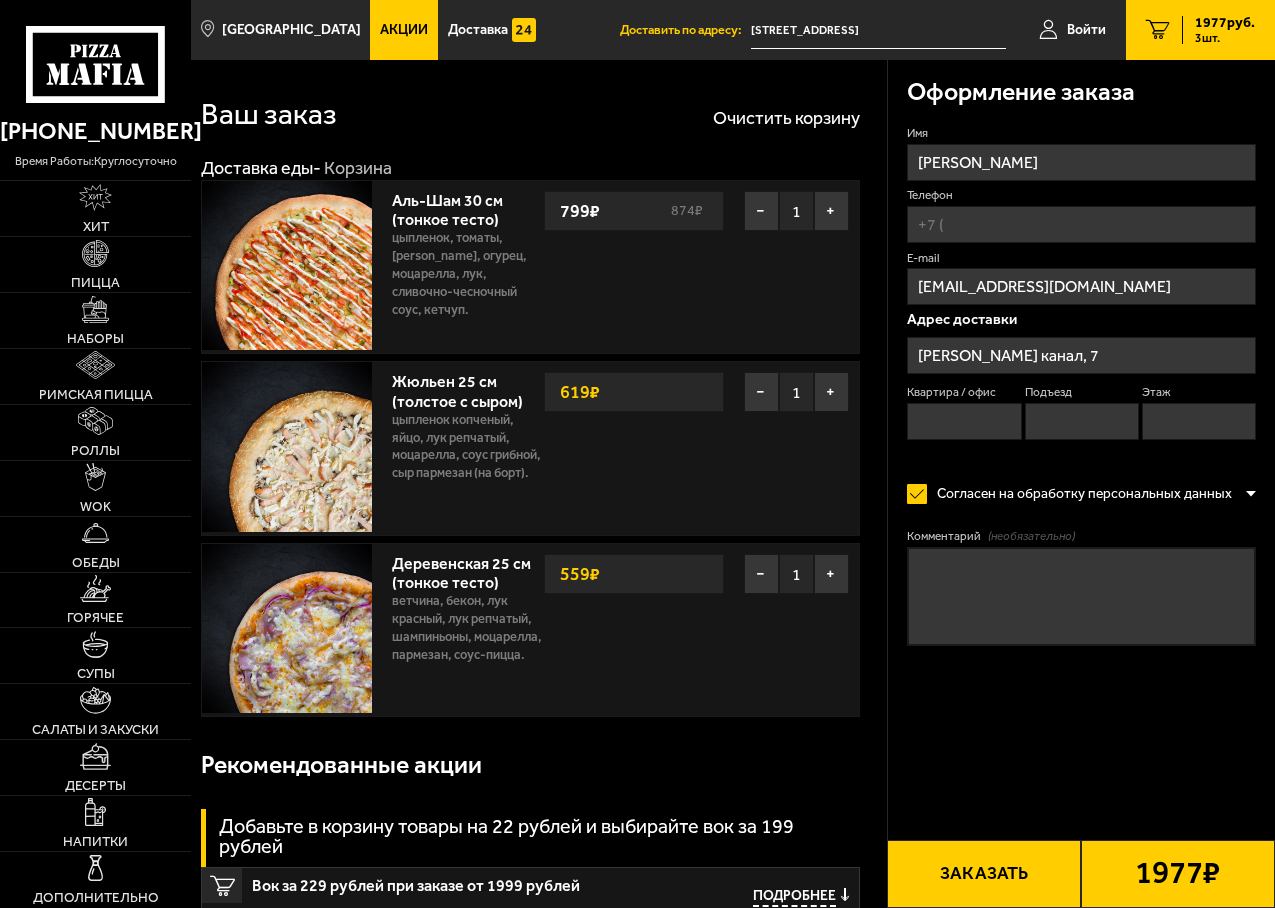 click on "Телефон" at bounding box center (1081, 224) 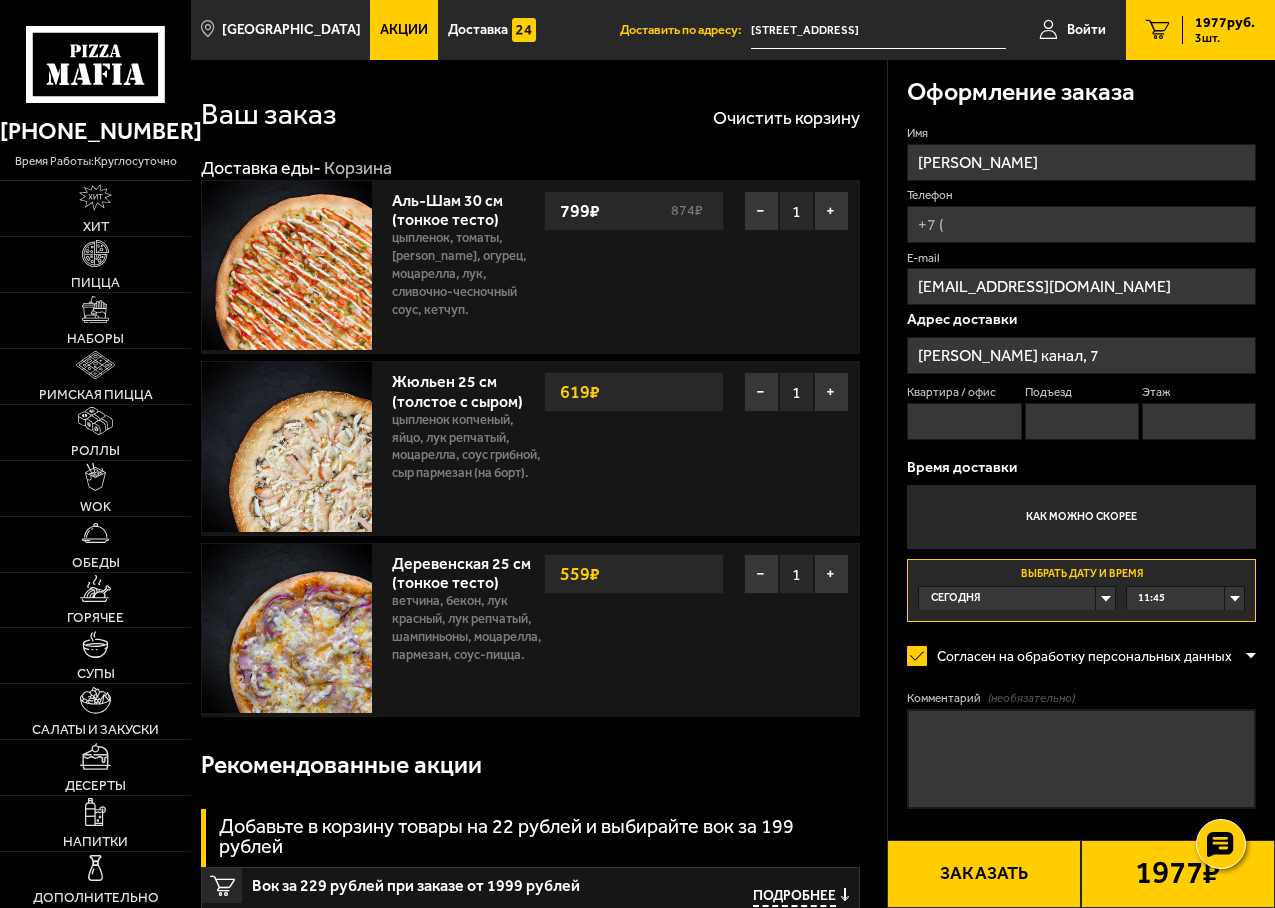 click on "Телефон" at bounding box center (1081, 224) 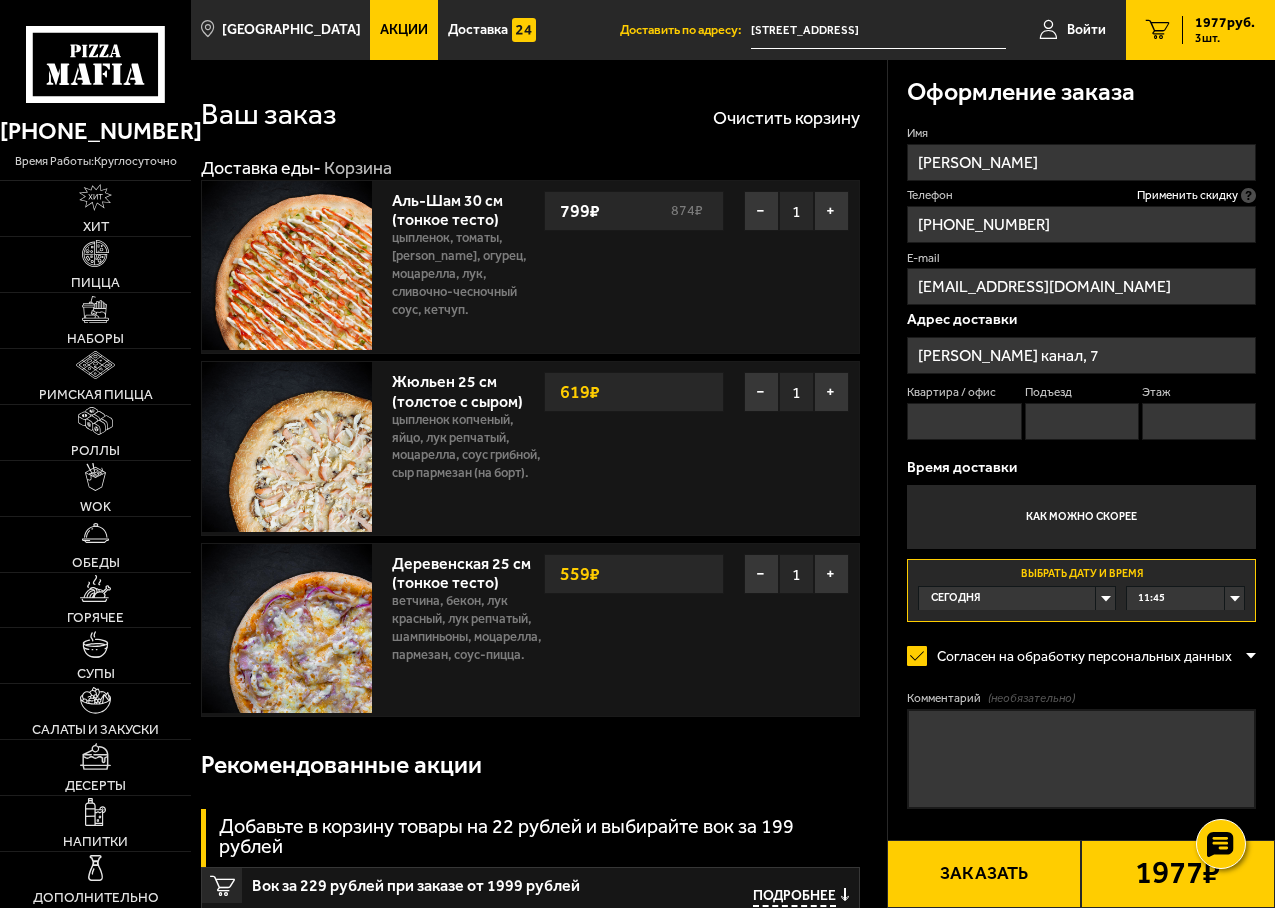 type on "[PHONE_NUMBER]" 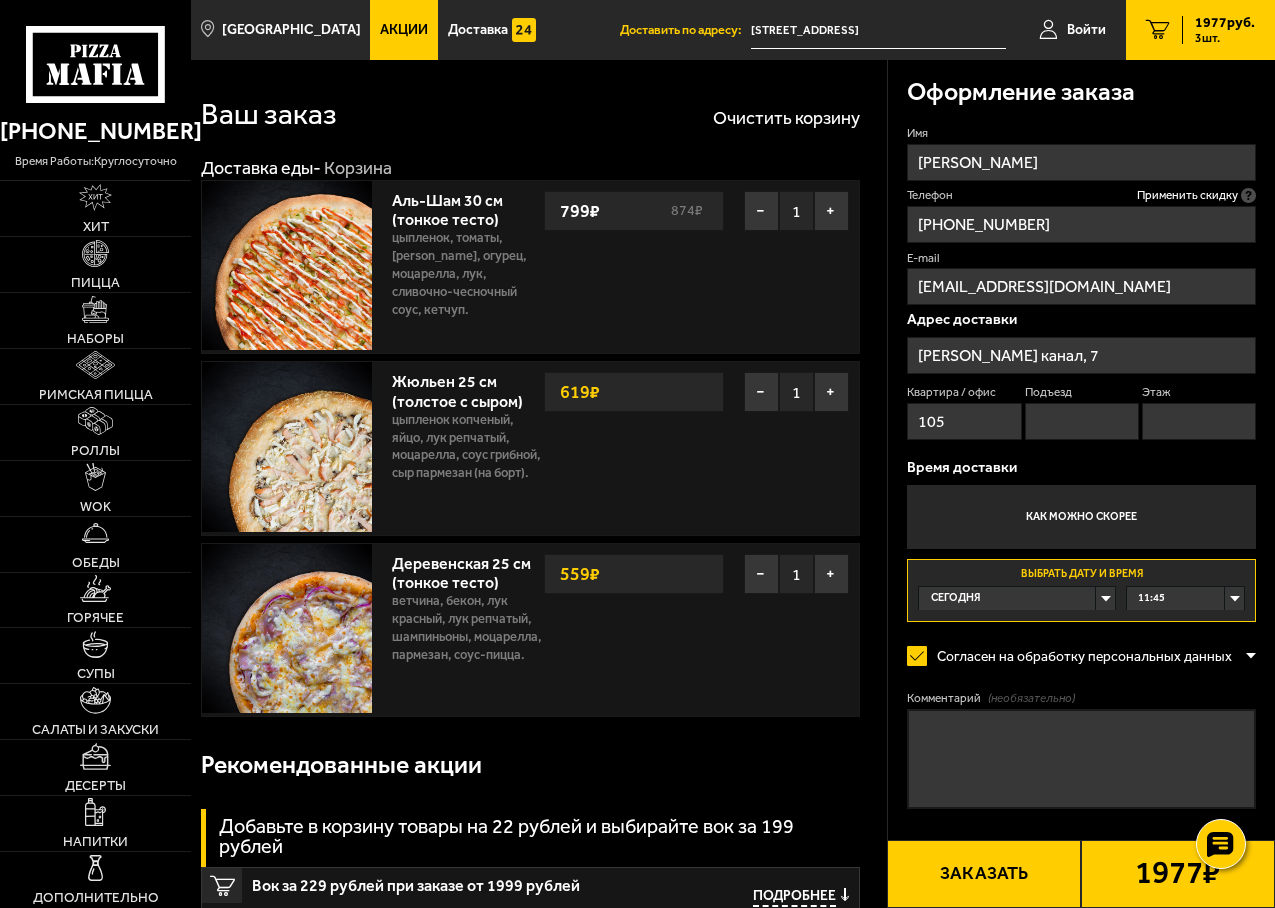 click on "Подъезд" at bounding box center [1082, 421] 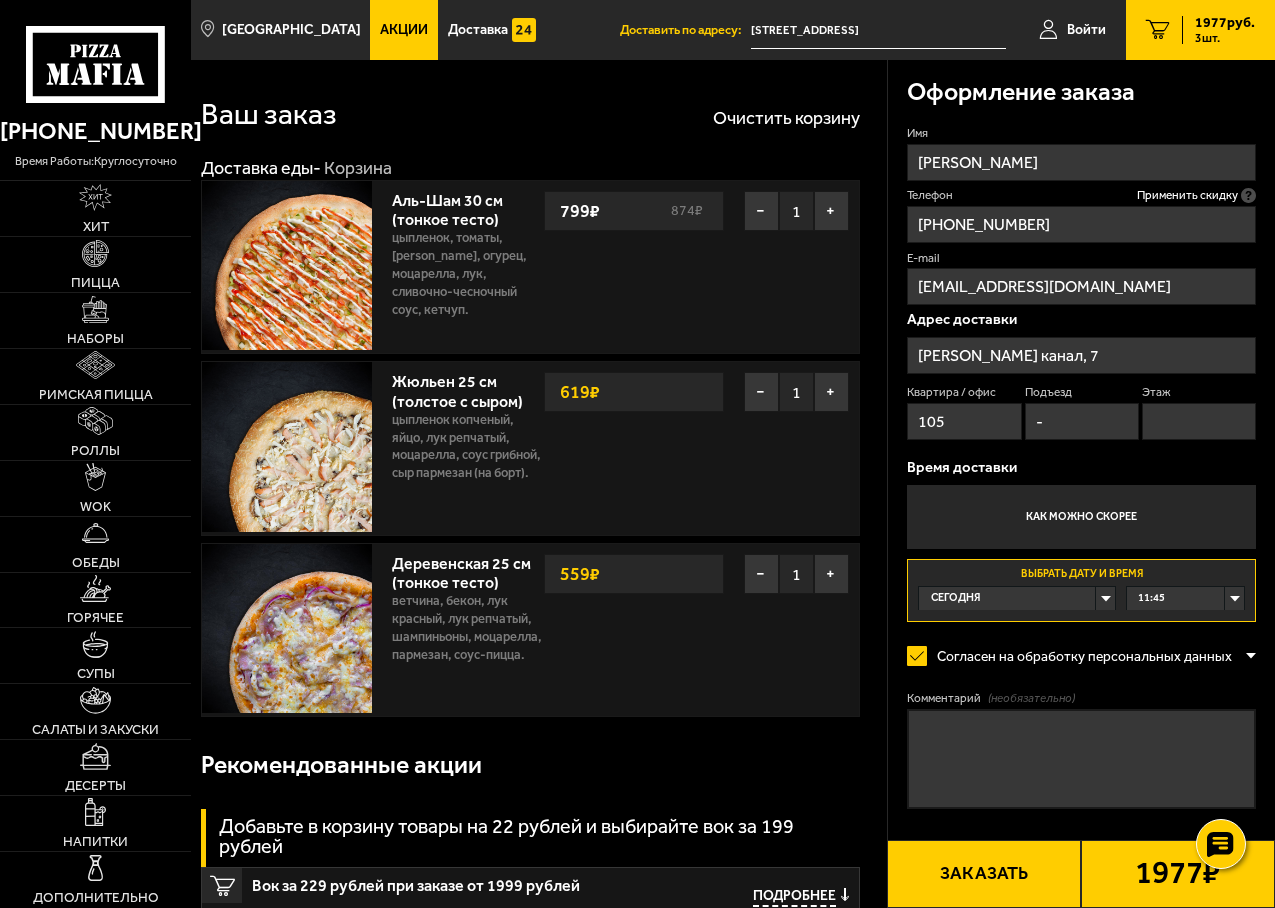 type on "-" 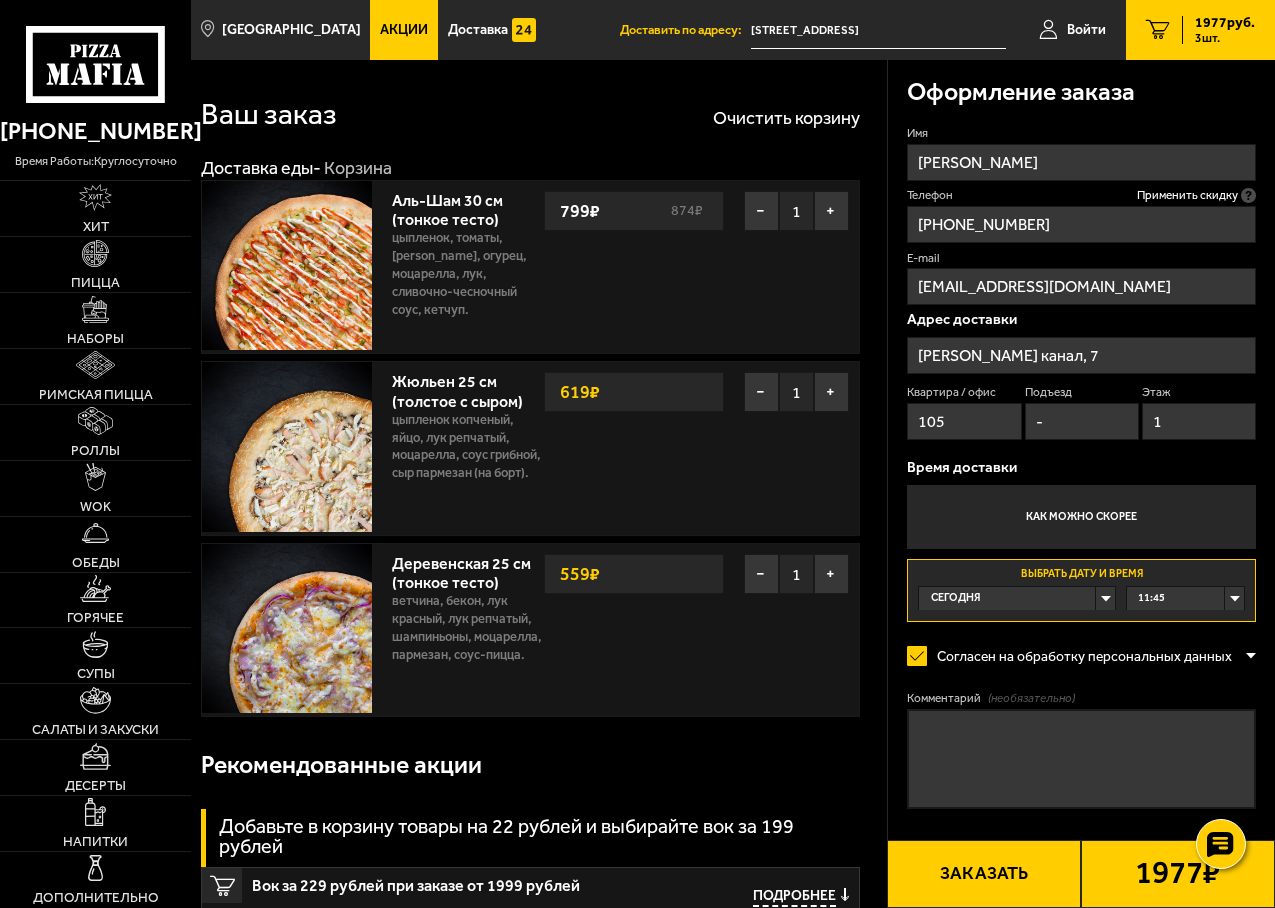 type on "1" 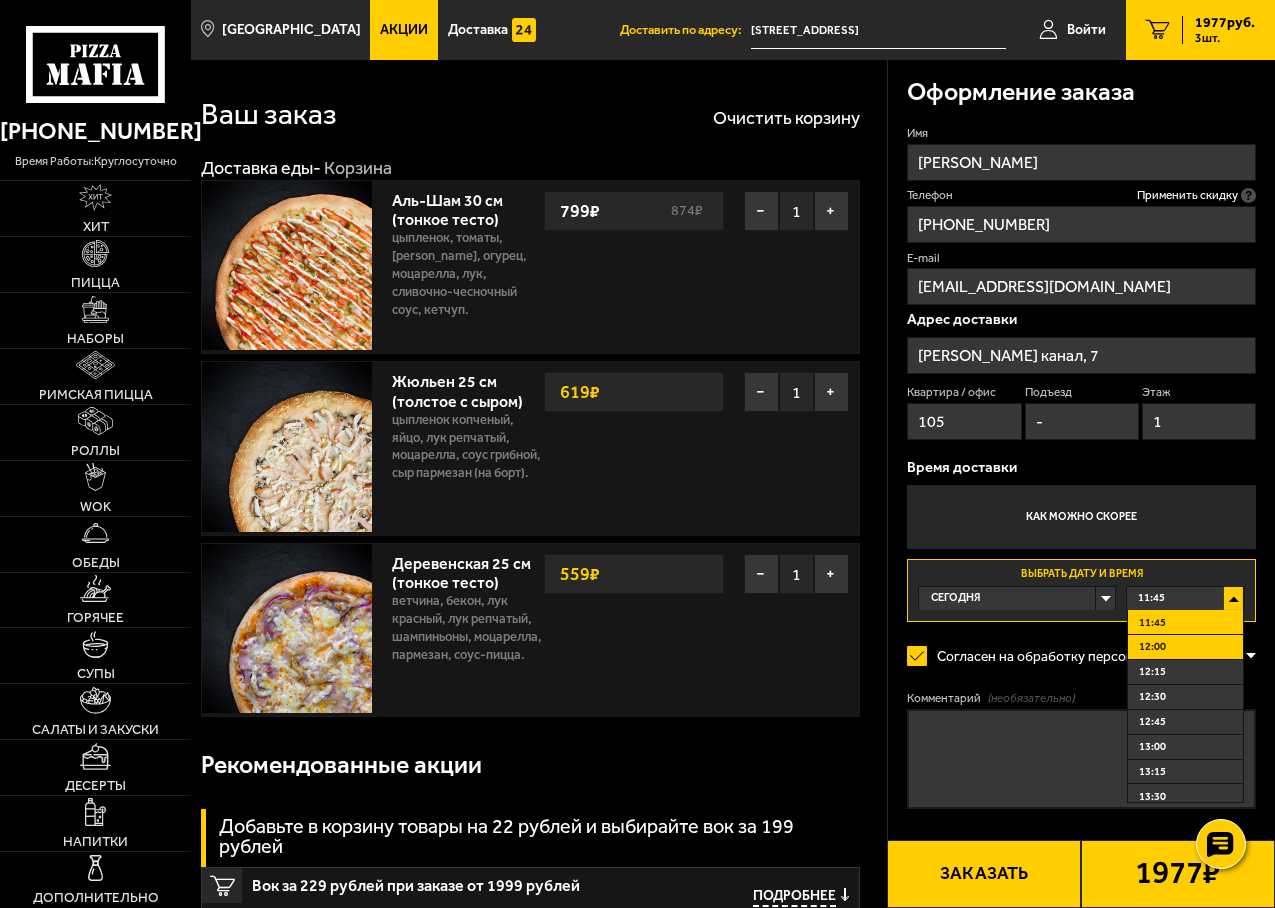 click on "12:00" at bounding box center (1152, 646) 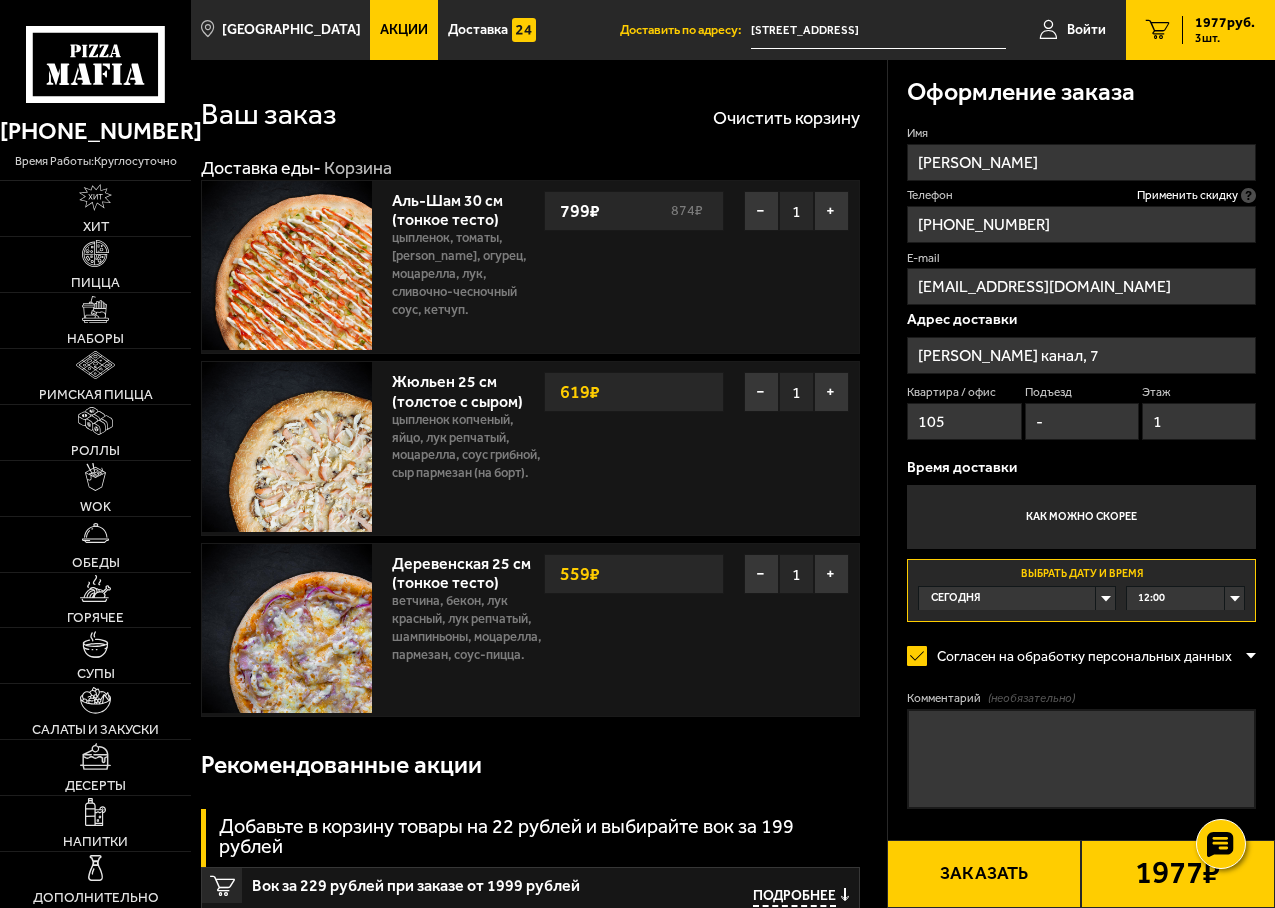 click on "Заказать" at bounding box center (984, 874) 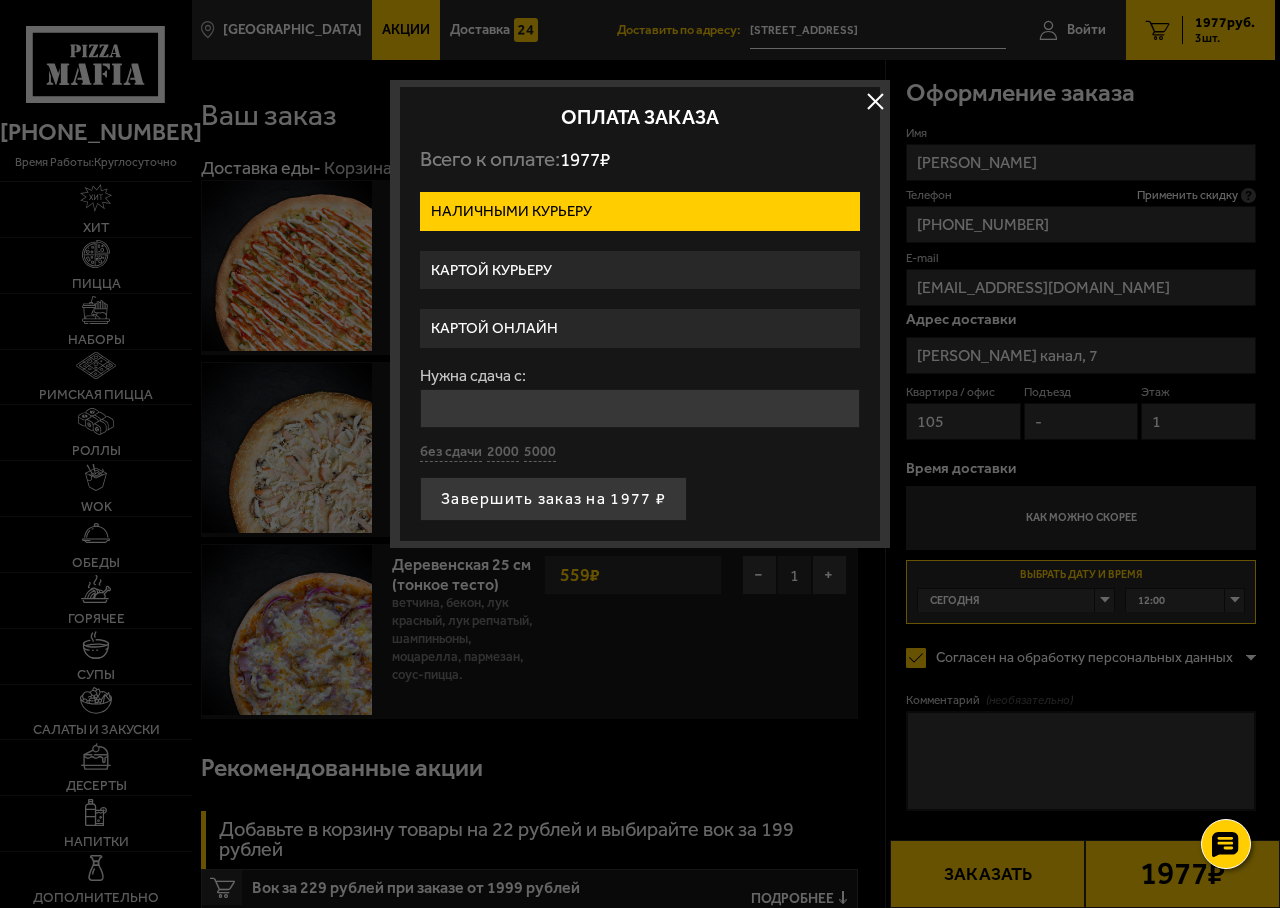click on "Картой курьеру" at bounding box center [640, 270] 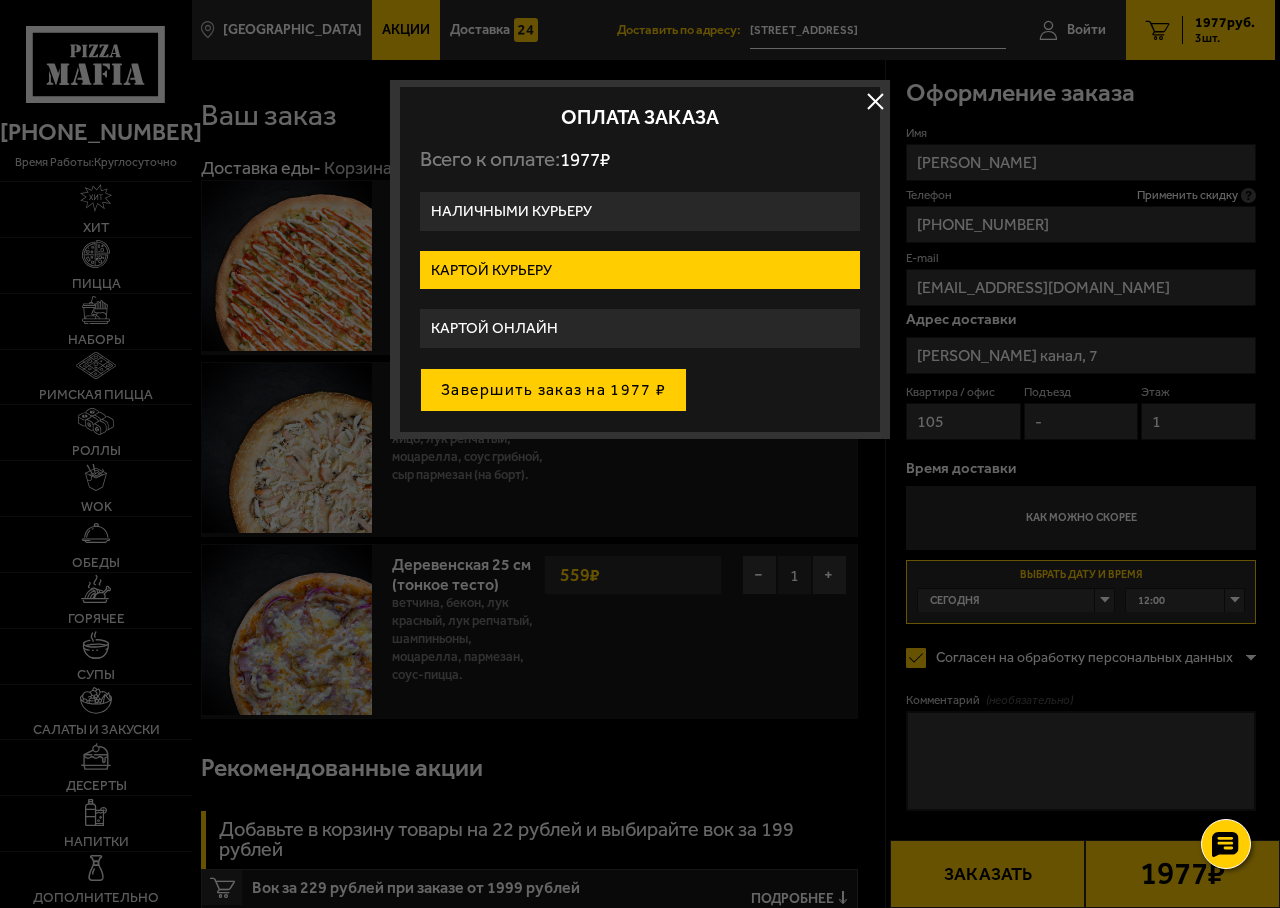 click on "Завершить заказ на 1977 ₽" at bounding box center [553, 390] 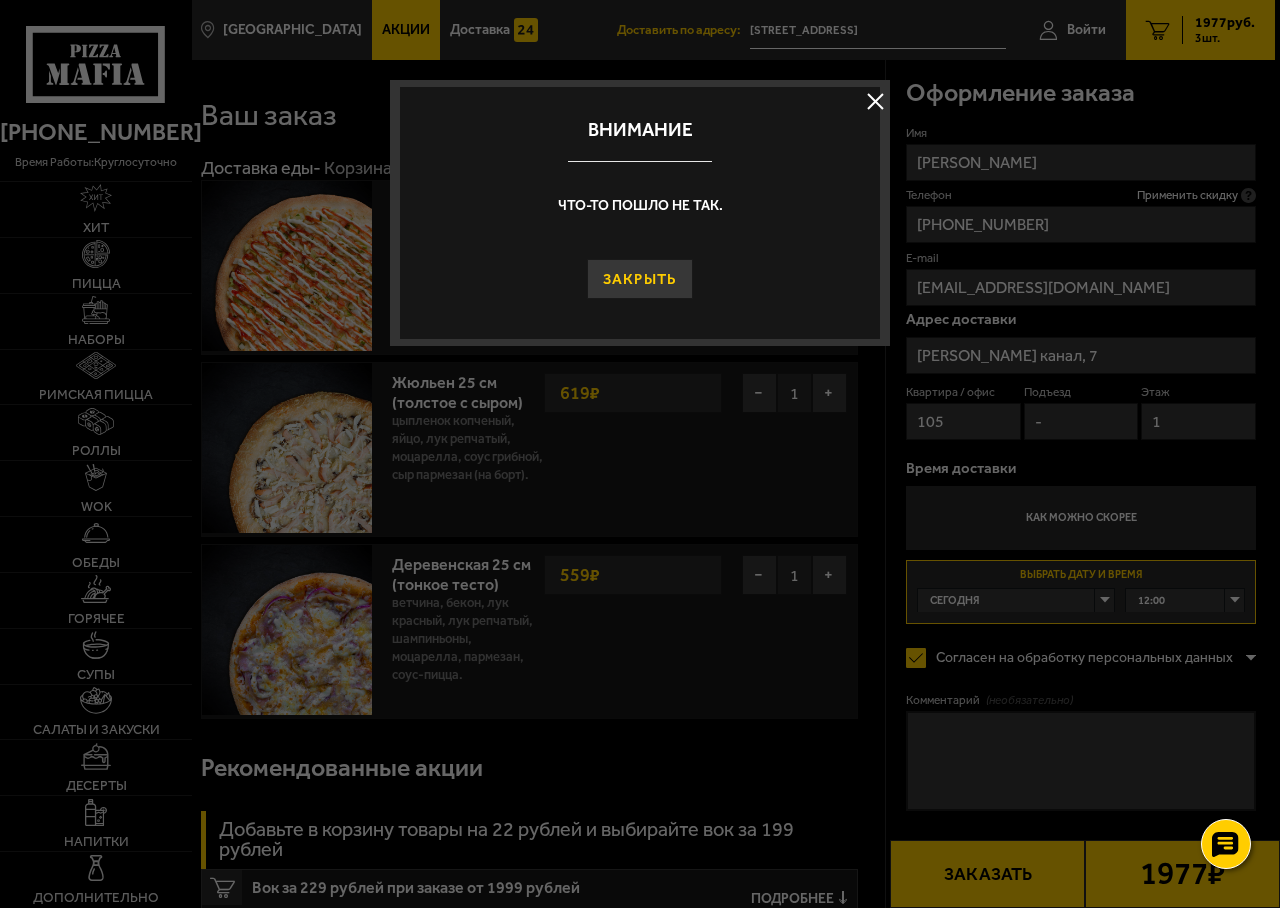 click on "Закрыть" at bounding box center (640, 279) 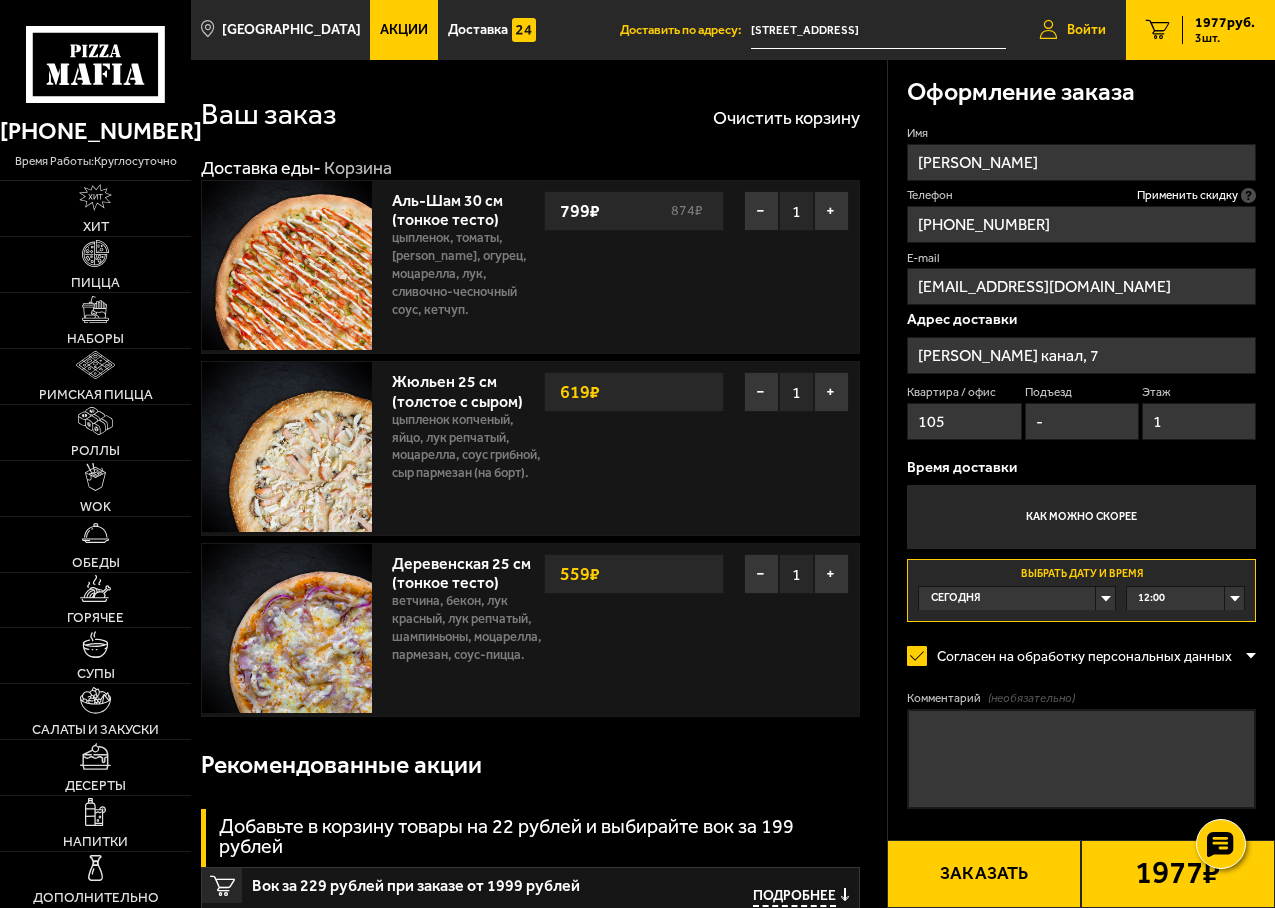 click on "Войти" at bounding box center (1086, 30) 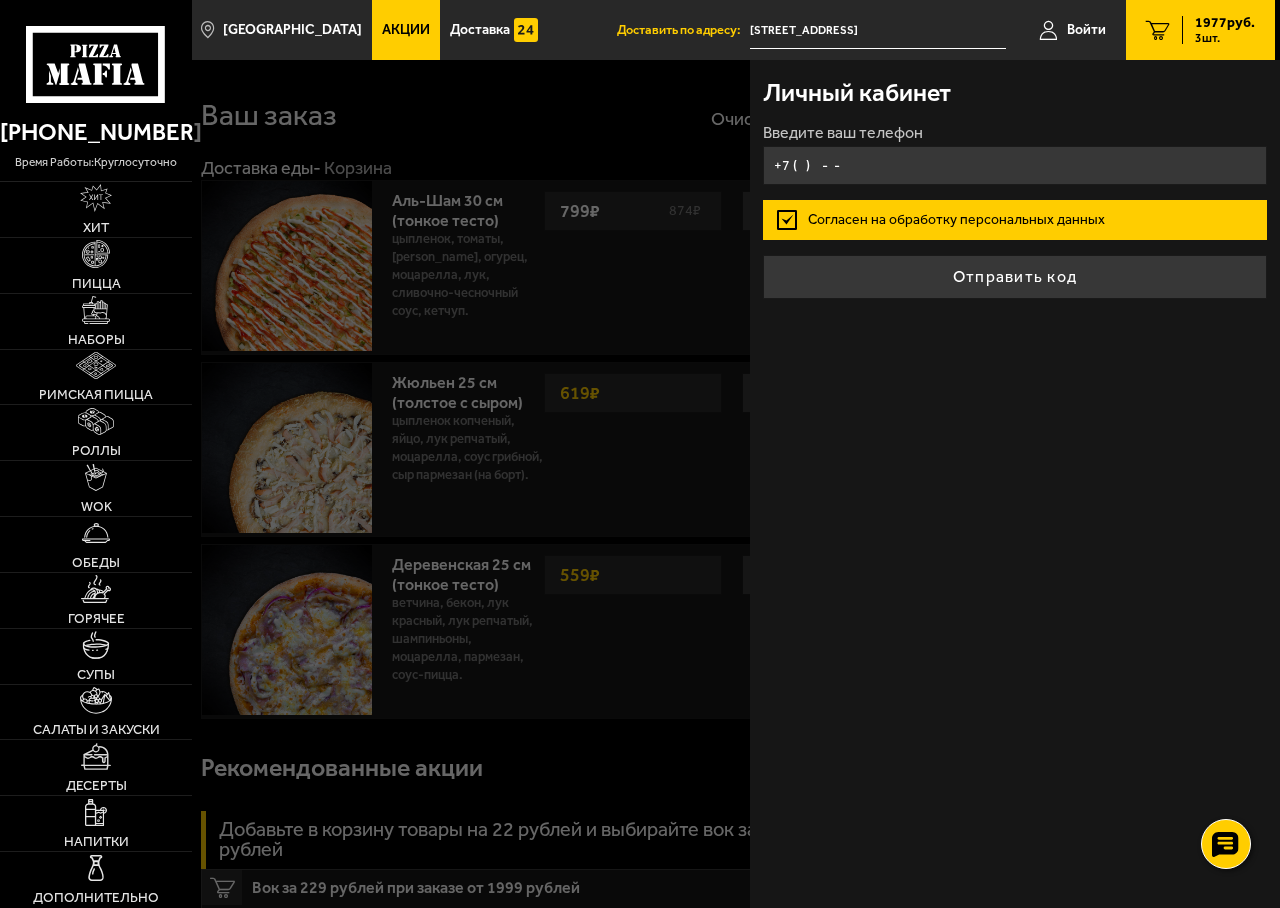 type on "[PHONE_NUMBER]" 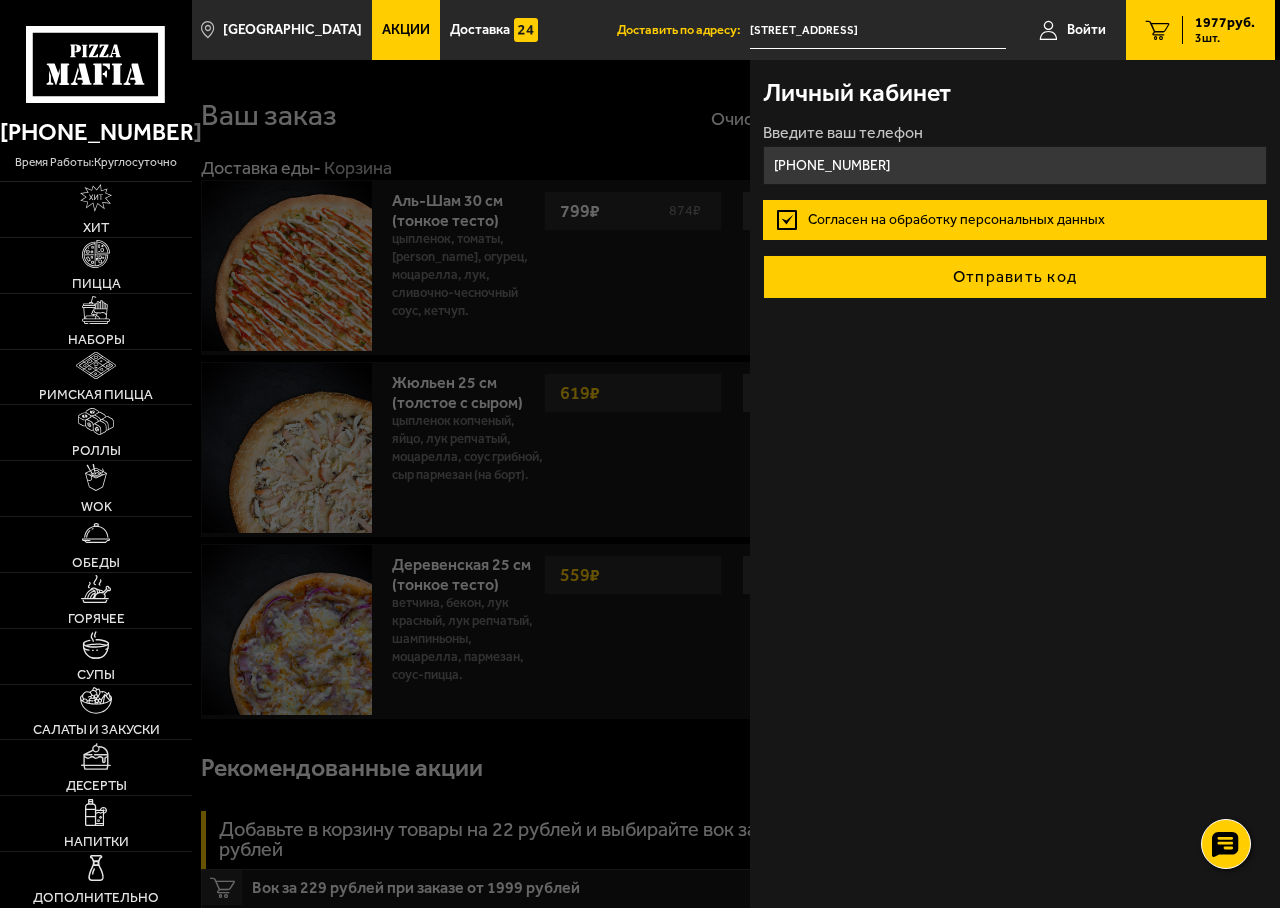 click on "Отправить код" at bounding box center [1014, 277] 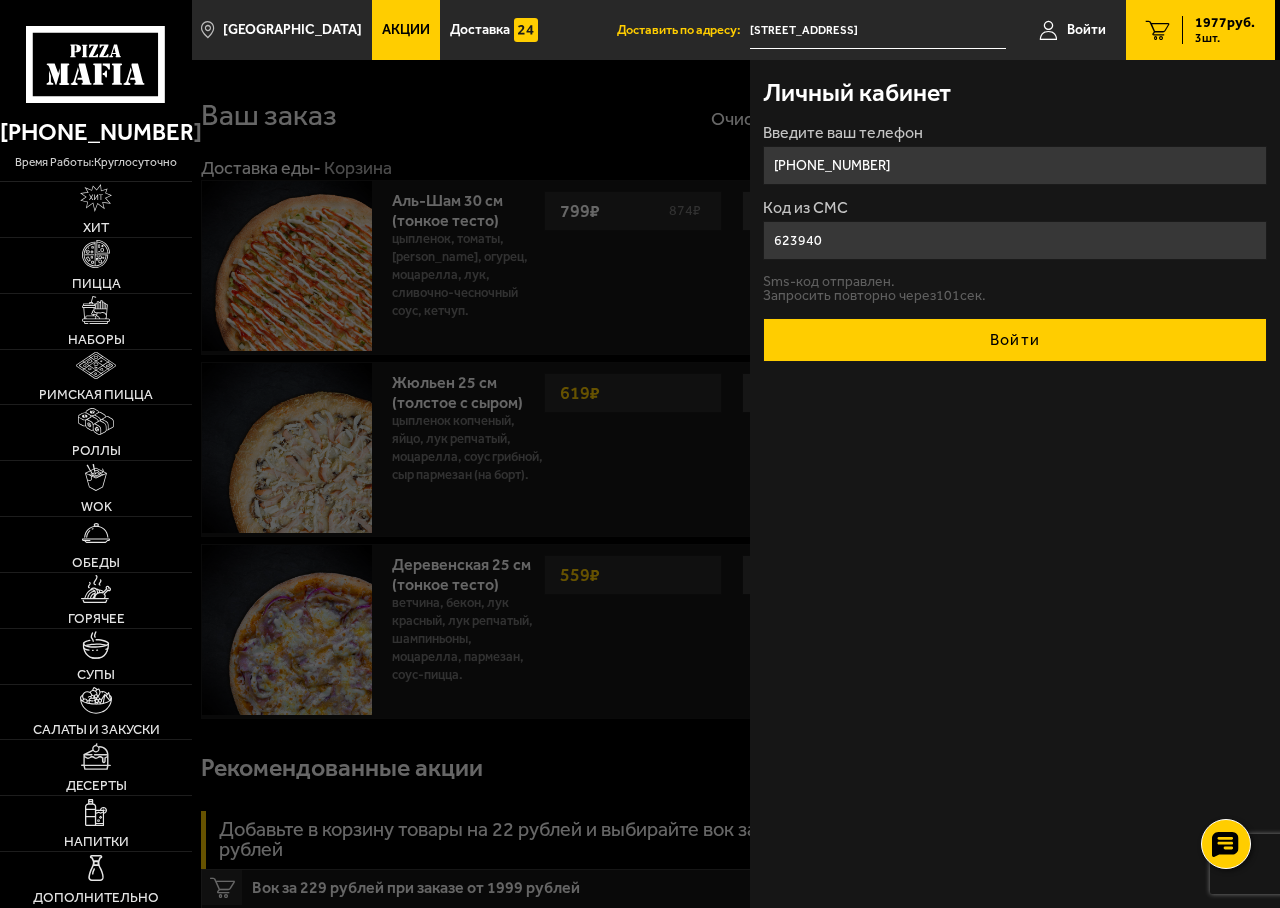 type on "623940" 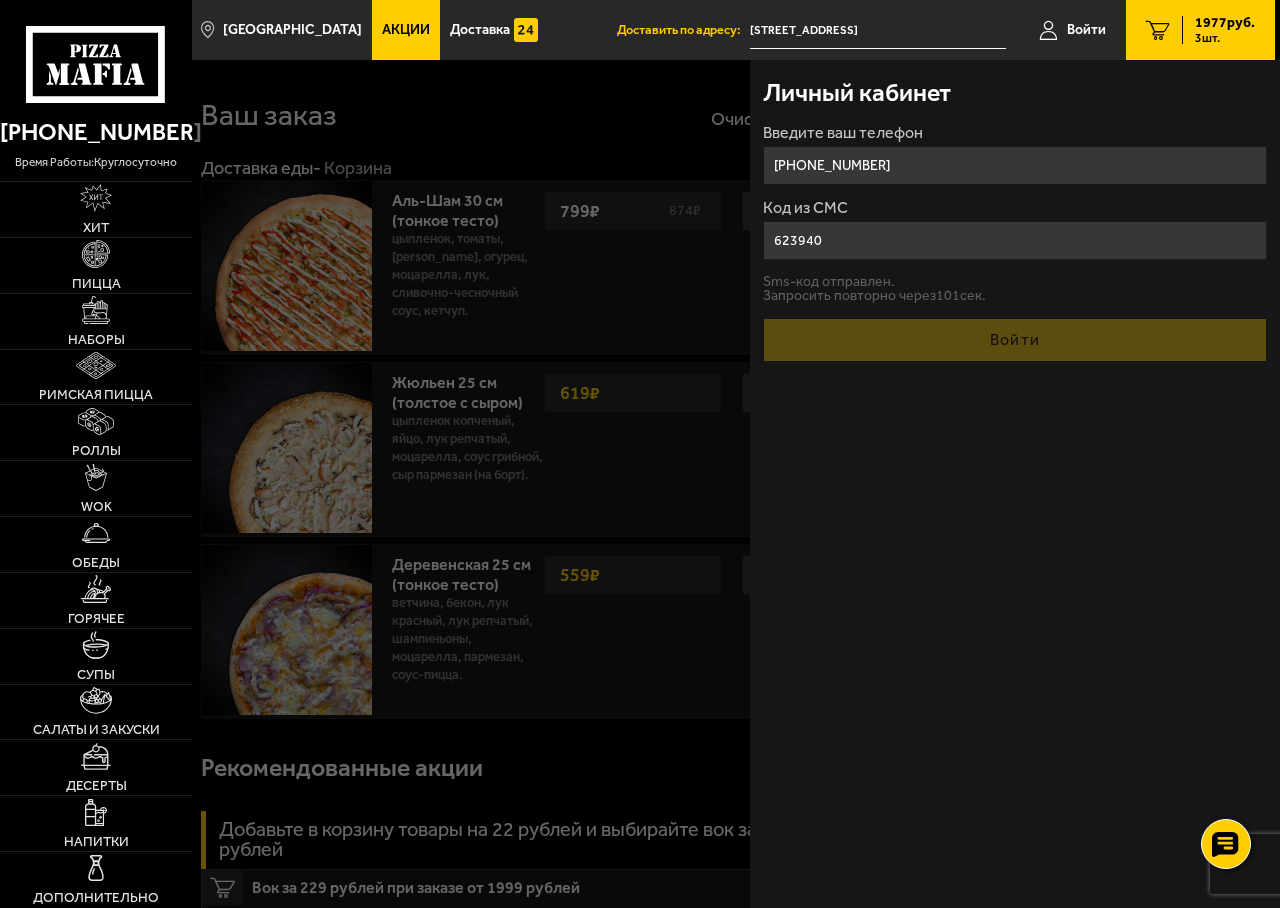 type 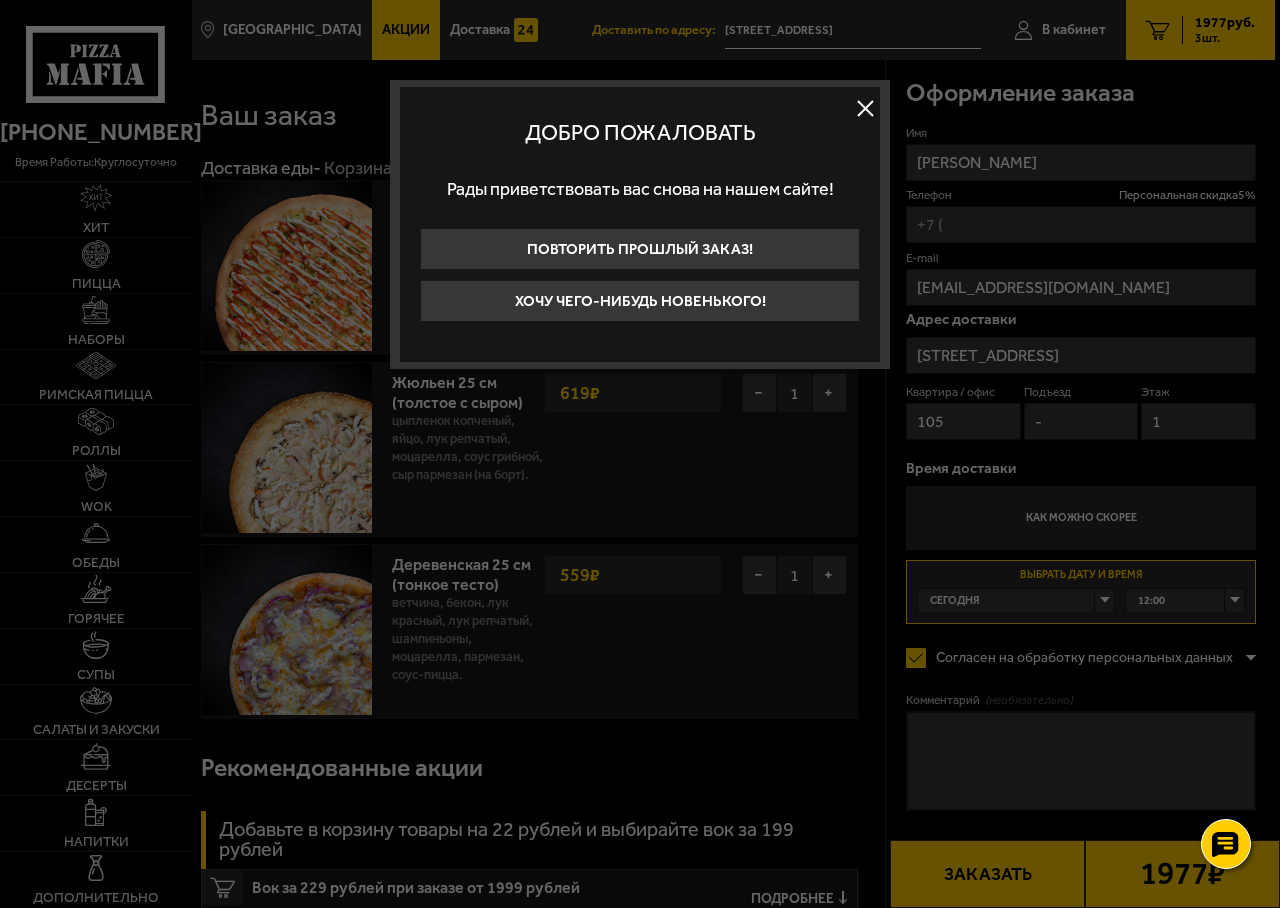 type on "[PHONE_NUMBER]" 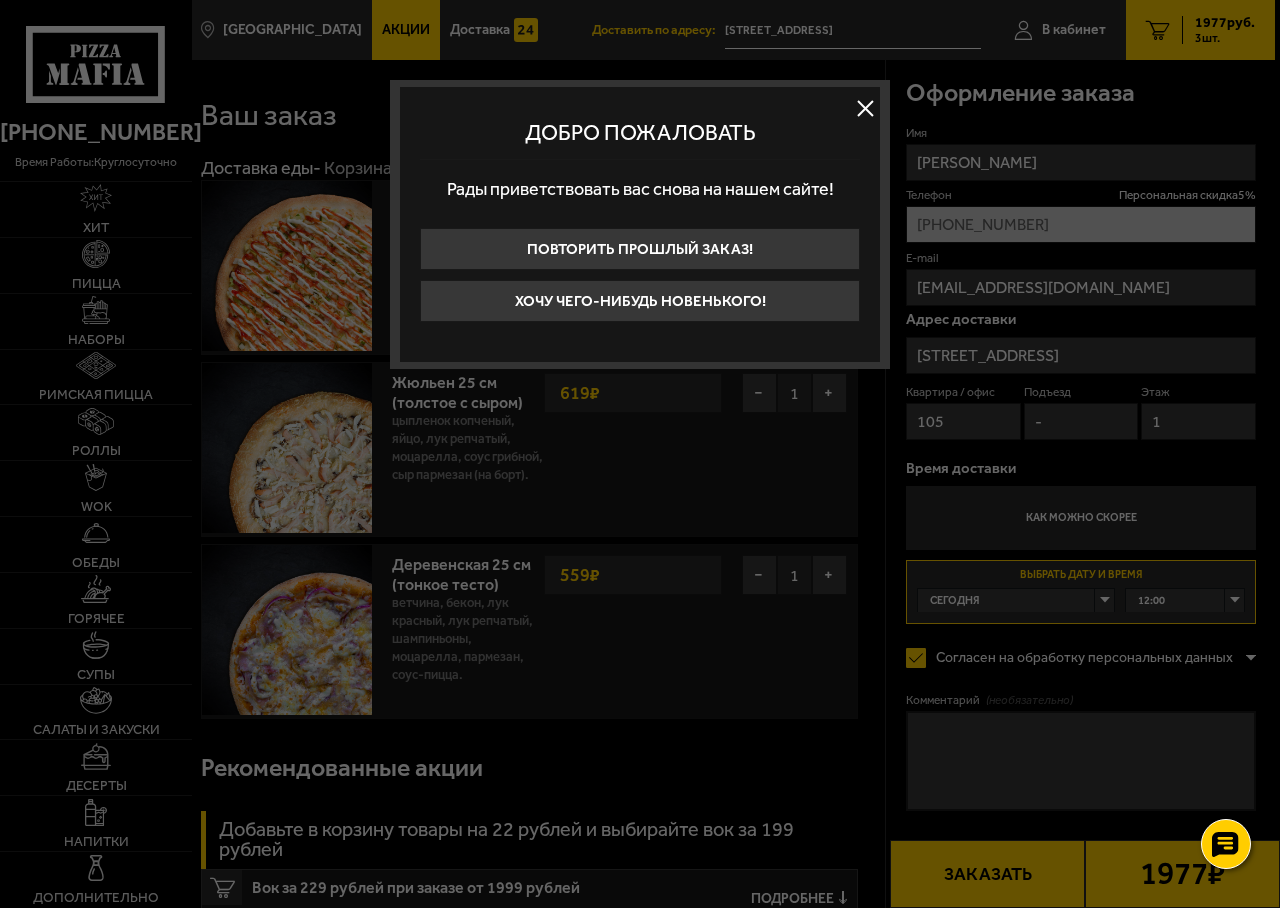 click at bounding box center (865, 108) 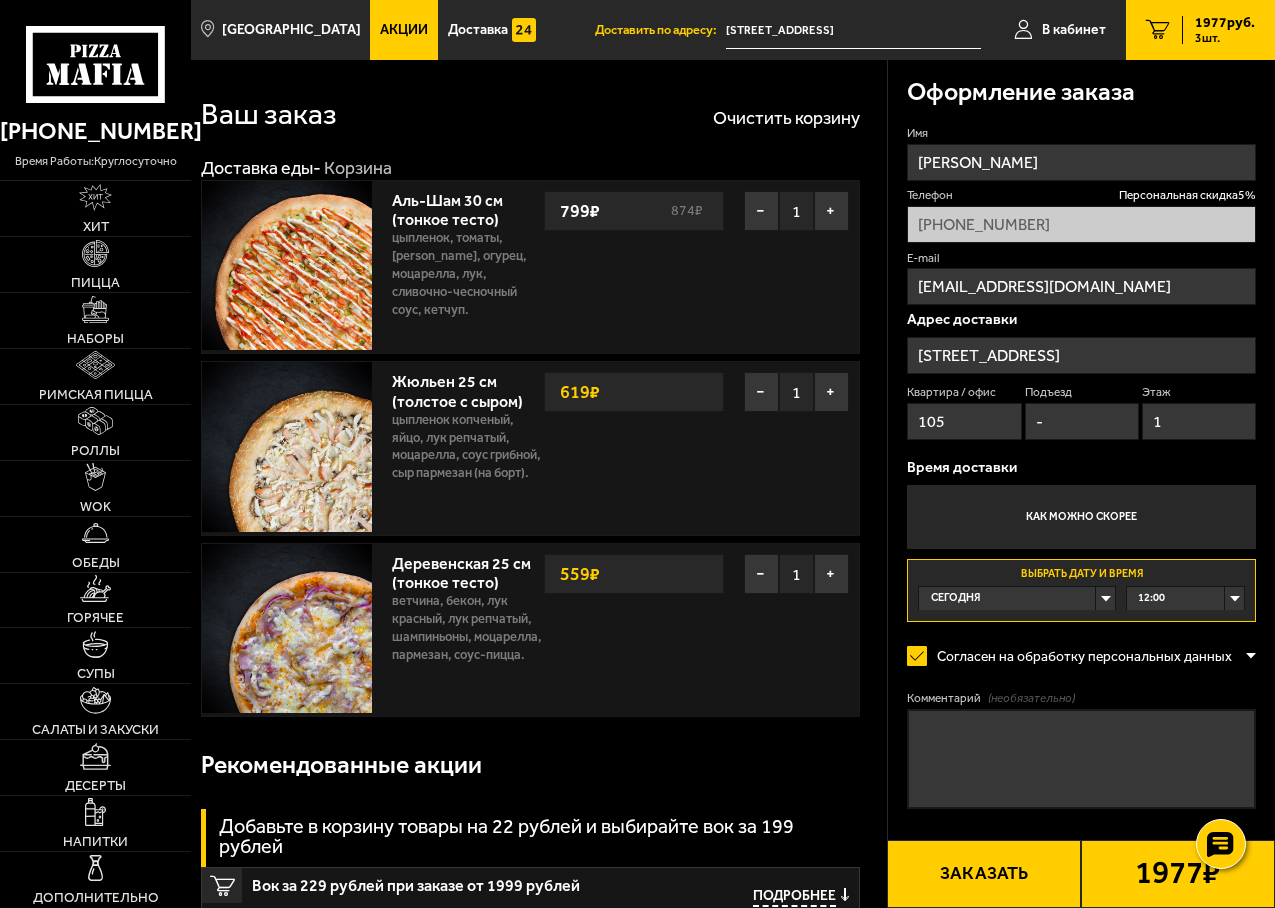 click on "[STREET_ADDRESS]" at bounding box center (1081, 355) 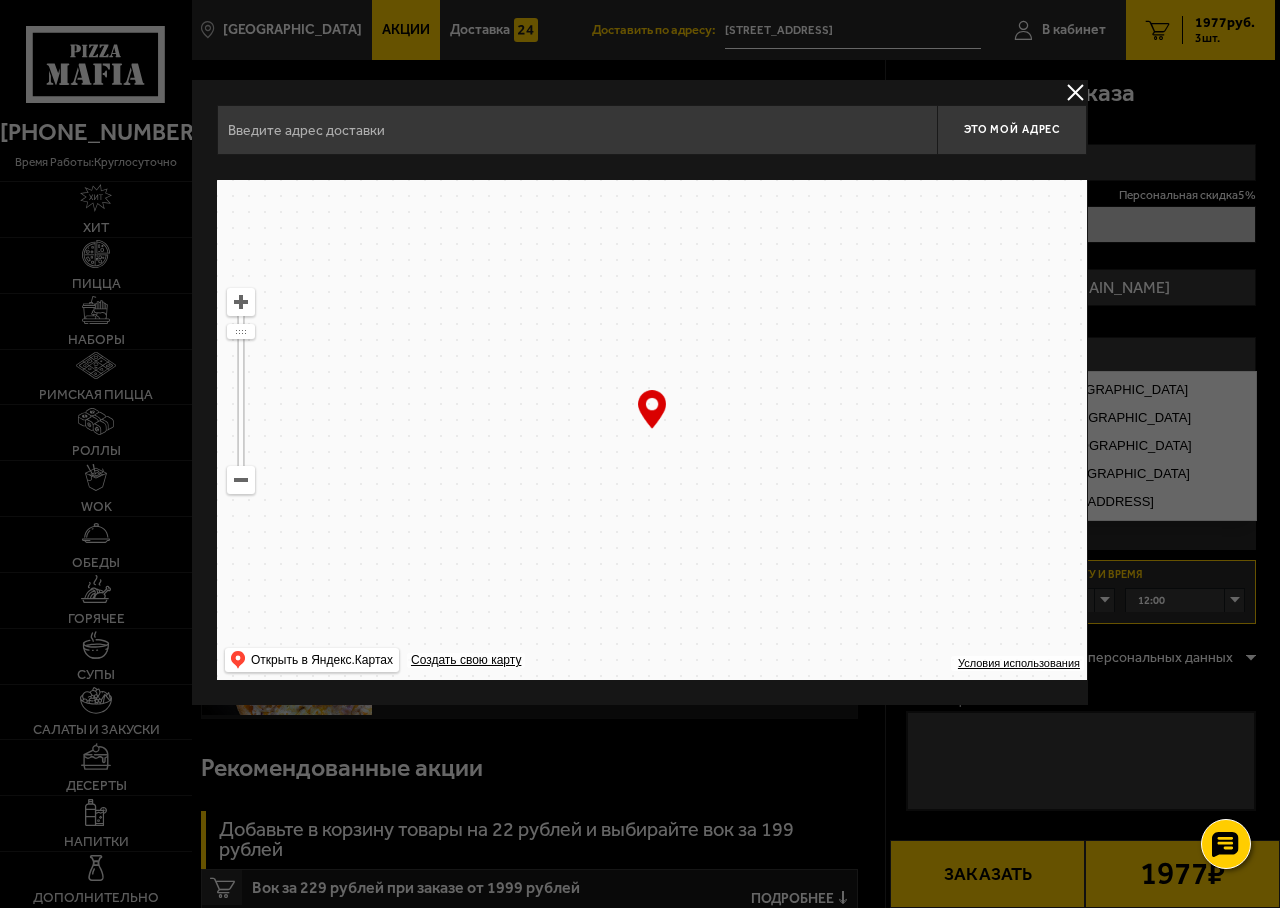 type on "[PERSON_NAME] канал, 7" 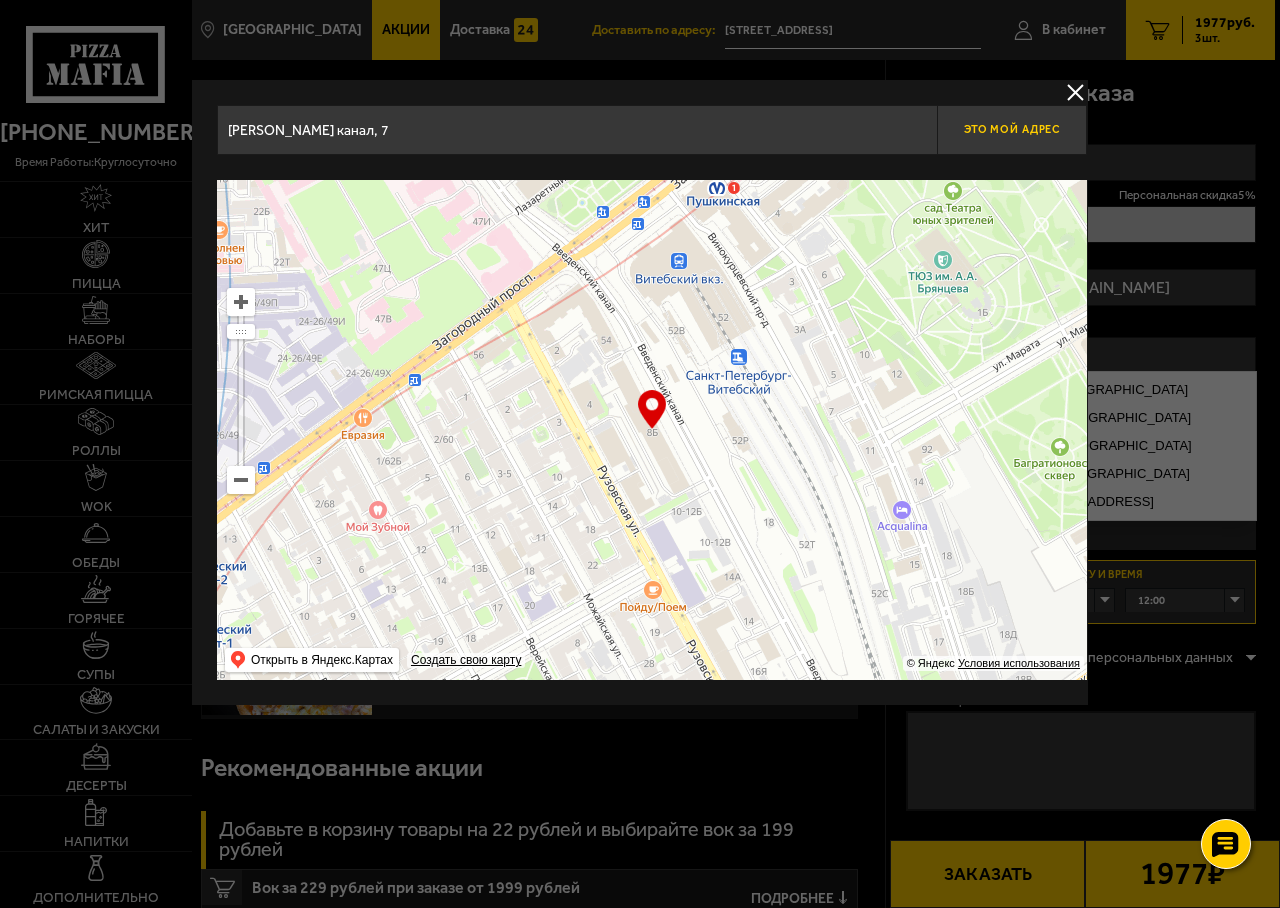 drag, startPoint x: 1018, startPoint y: 131, endPoint x: 1006, endPoint y: 132, distance: 12.0415945 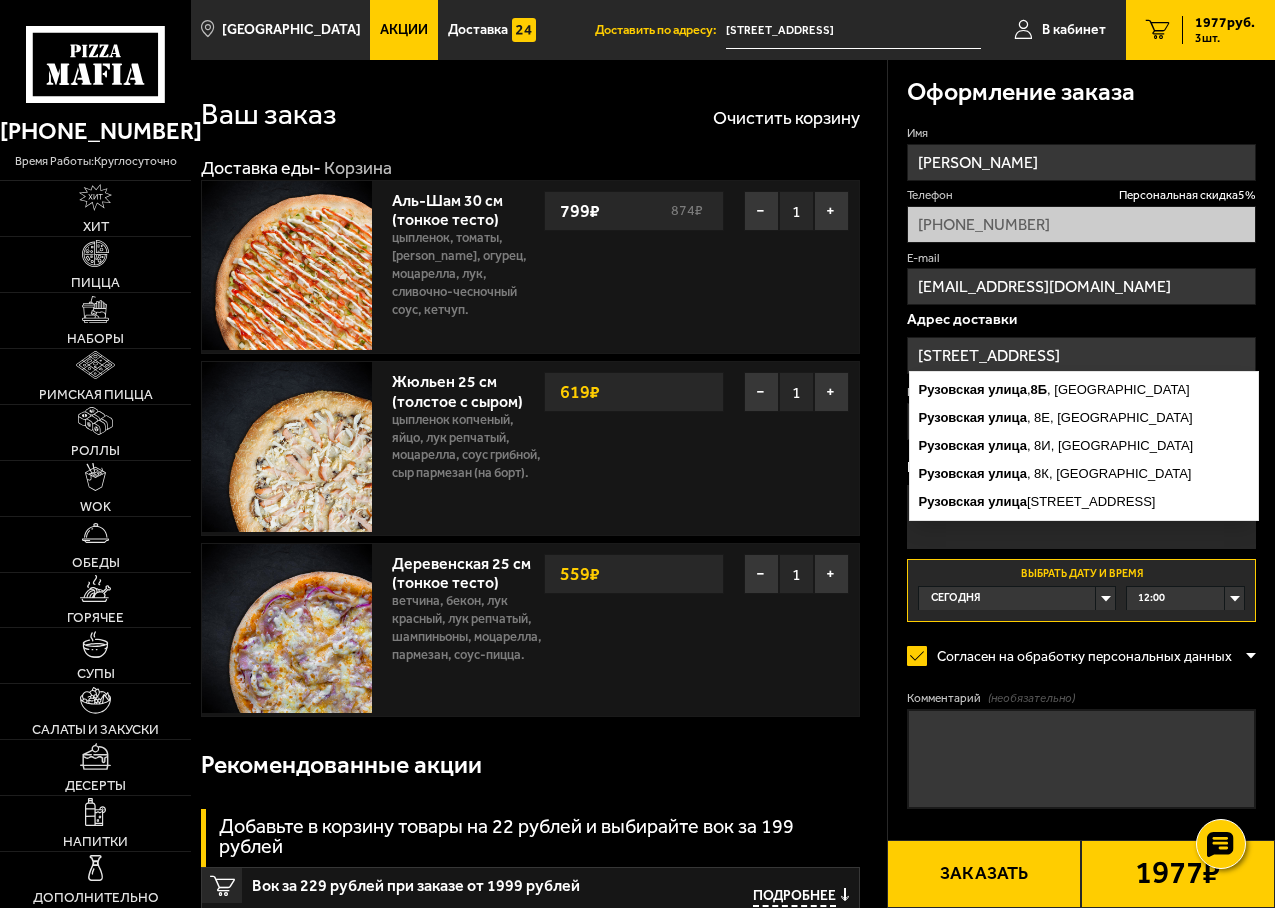 click on "[STREET_ADDRESS]" at bounding box center (1081, 355) 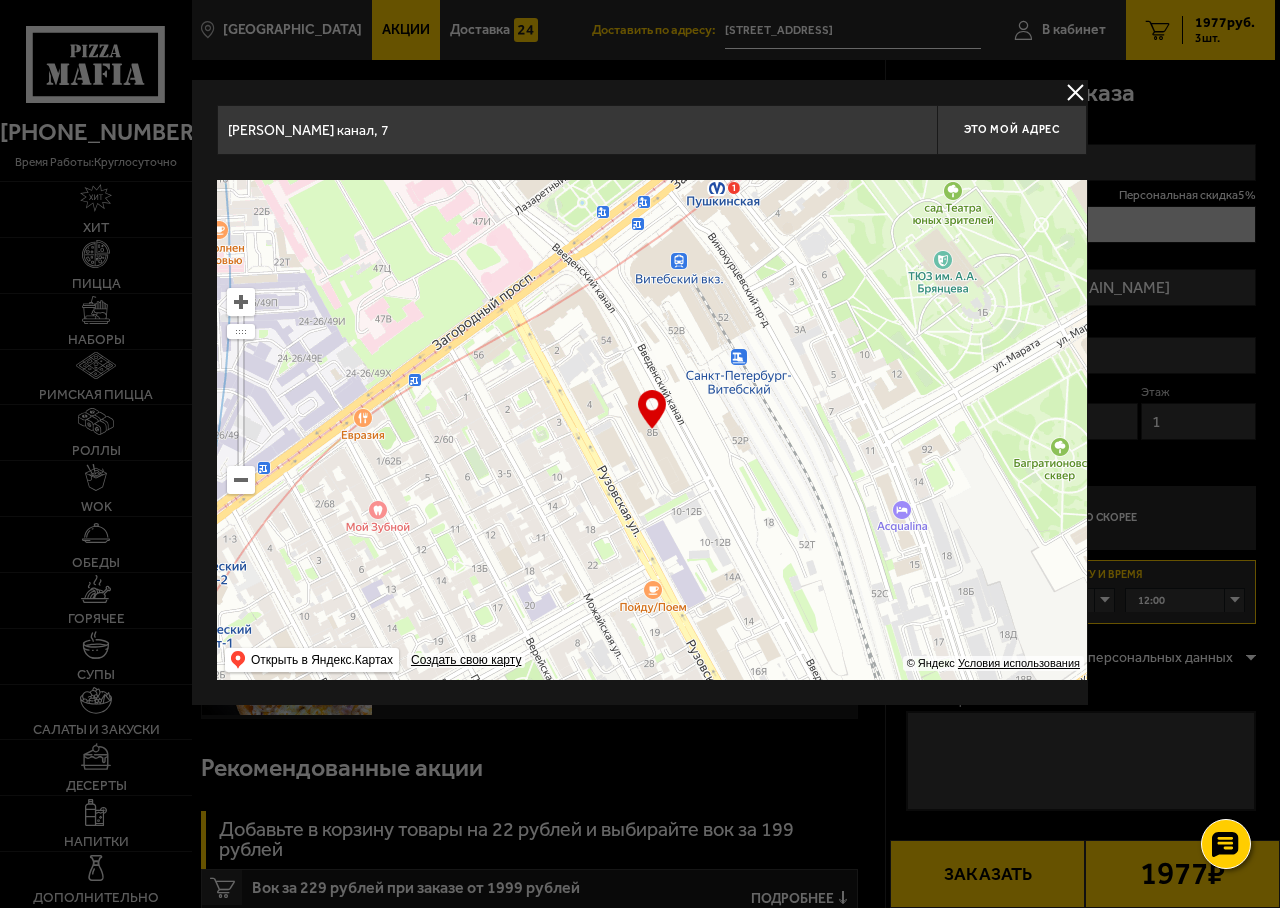 click on "[PERSON_NAME] канал, 7" at bounding box center [577, 130] 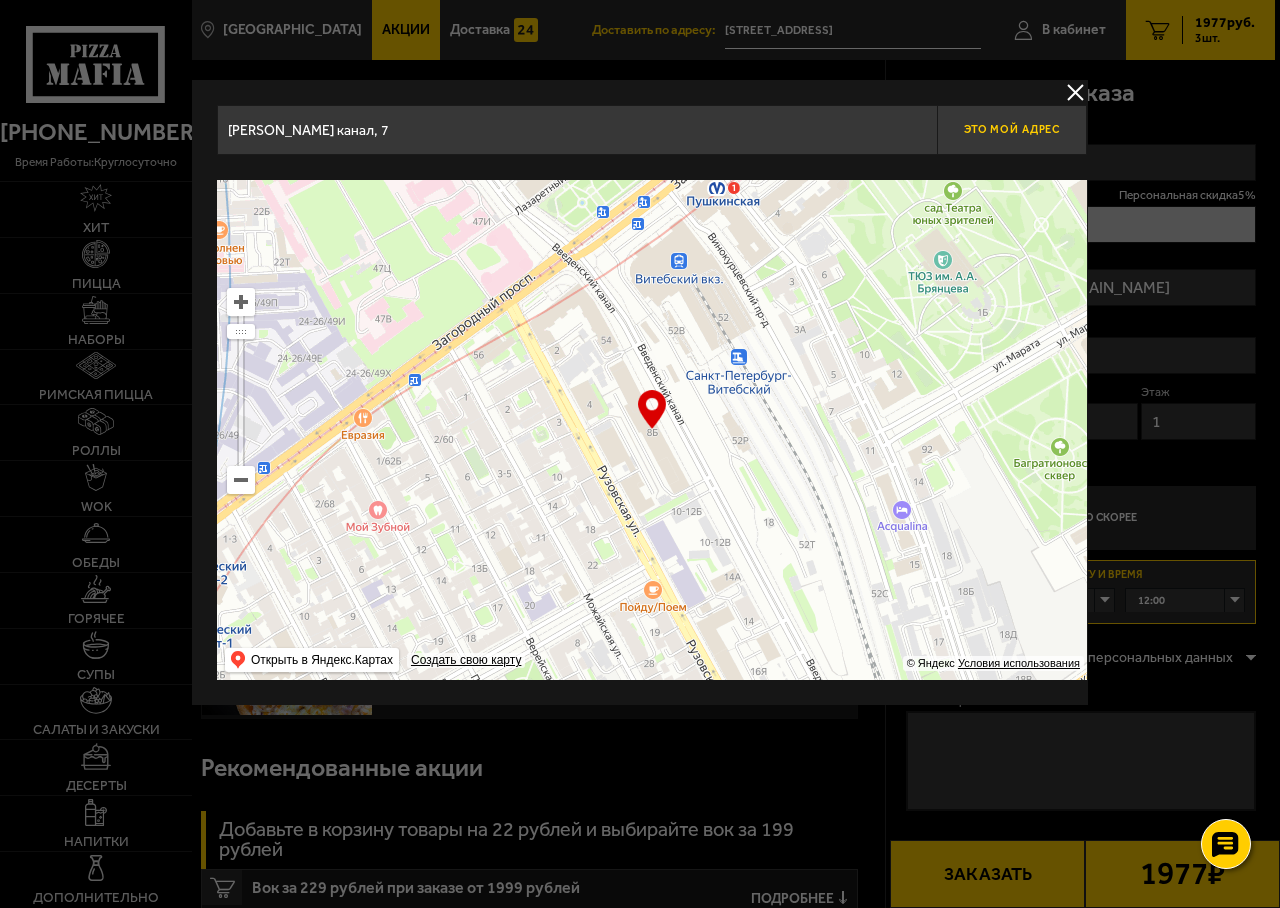 click on "Это мой адрес" at bounding box center [1012, 129] 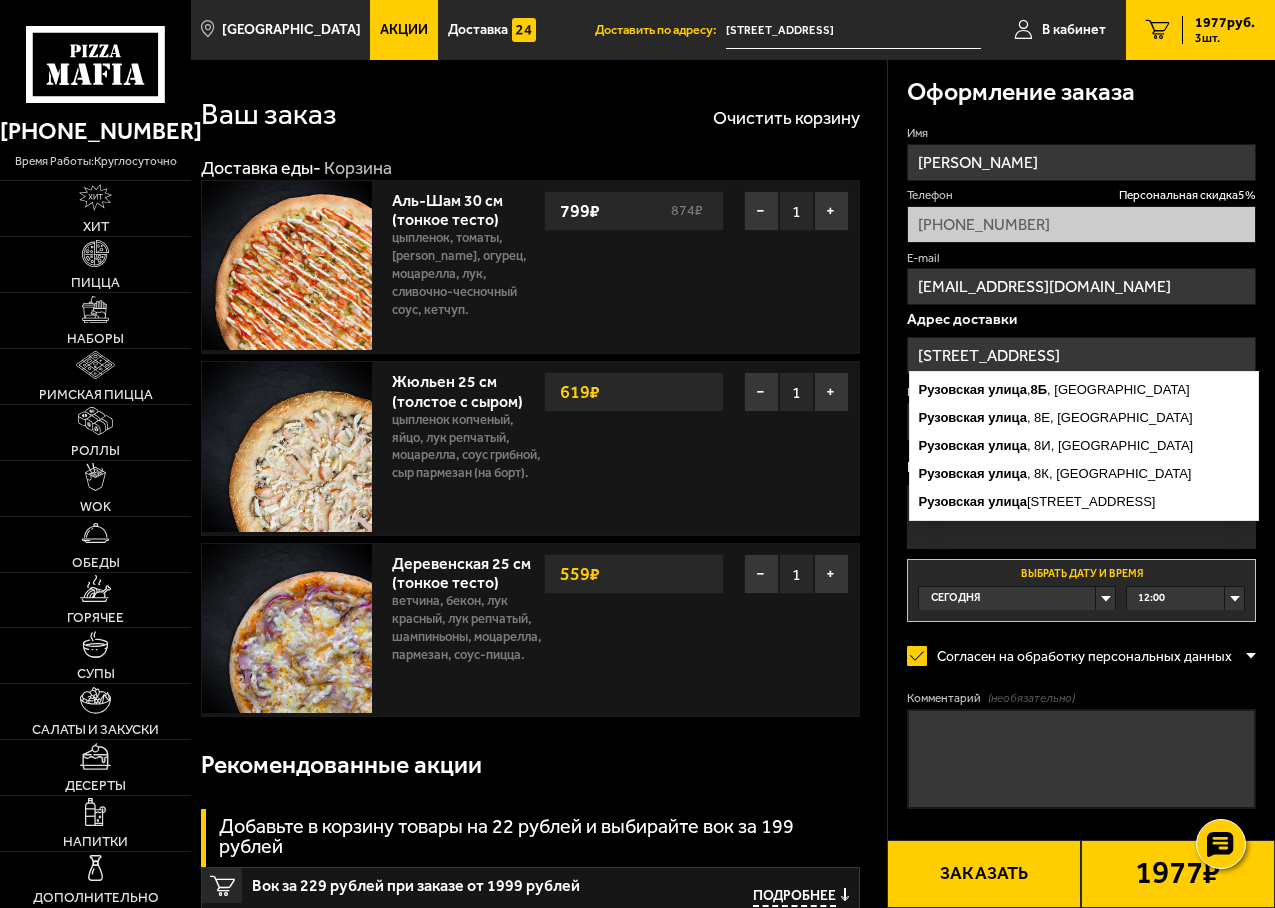click on "[STREET_ADDRESS]" at bounding box center [1081, 355] 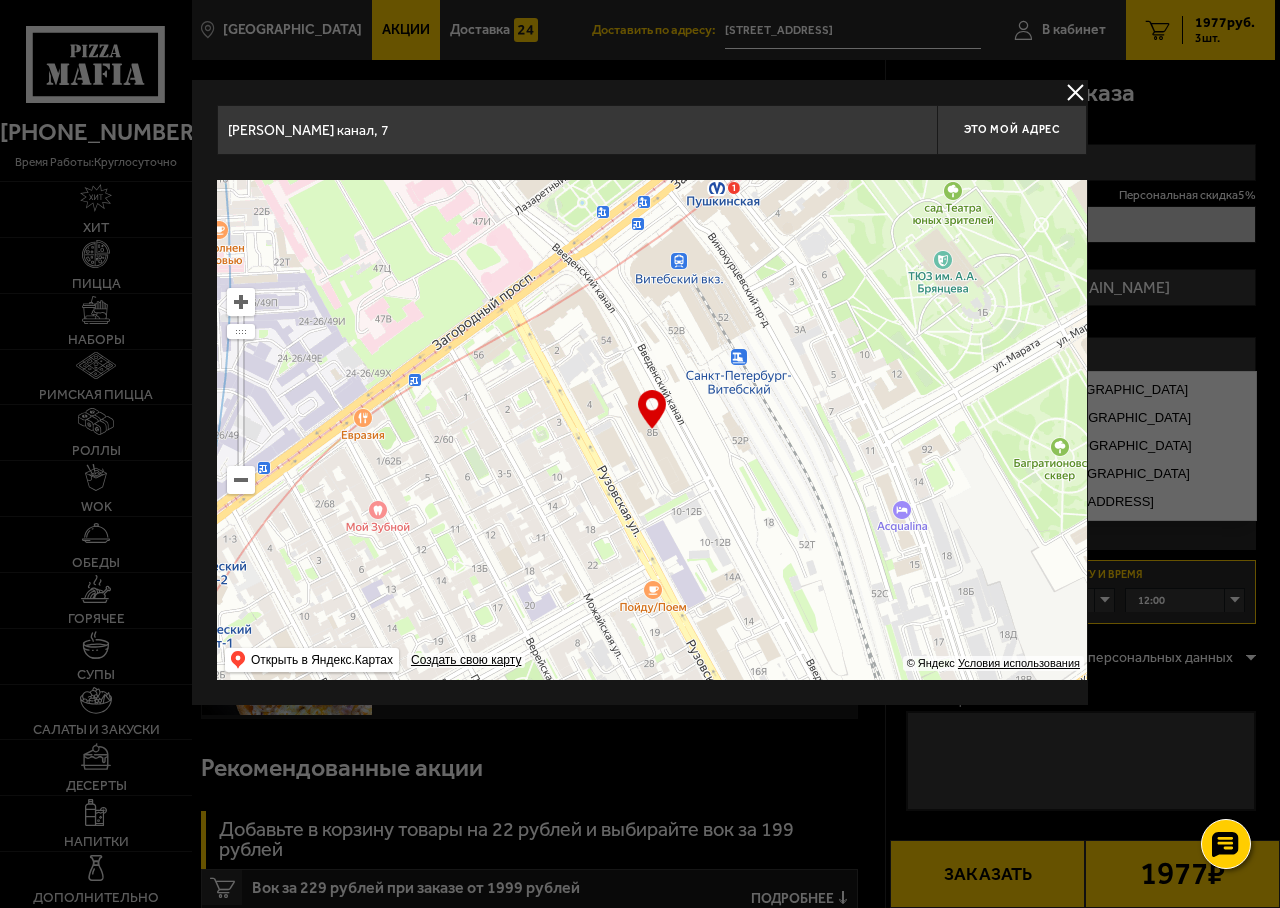 click at bounding box center [1075, 92] 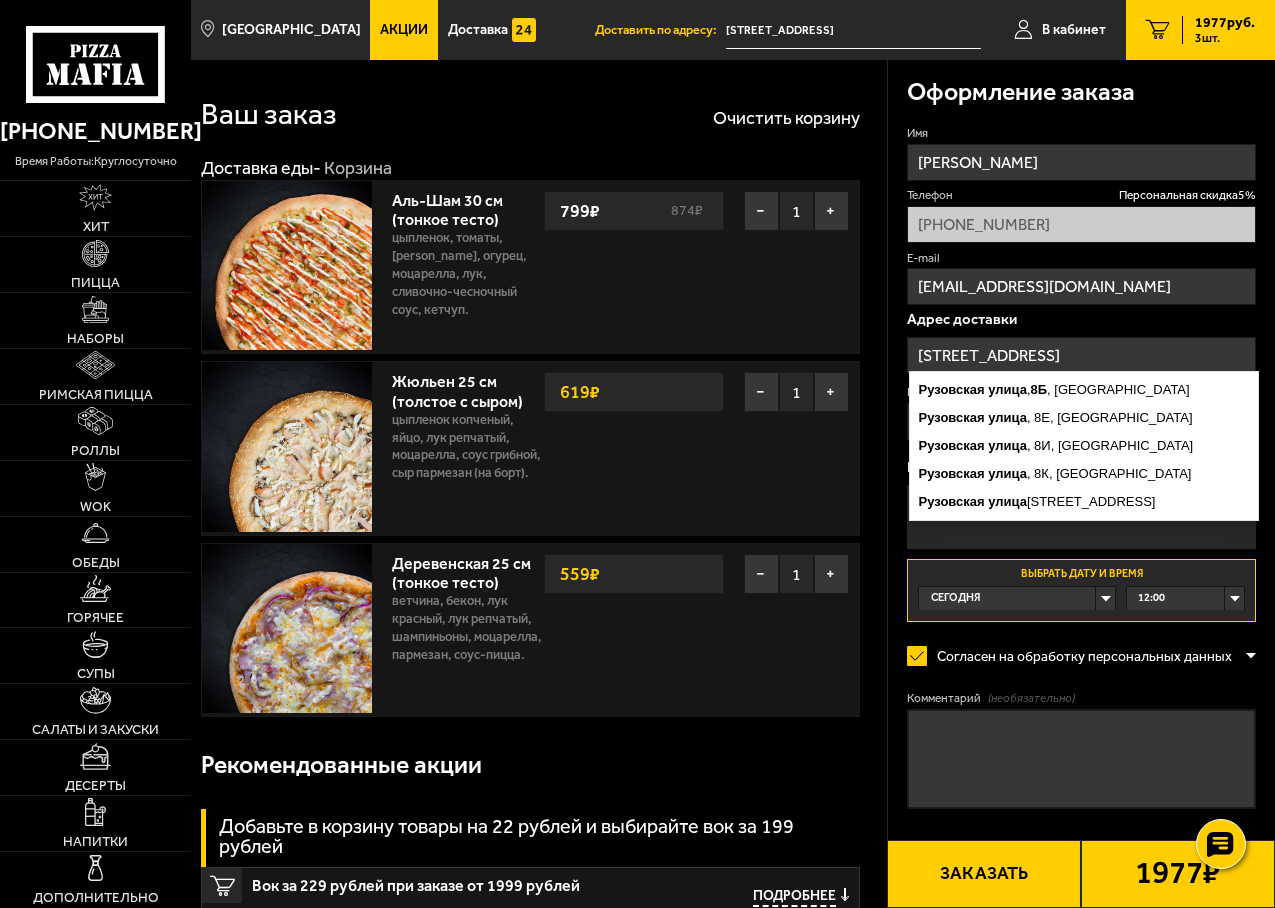 click on "[STREET_ADDRESS]" at bounding box center (1081, 355) 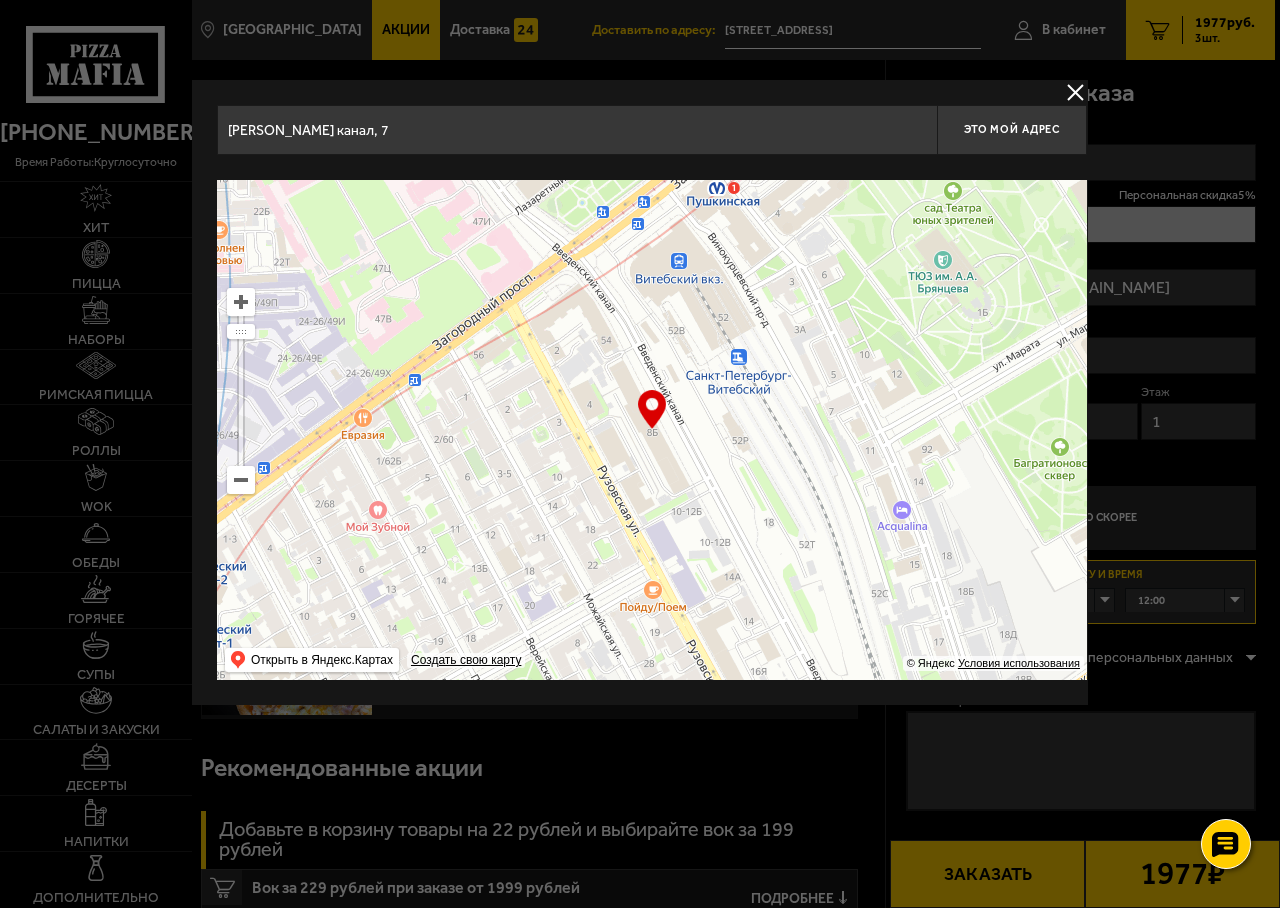 drag, startPoint x: 381, startPoint y: 121, endPoint x: 145, endPoint y: 116, distance: 236.05296 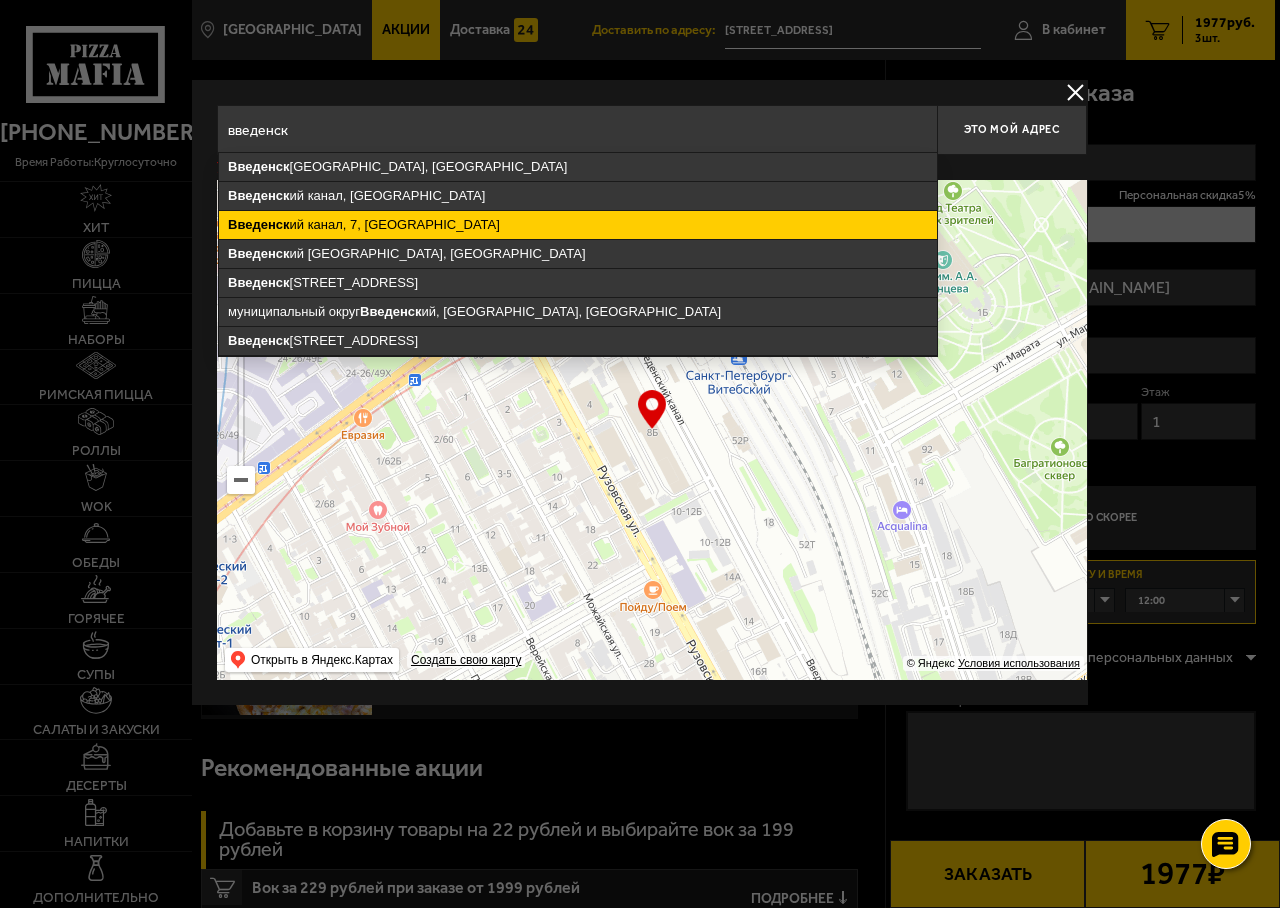 click on "Введенск ий канал, 7, Санкт-Петербург" at bounding box center (578, 225) 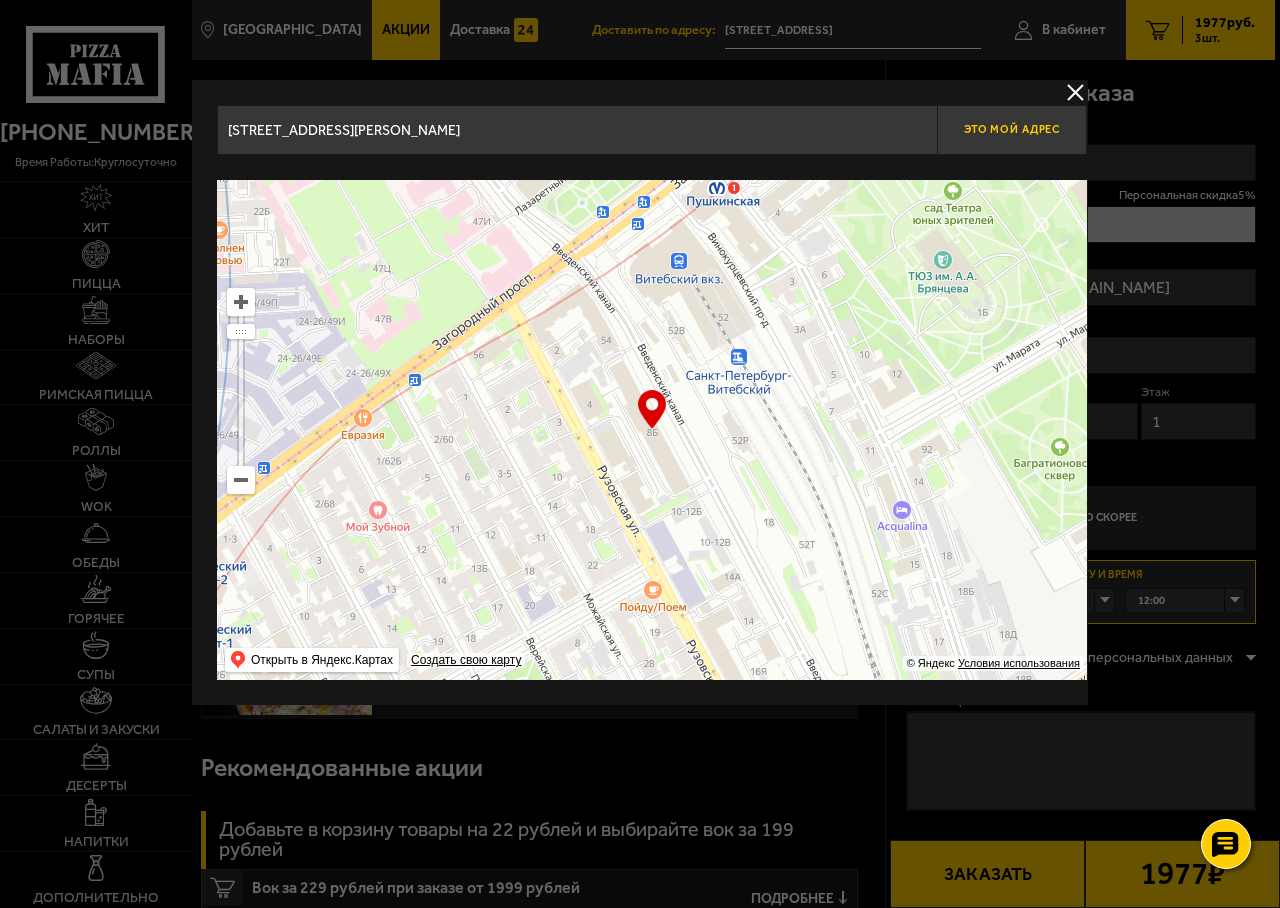 click on "Это мой адрес" at bounding box center [1012, 129] 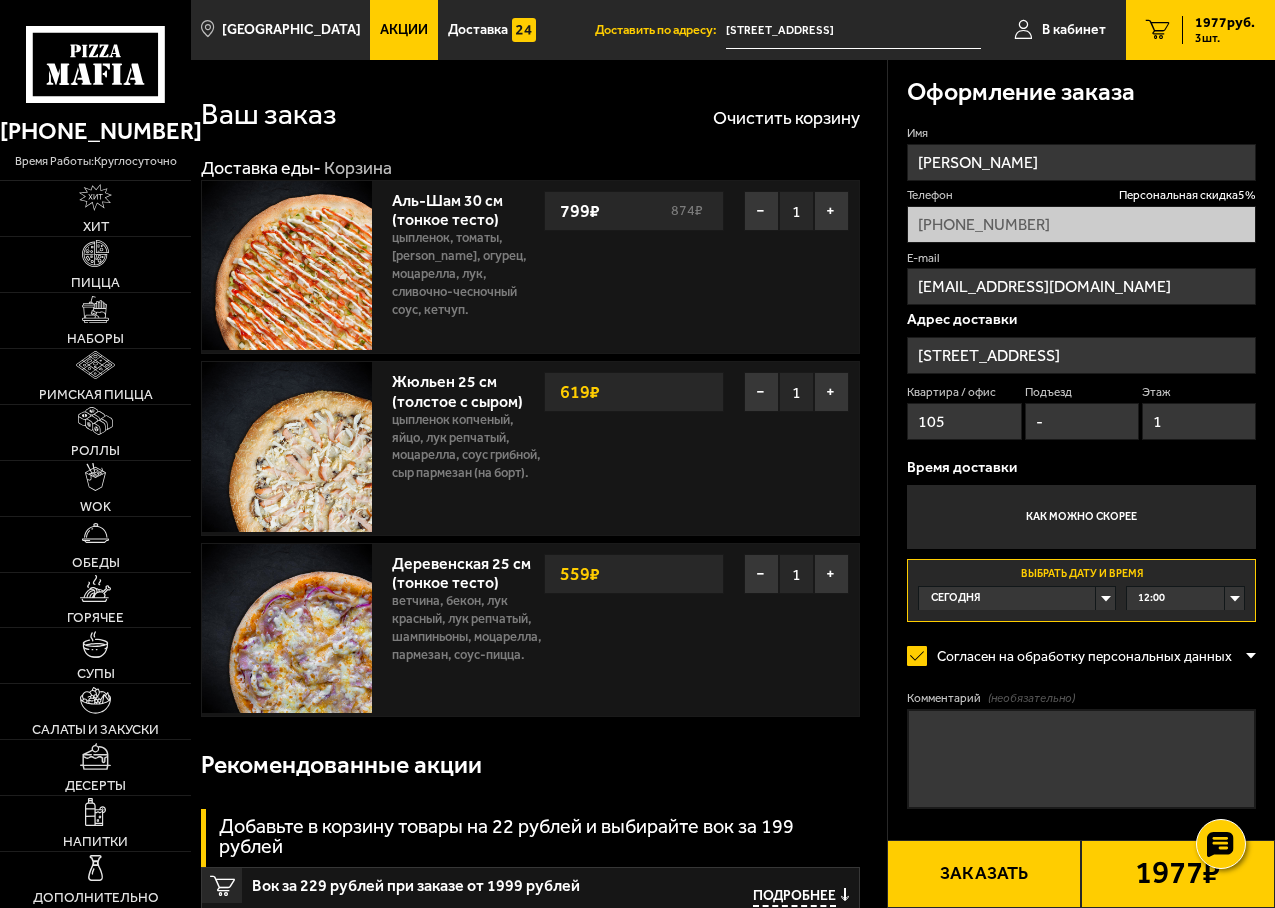 click on "[STREET_ADDRESS]" at bounding box center (1081, 355) 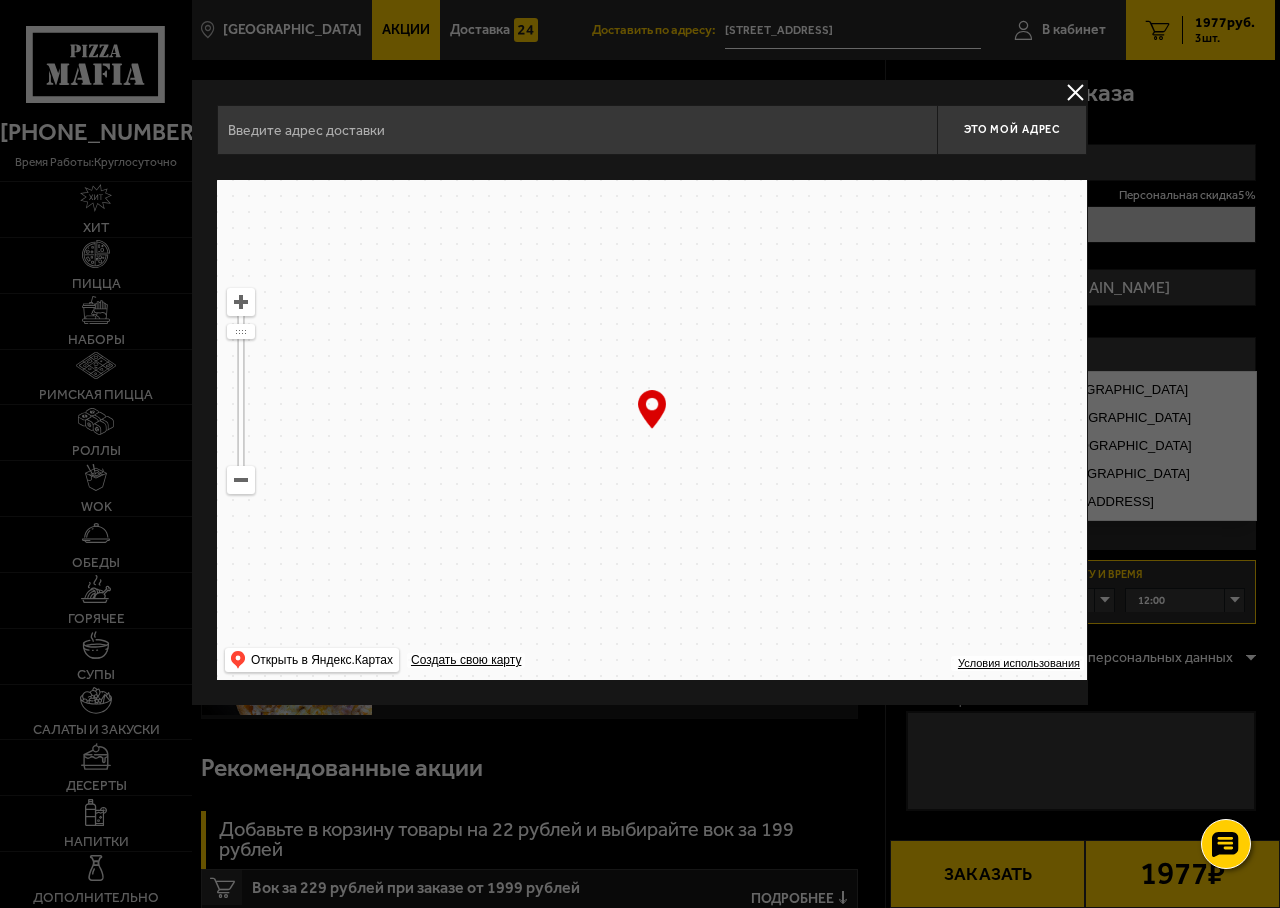 type on "[PERSON_NAME] канал, 7" 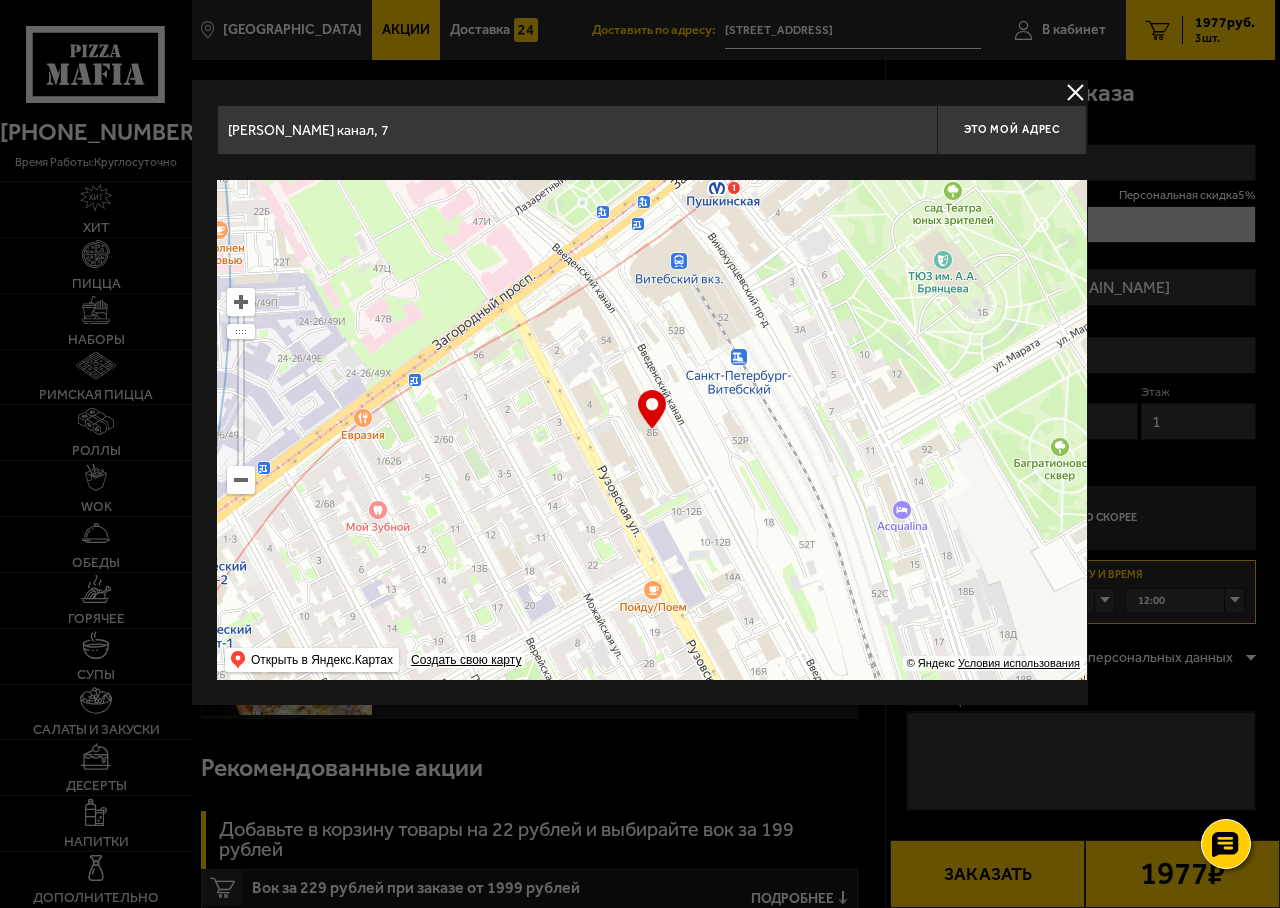 click at bounding box center (640, 454) 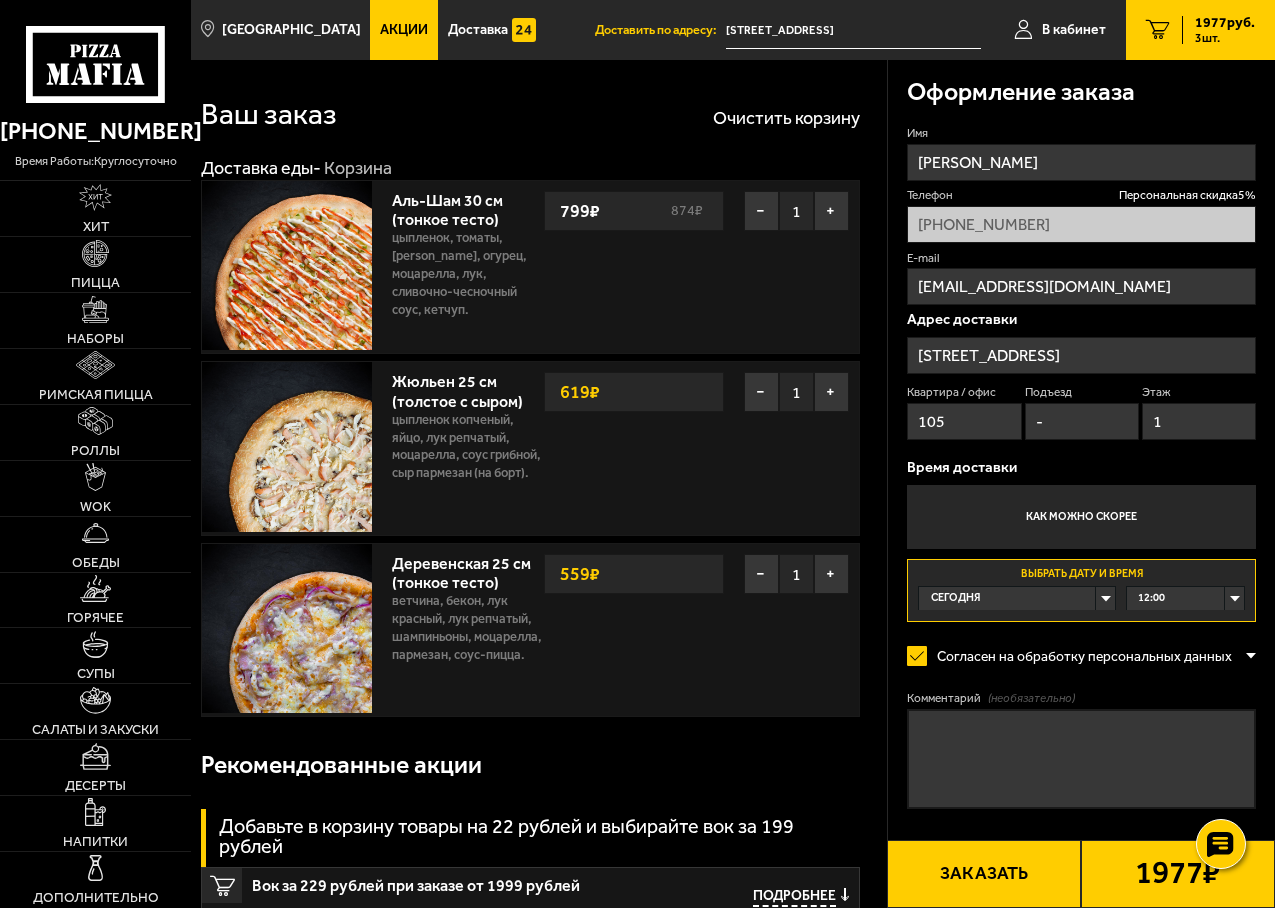 click on "[STREET_ADDRESS]" at bounding box center (1081, 355) 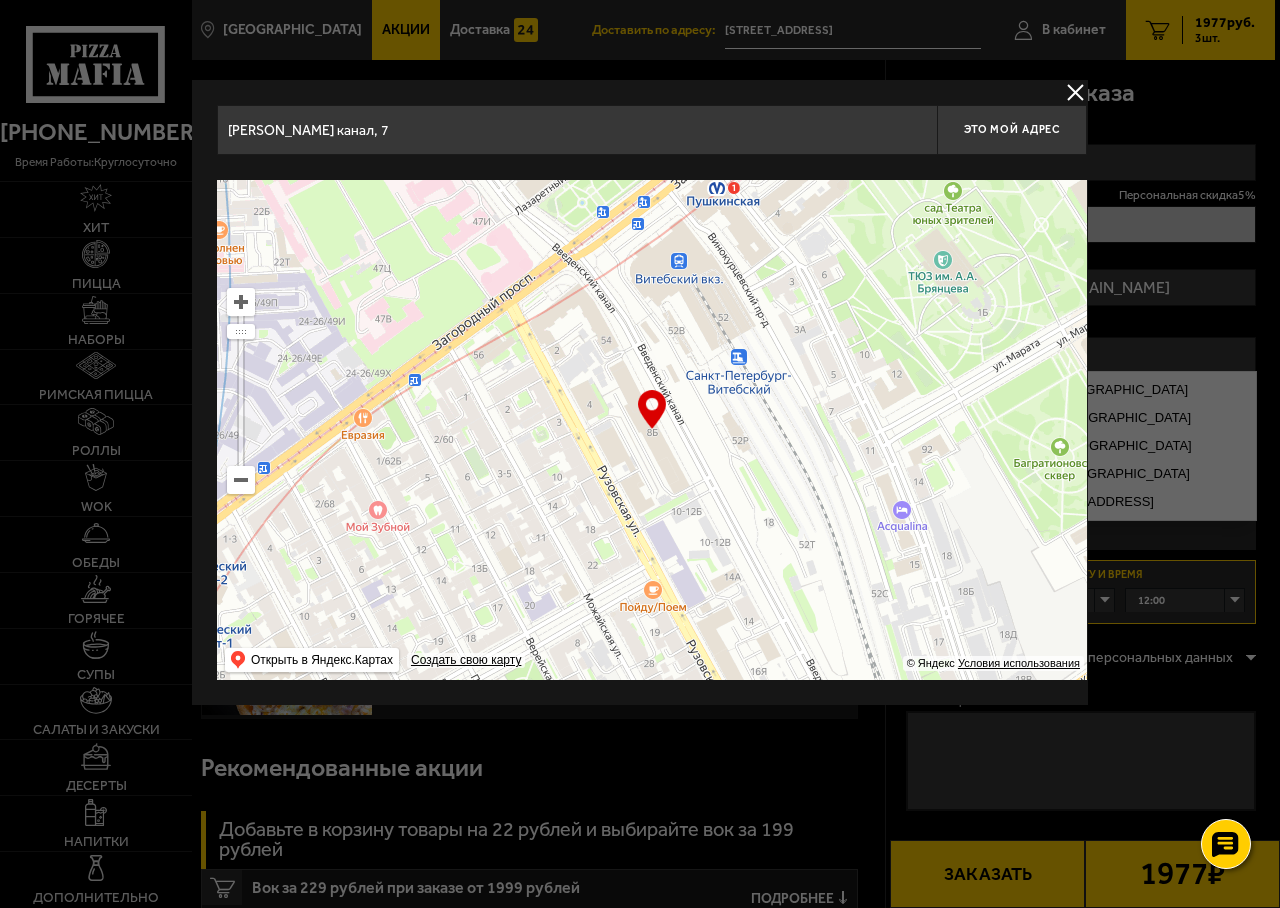 click on "[PERSON_NAME] канал, 7" at bounding box center (577, 130) 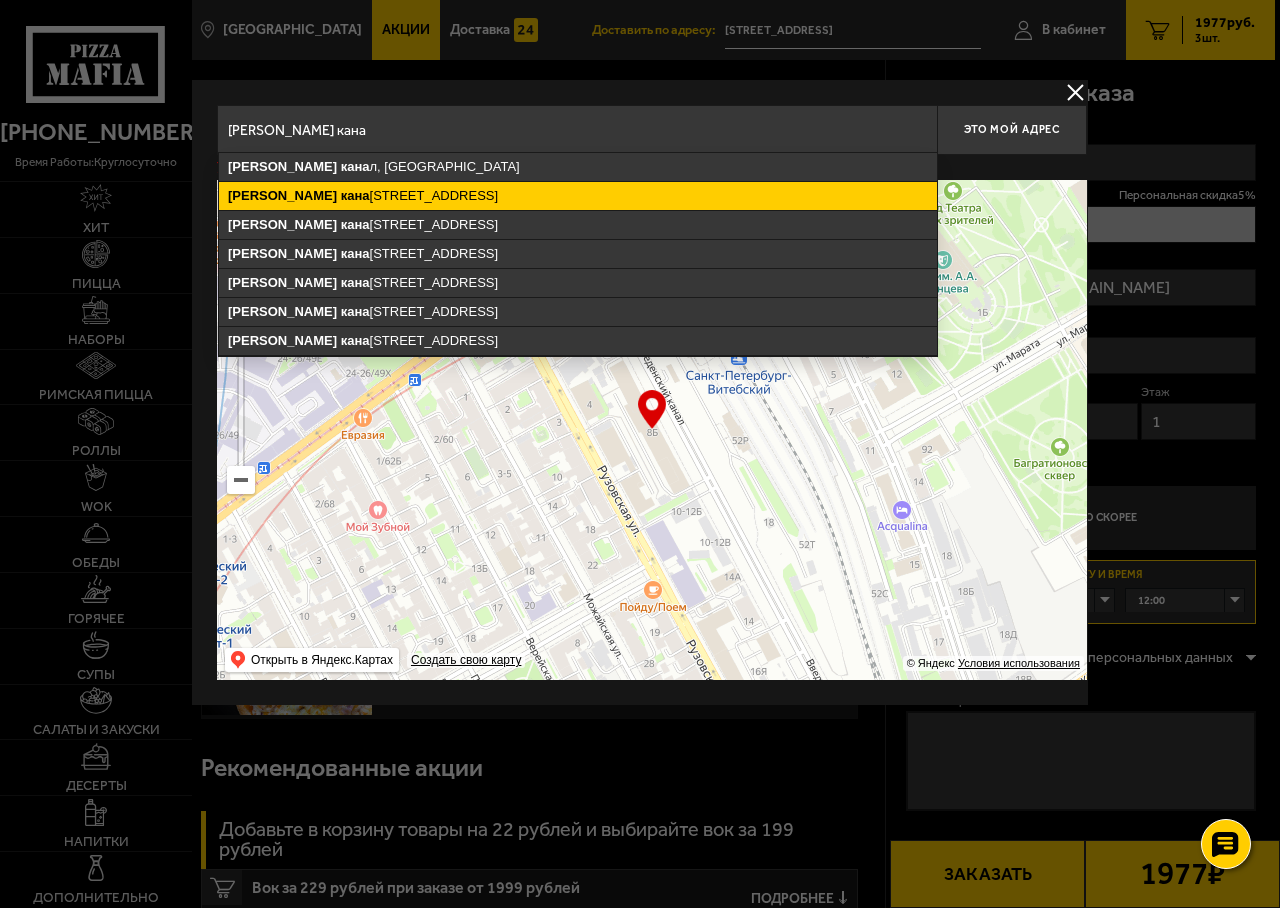 click on "Введенский   кана л, 7, Санкт-Петербург" at bounding box center [578, 196] 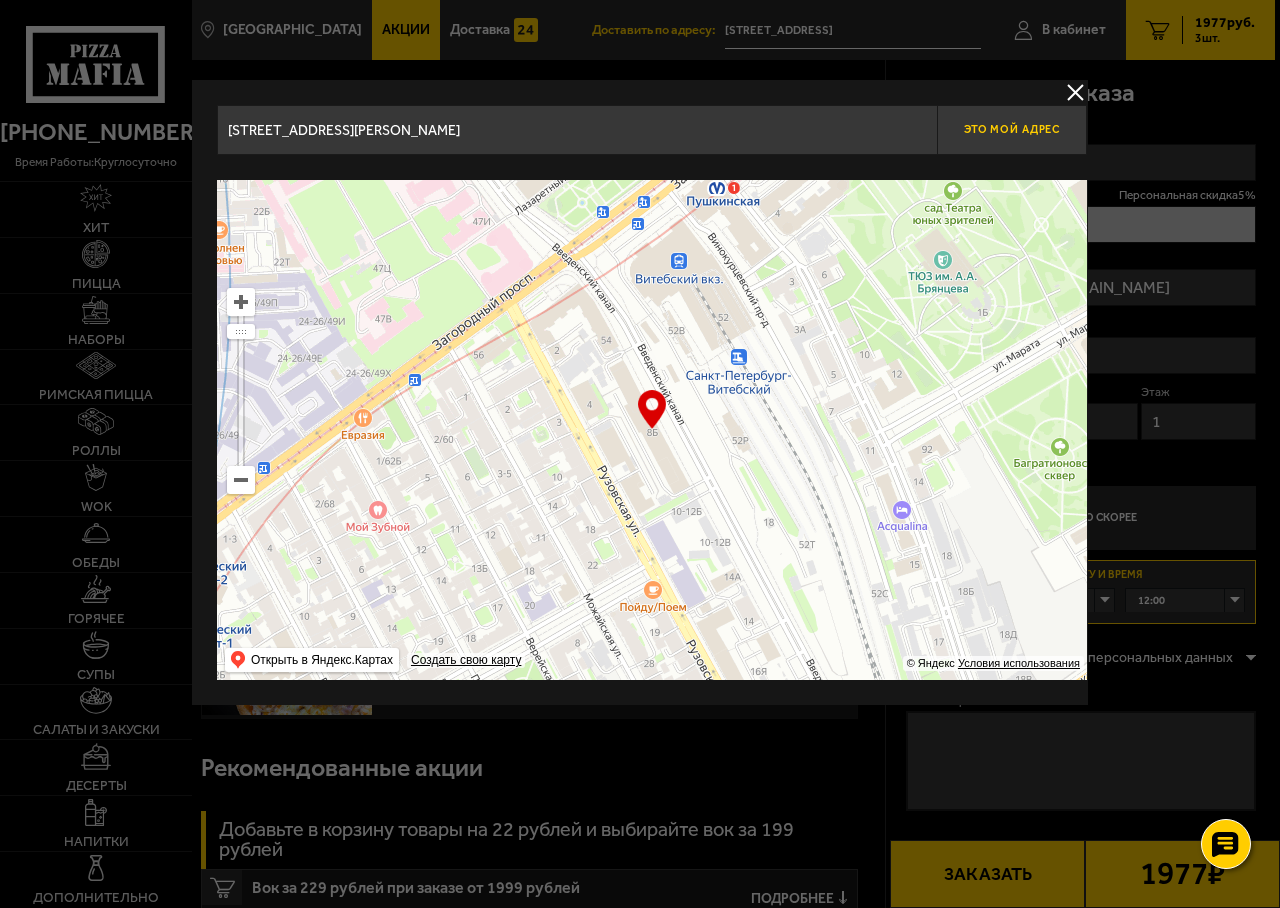 click on "Это мой адрес" at bounding box center (1012, 130) 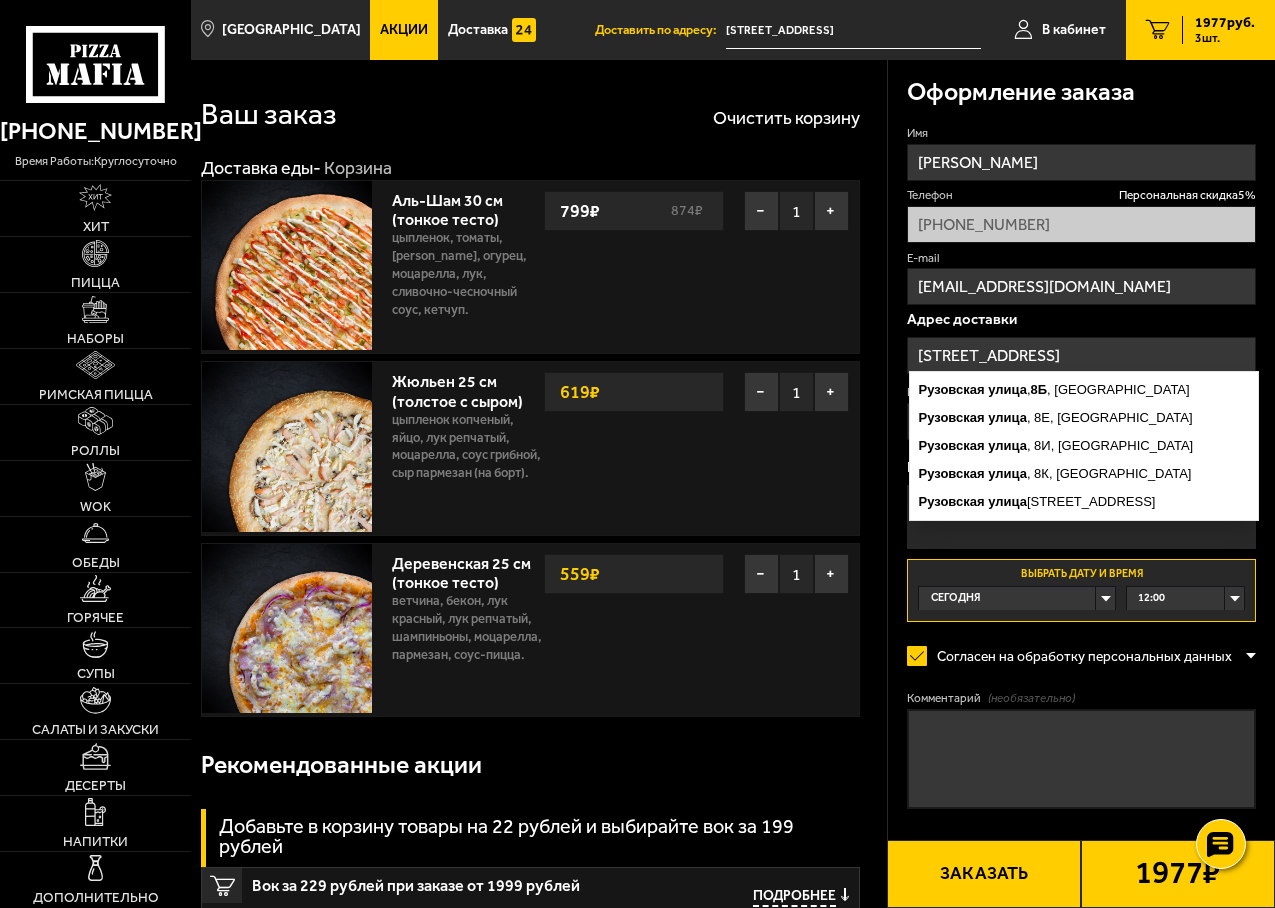 click on "[STREET_ADDRESS]" at bounding box center [1081, 355] 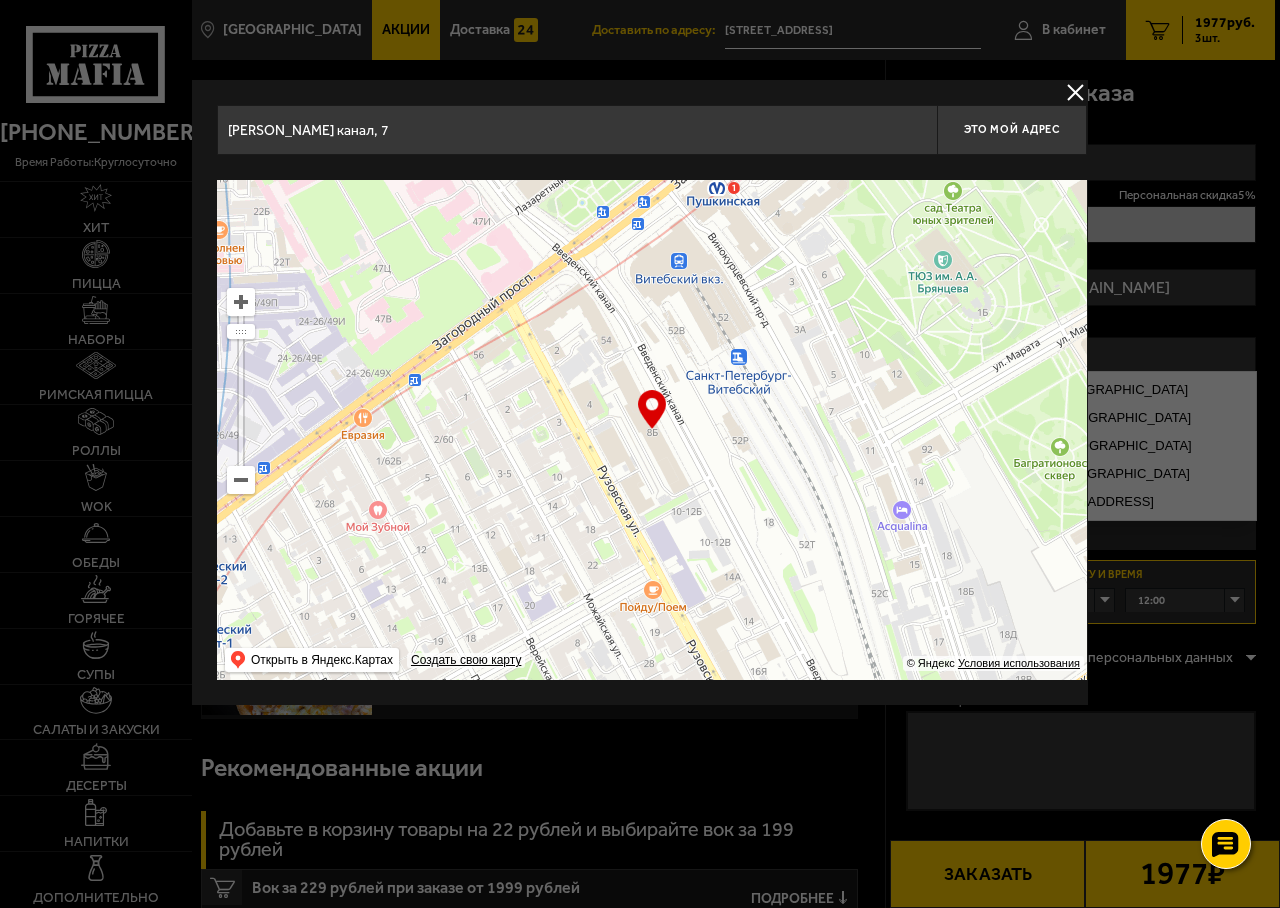 click on "[PERSON_NAME] канал, 7" at bounding box center [577, 130] 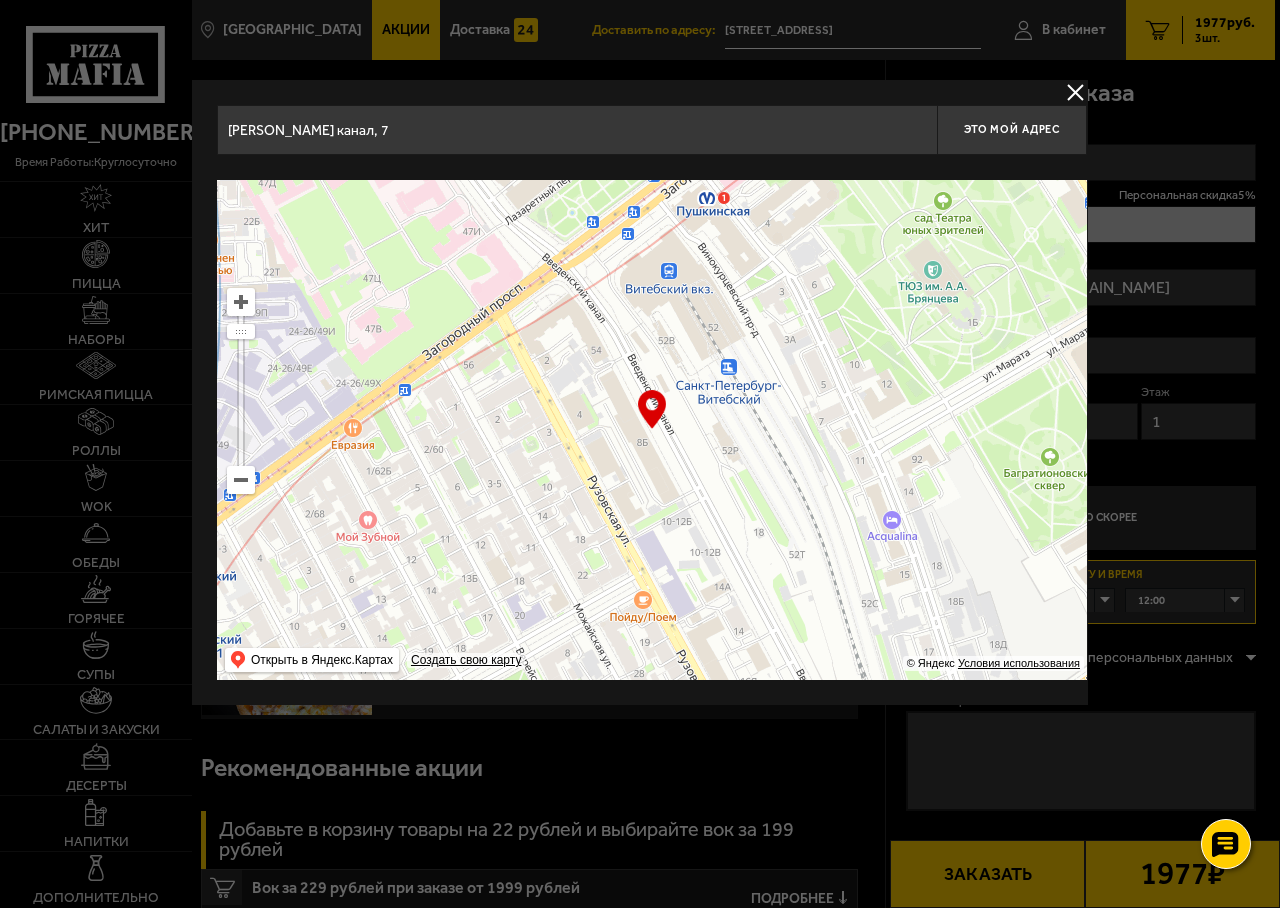 drag, startPoint x: 682, startPoint y: 410, endPoint x: 672, endPoint y: 420, distance: 14.142136 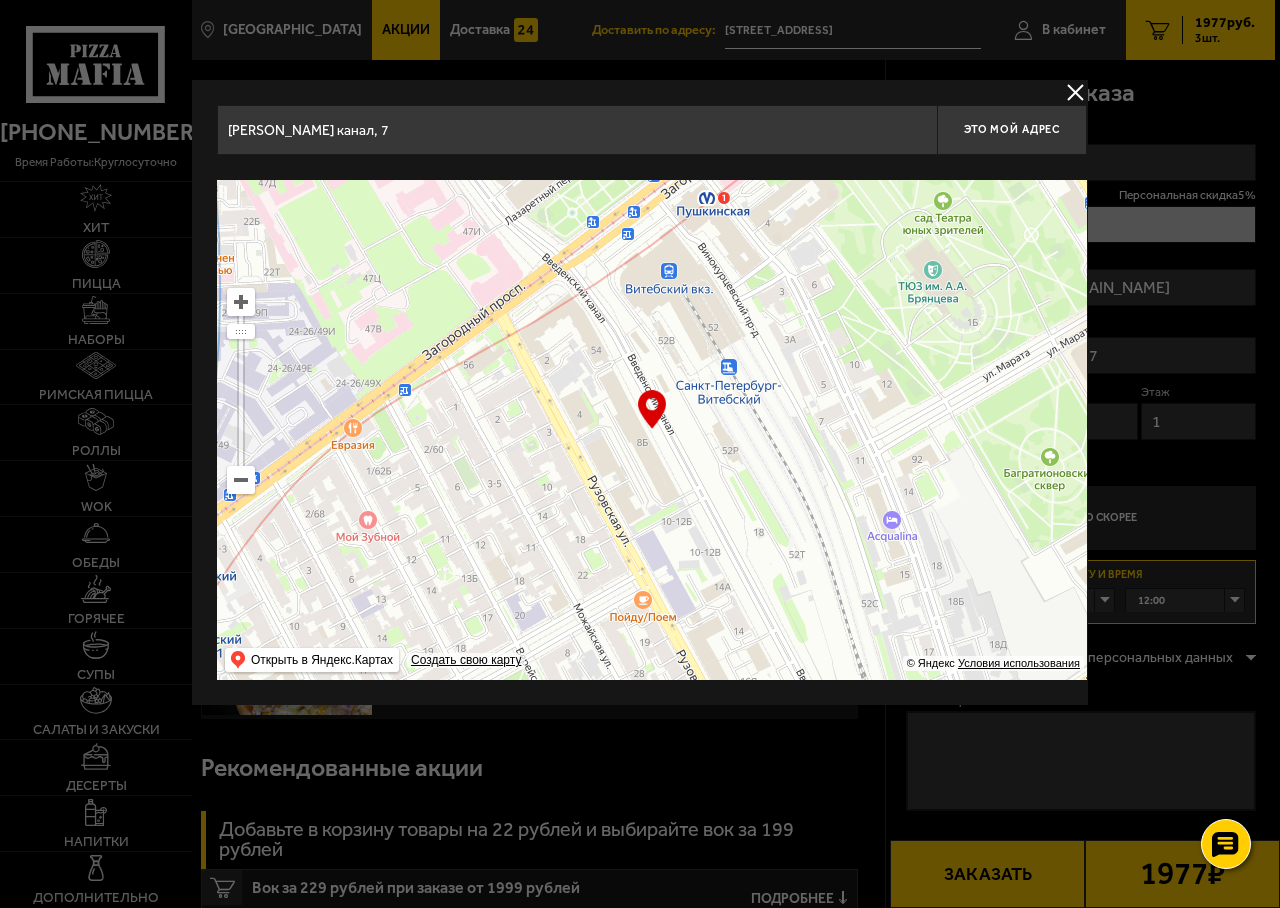 click at bounding box center [652, 430] 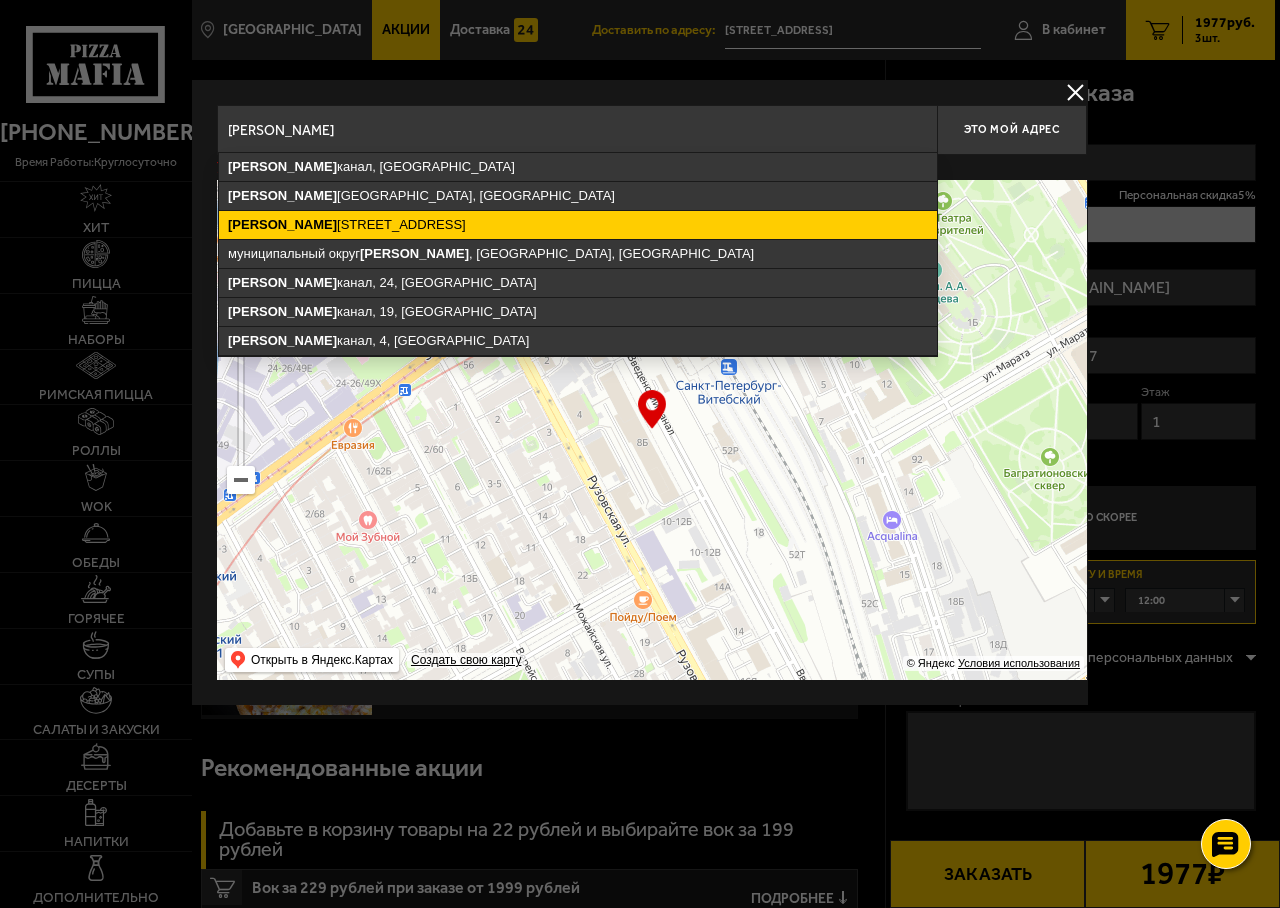 click on "Введенский" at bounding box center (282, 224) 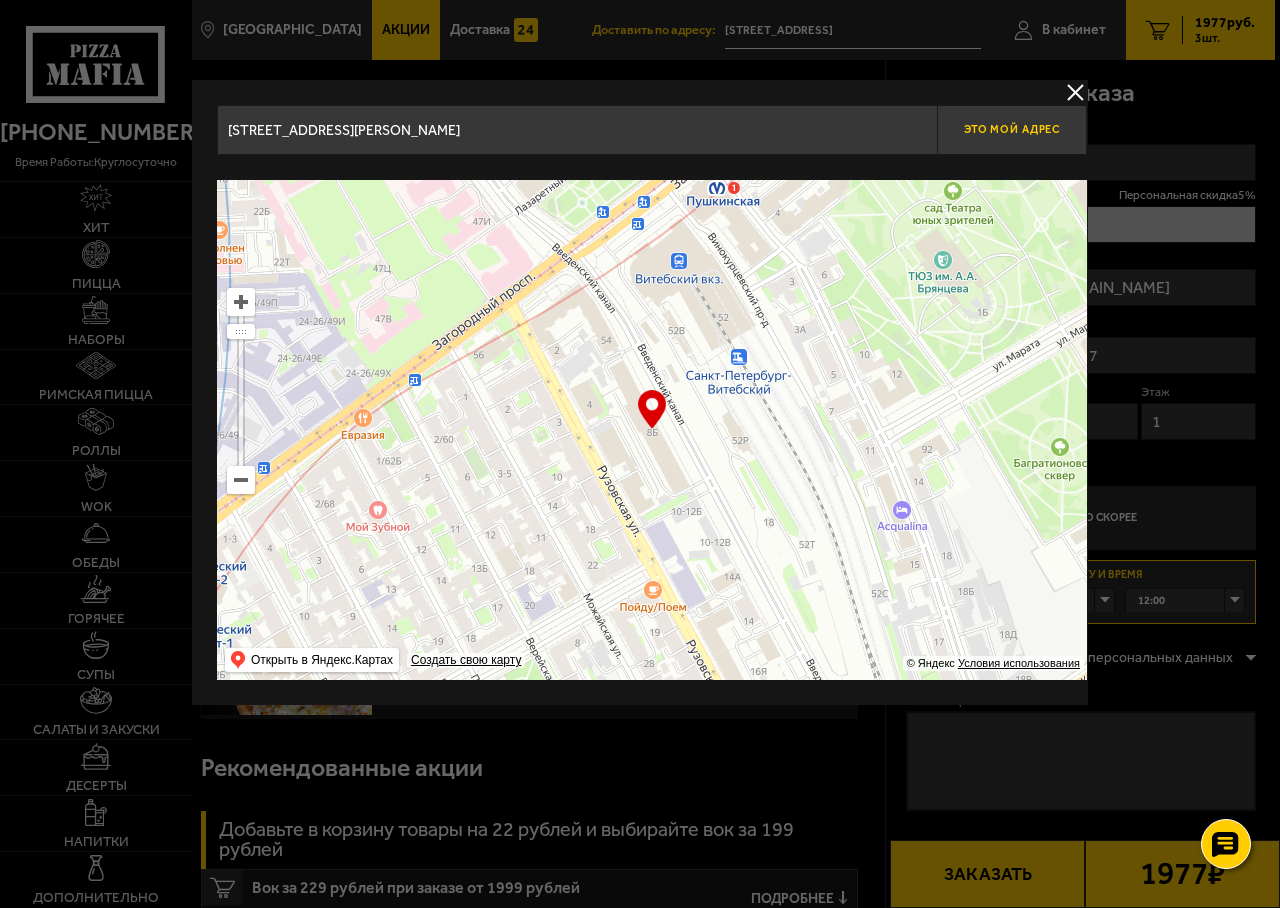 click on "Это мой адрес" at bounding box center [1012, 129] 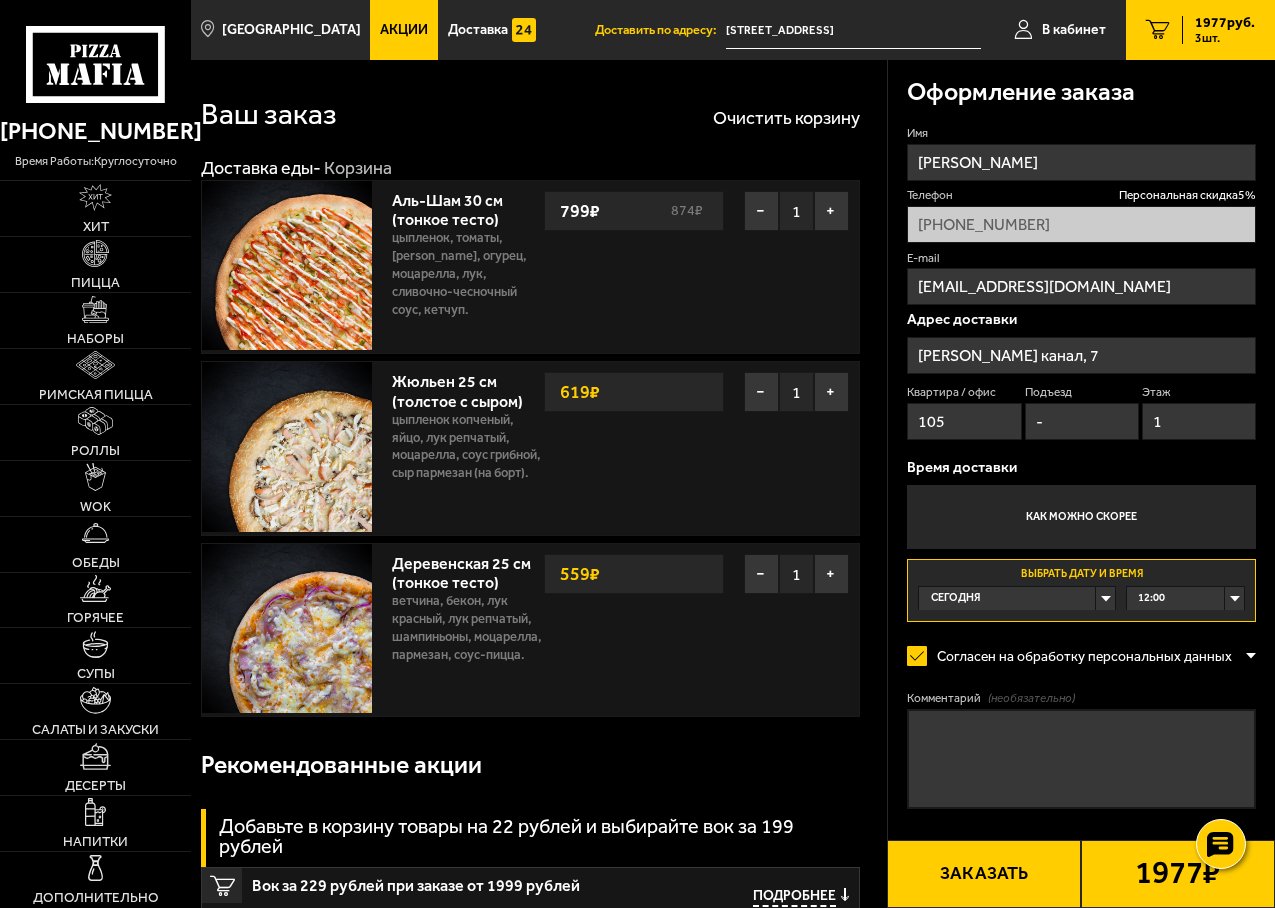 click on "Заказать" at bounding box center (984, 874) 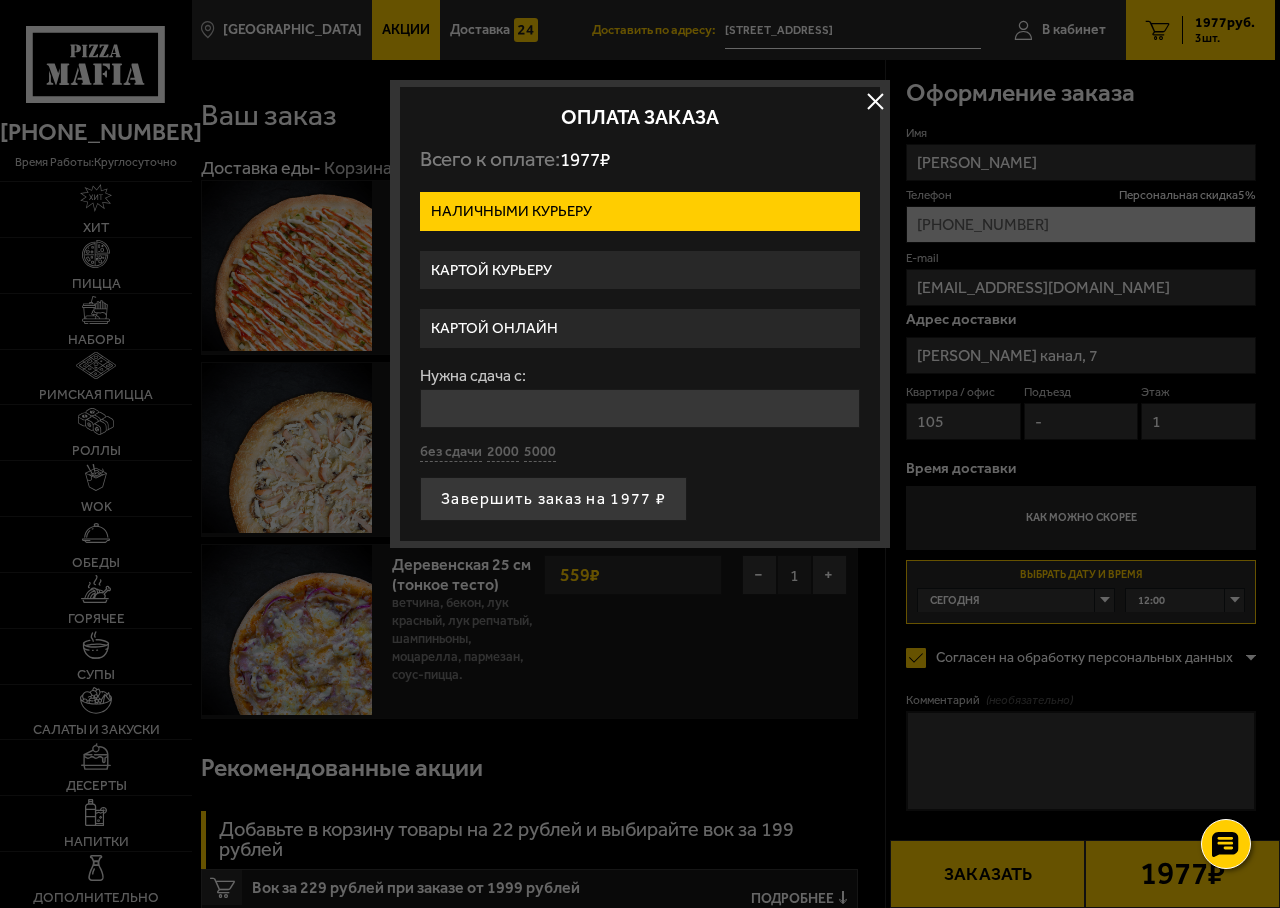 click on "Картой курьеру" at bounding box center (640, 270) 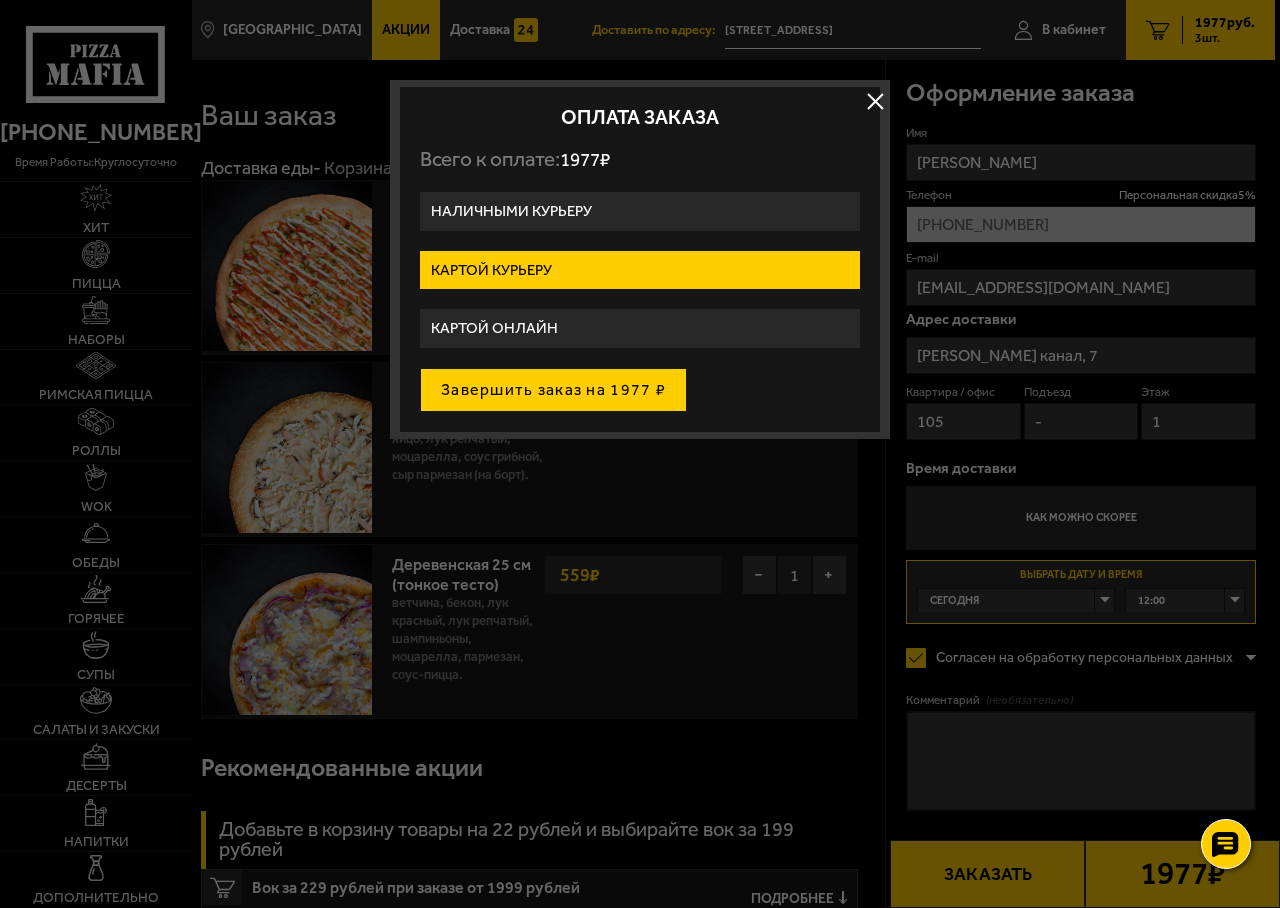 click on "Завершить заказ на 1977 ₽" at bounding box center (553, 390) 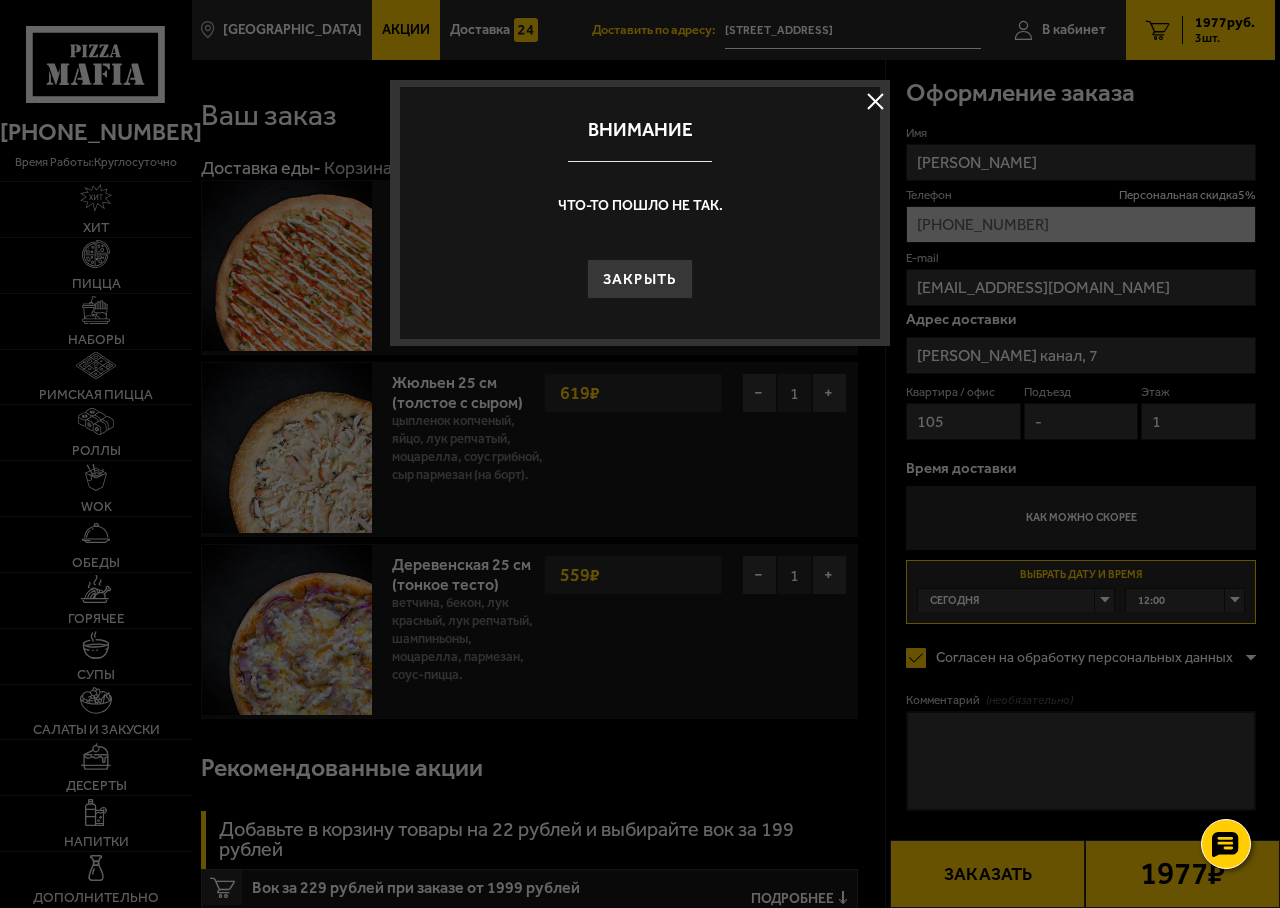 click at bounding box center (875, 101) 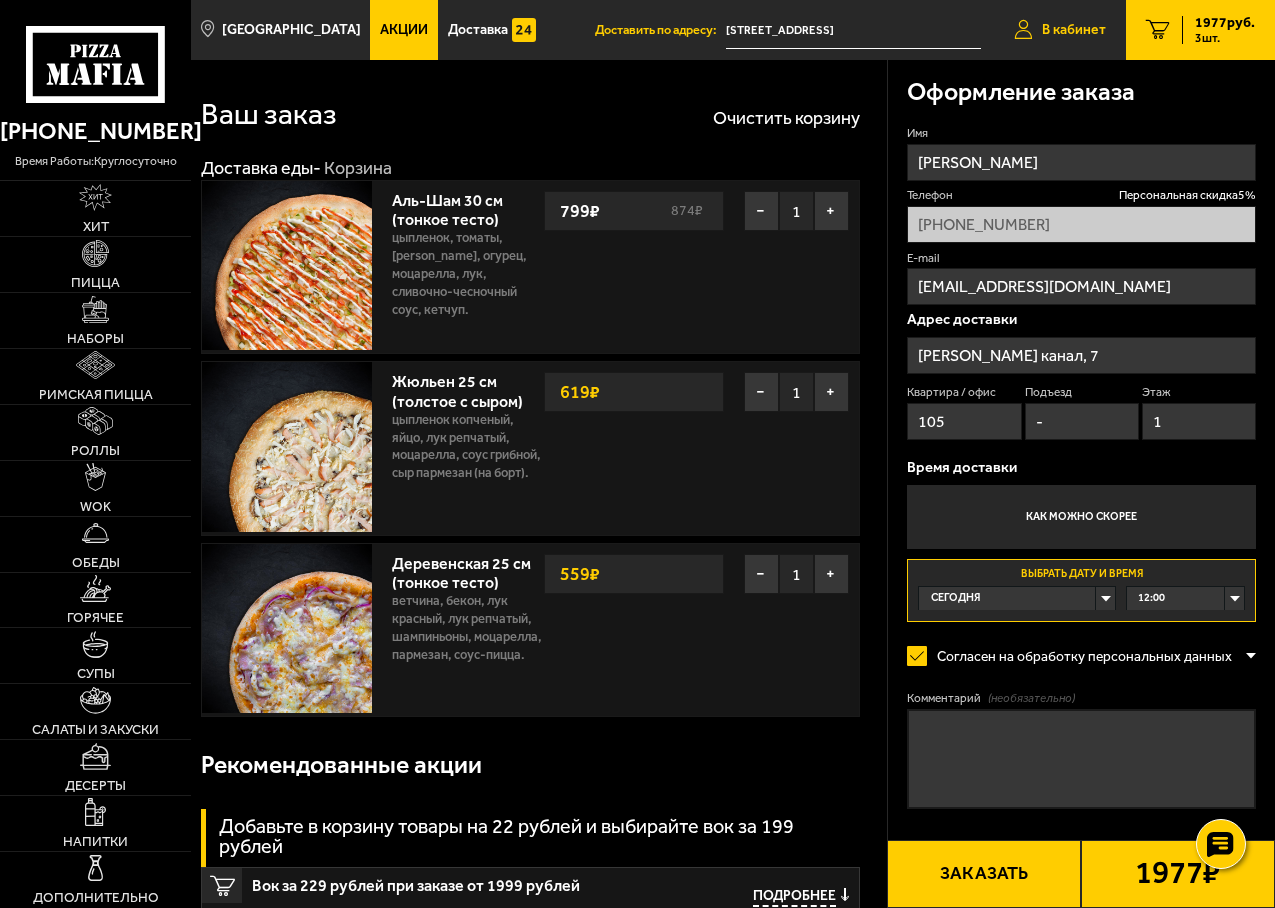 click on "В кабинет" at bounding box center [1060, 30] 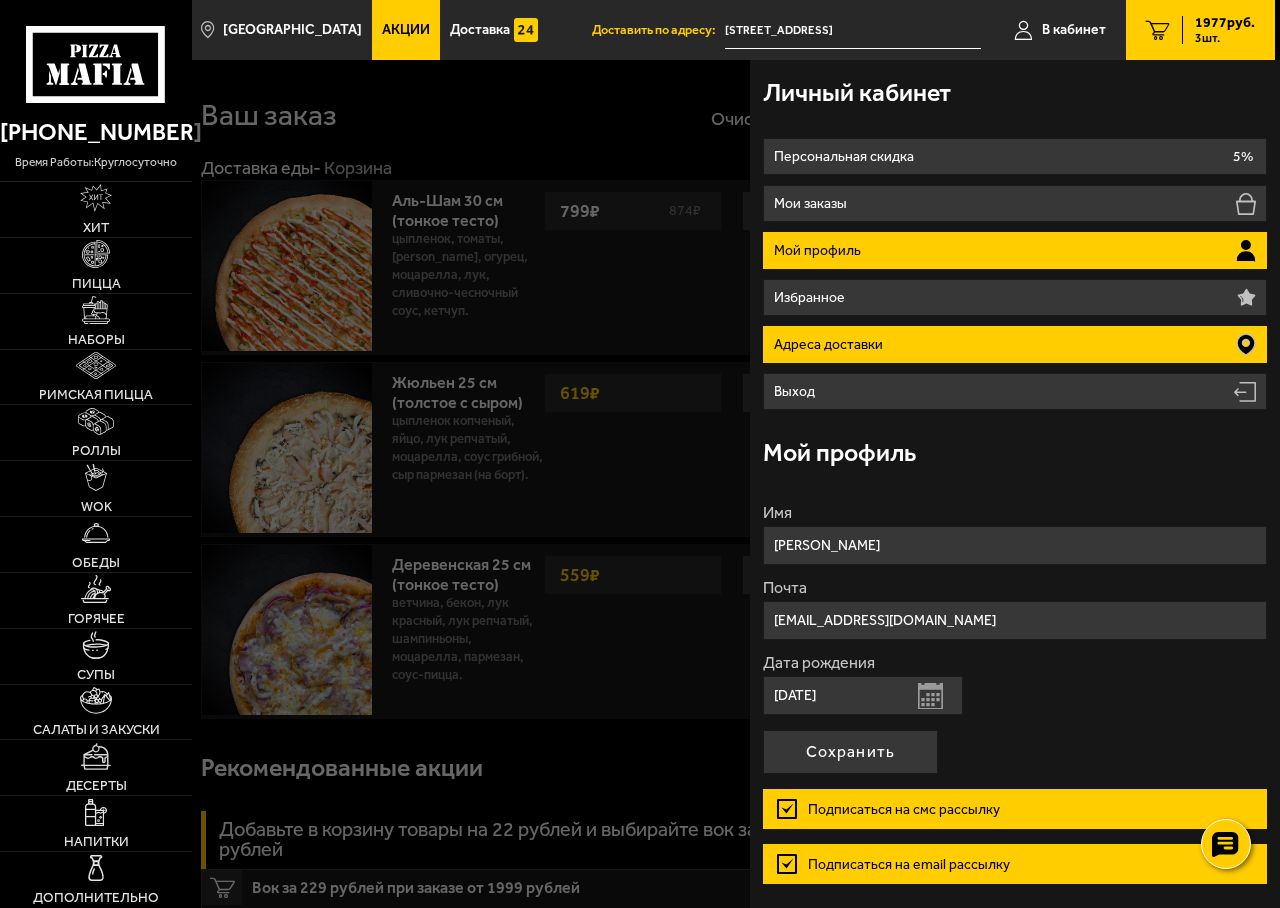 click on "Адреса доставки" at bounding box center (1014, 344) 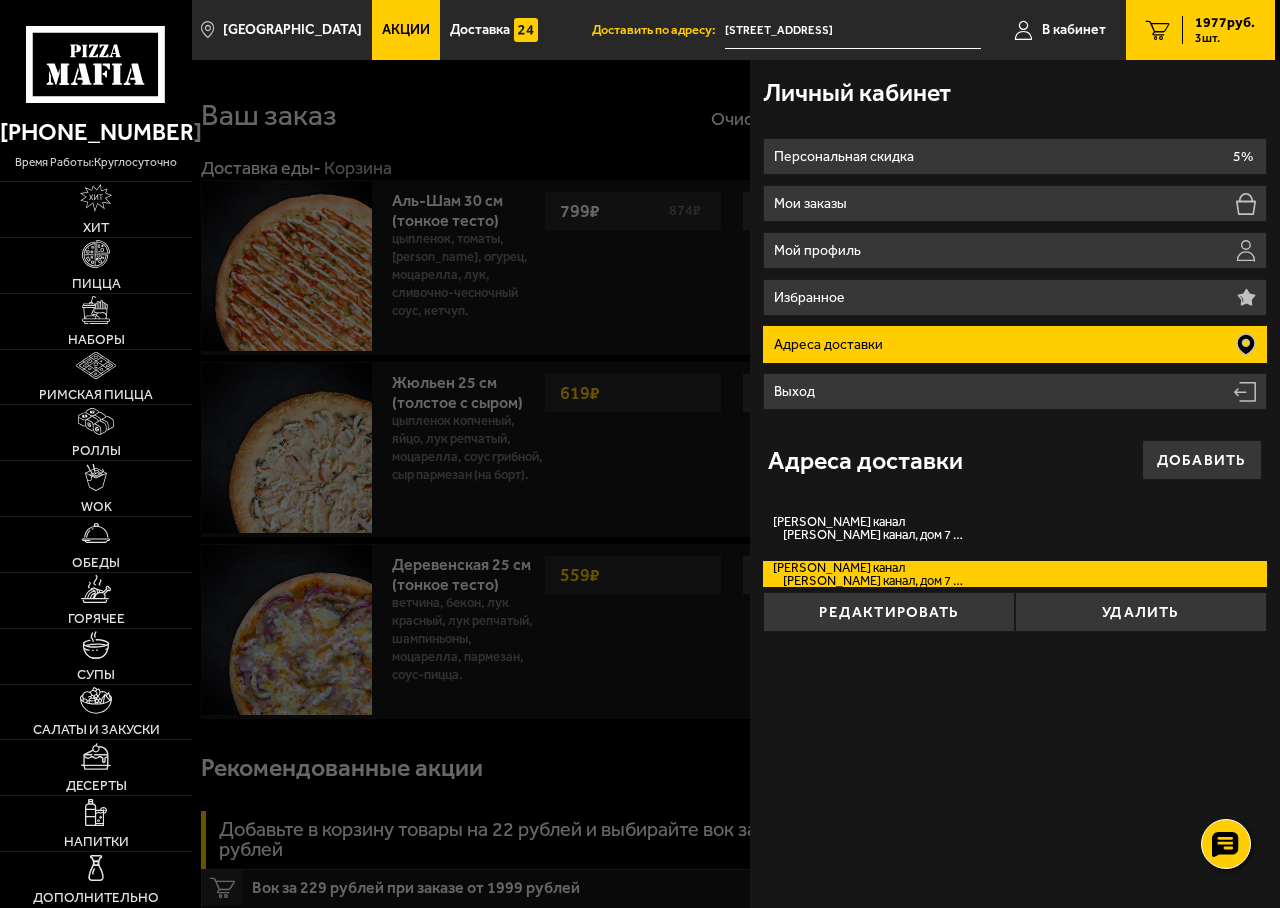 click on "Адреса доставки" at bounding box center [1014, 344] 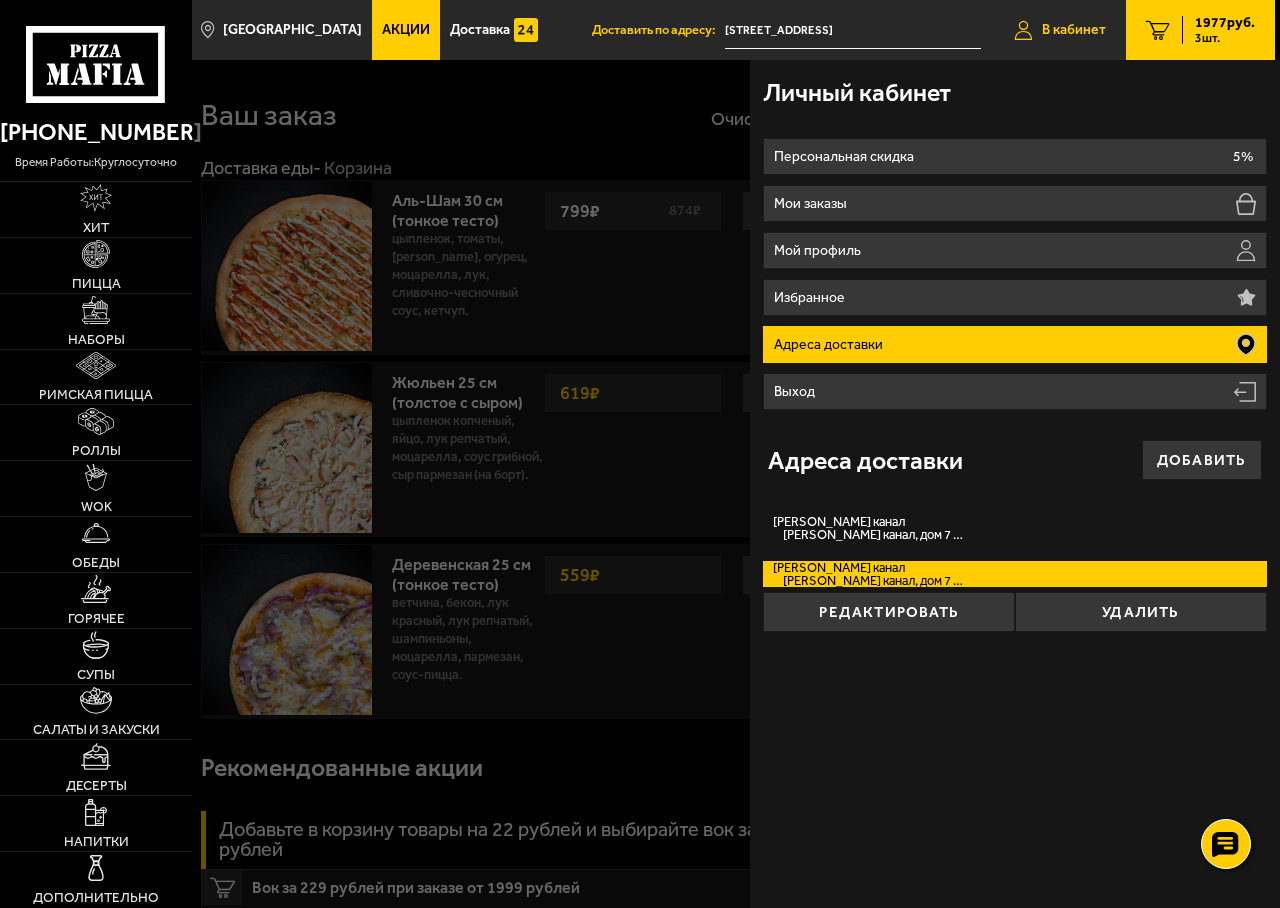 click on "В кабинет" at bounding box center (1060, 30) 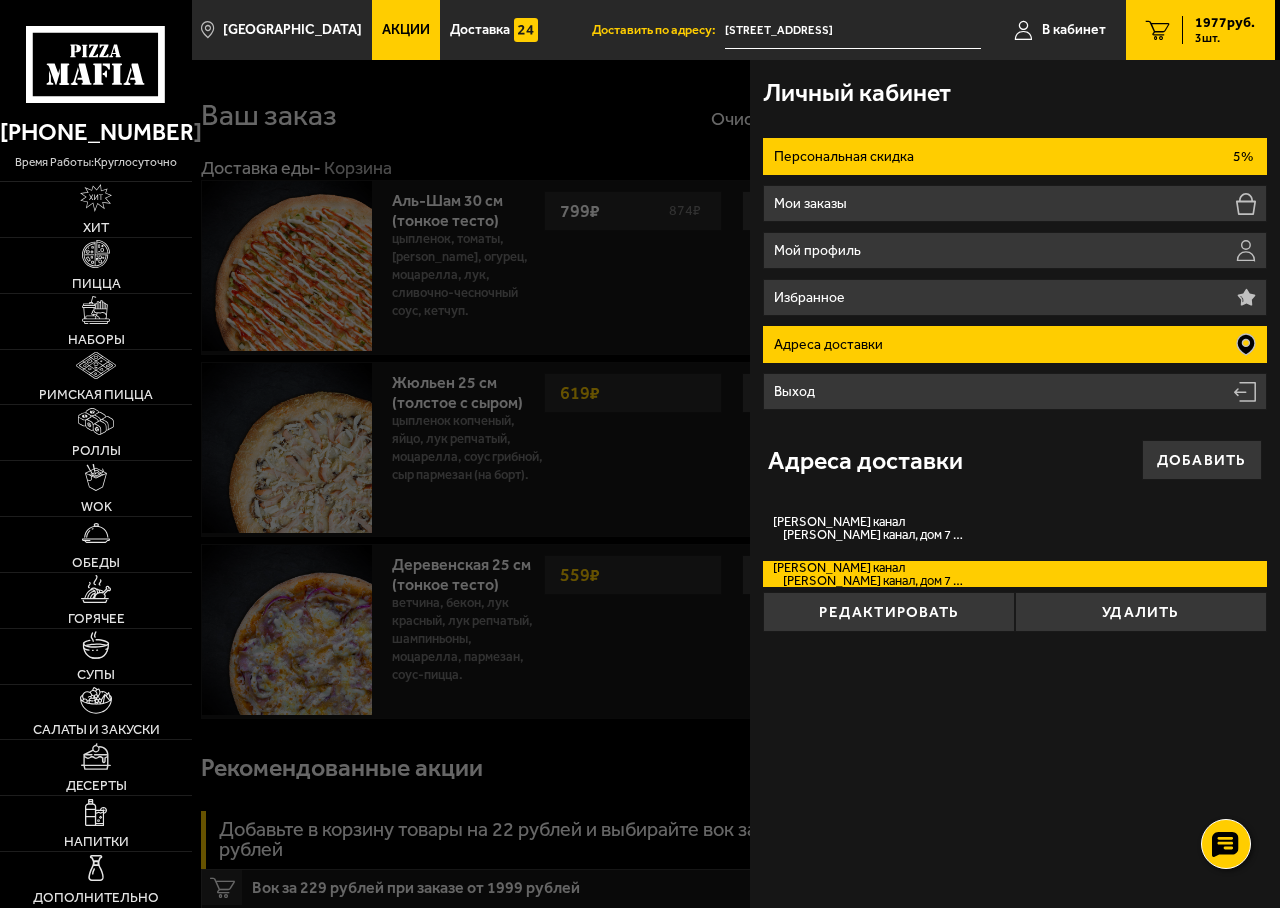 click on "Персональная скидка 5%" at bounding box center (1014, 156) 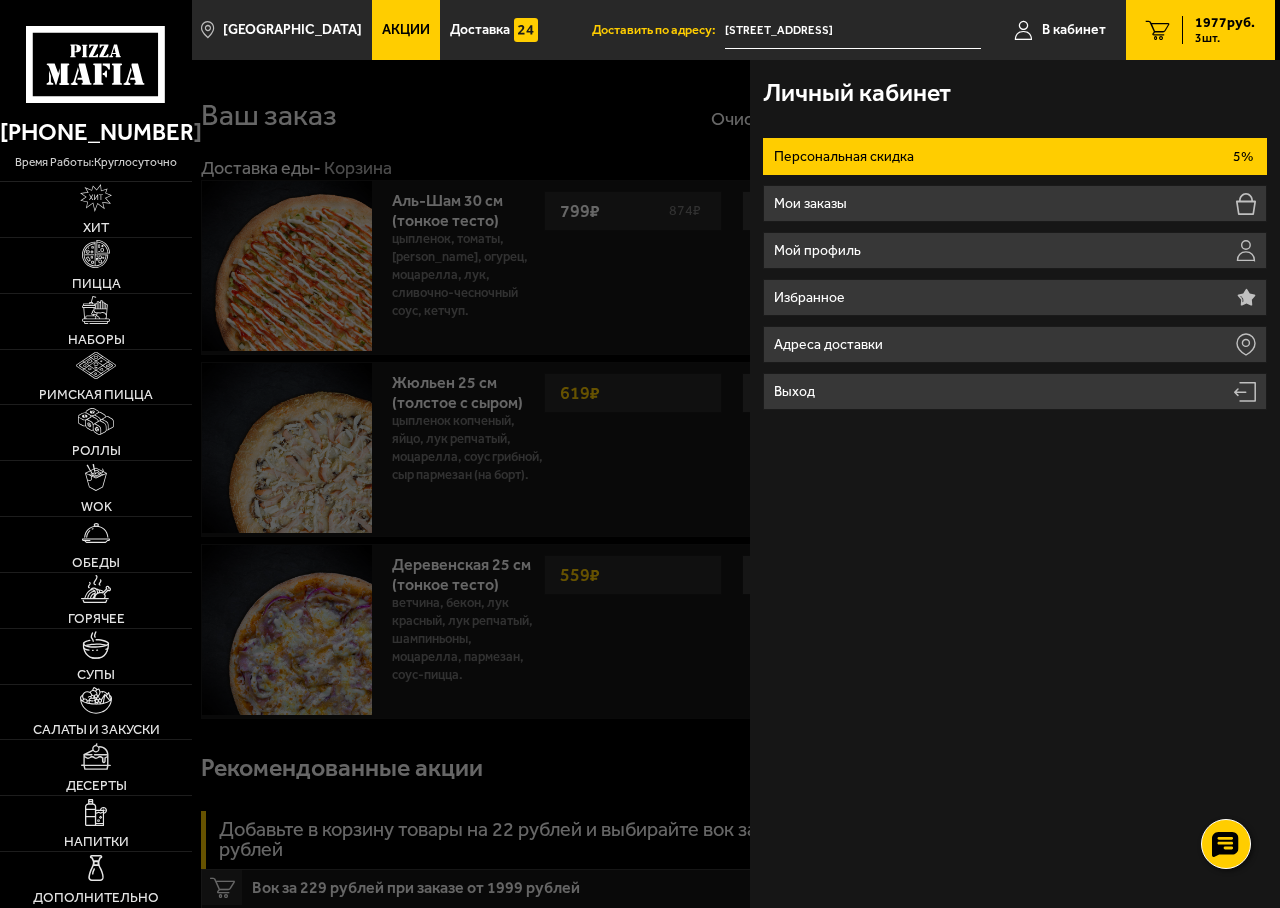 click on "Персональная скидка 5%" at bounding box center [1014, 156] 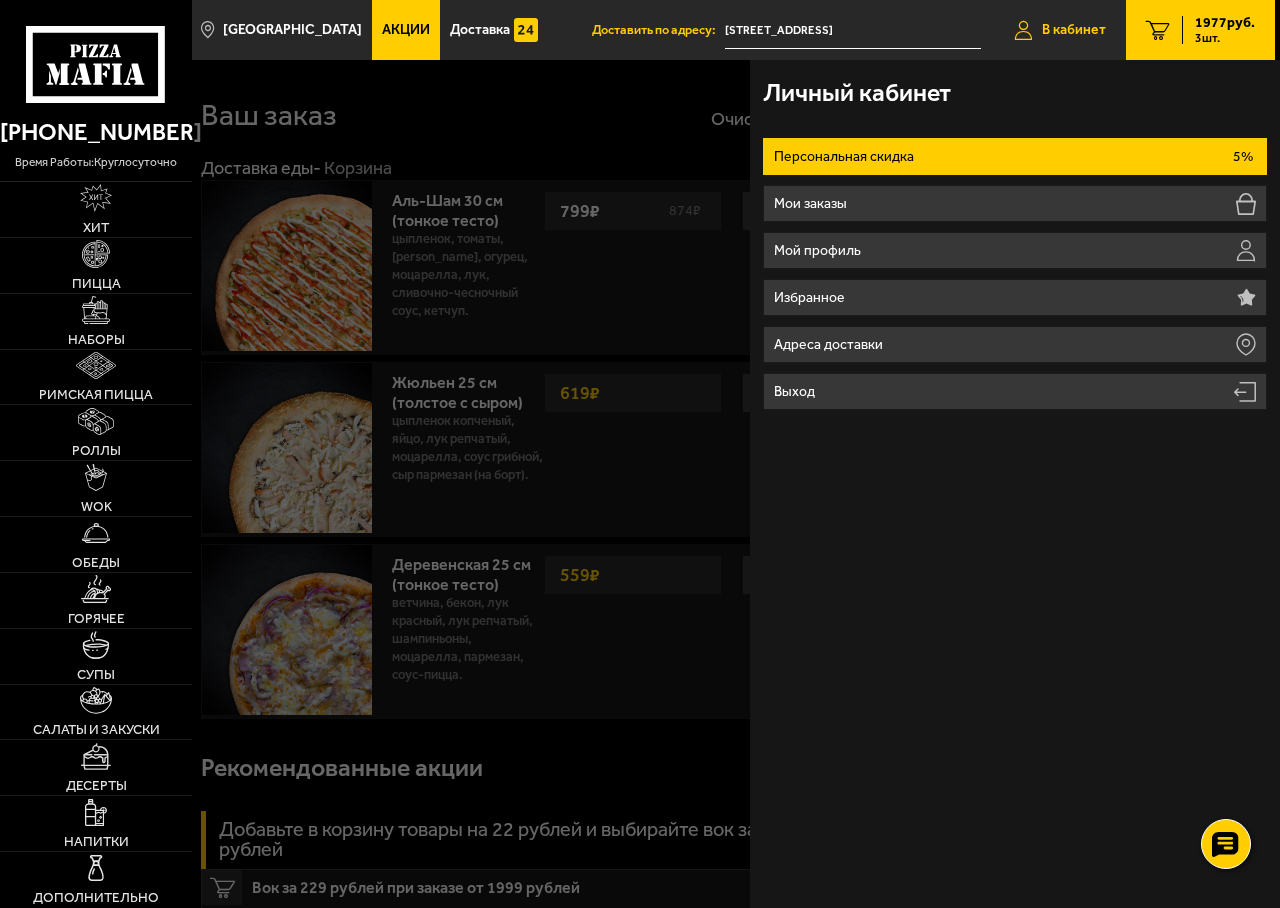click on "В кабинет" at bounding box center [1074, 30] 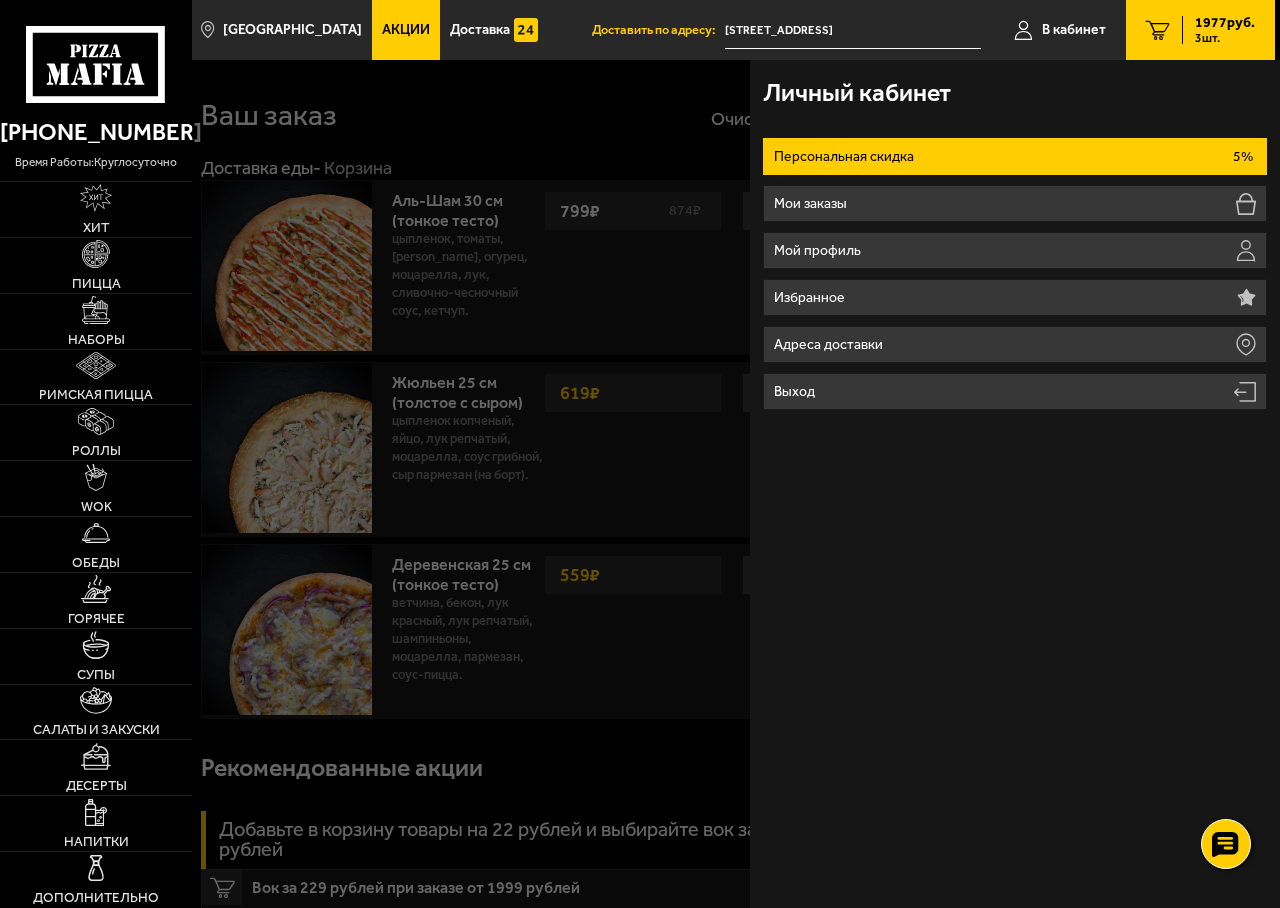 click on "3  шт." at bounding box center (1225, 38) 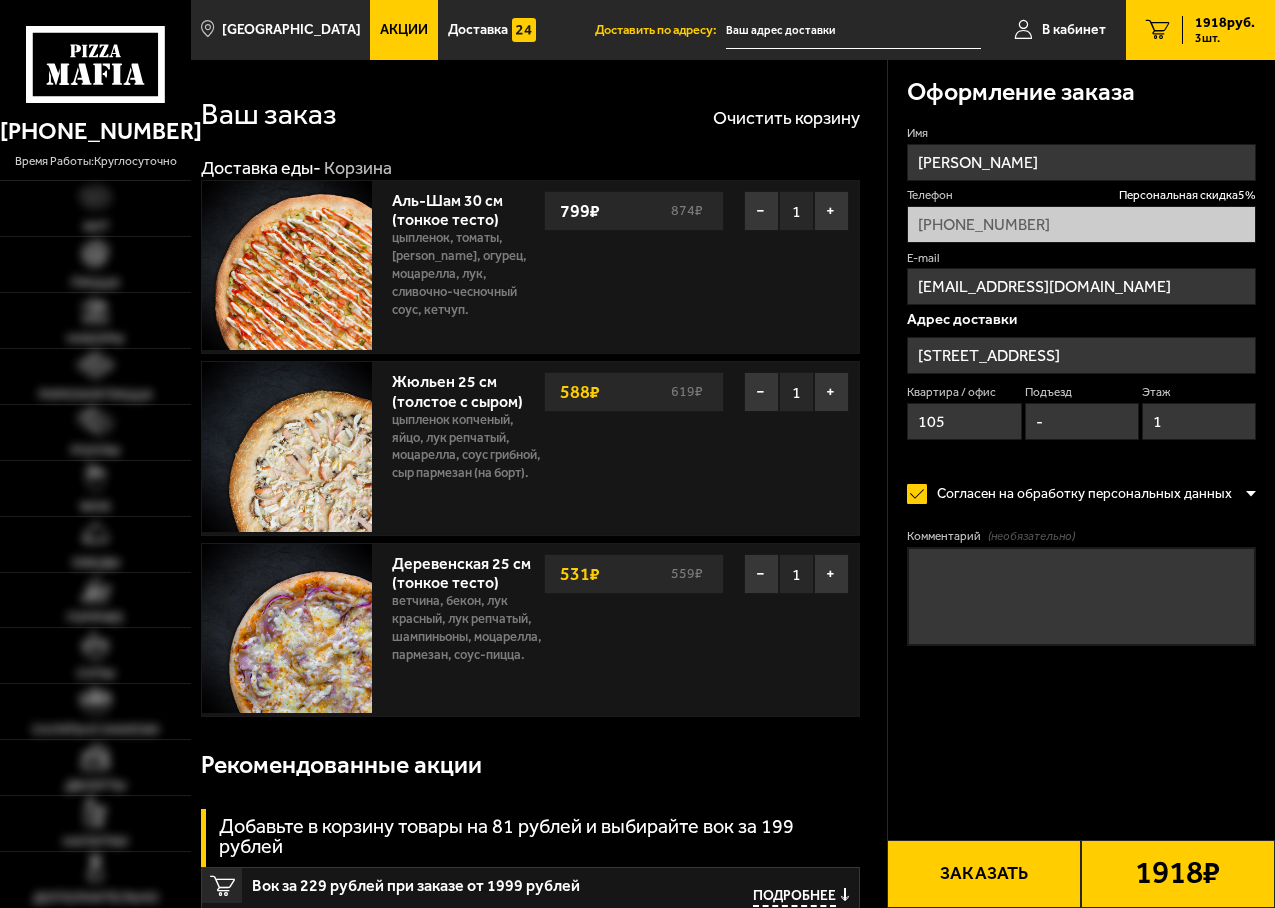 scroll, scrollTop: 0, scrollLeft: 0, axis: both 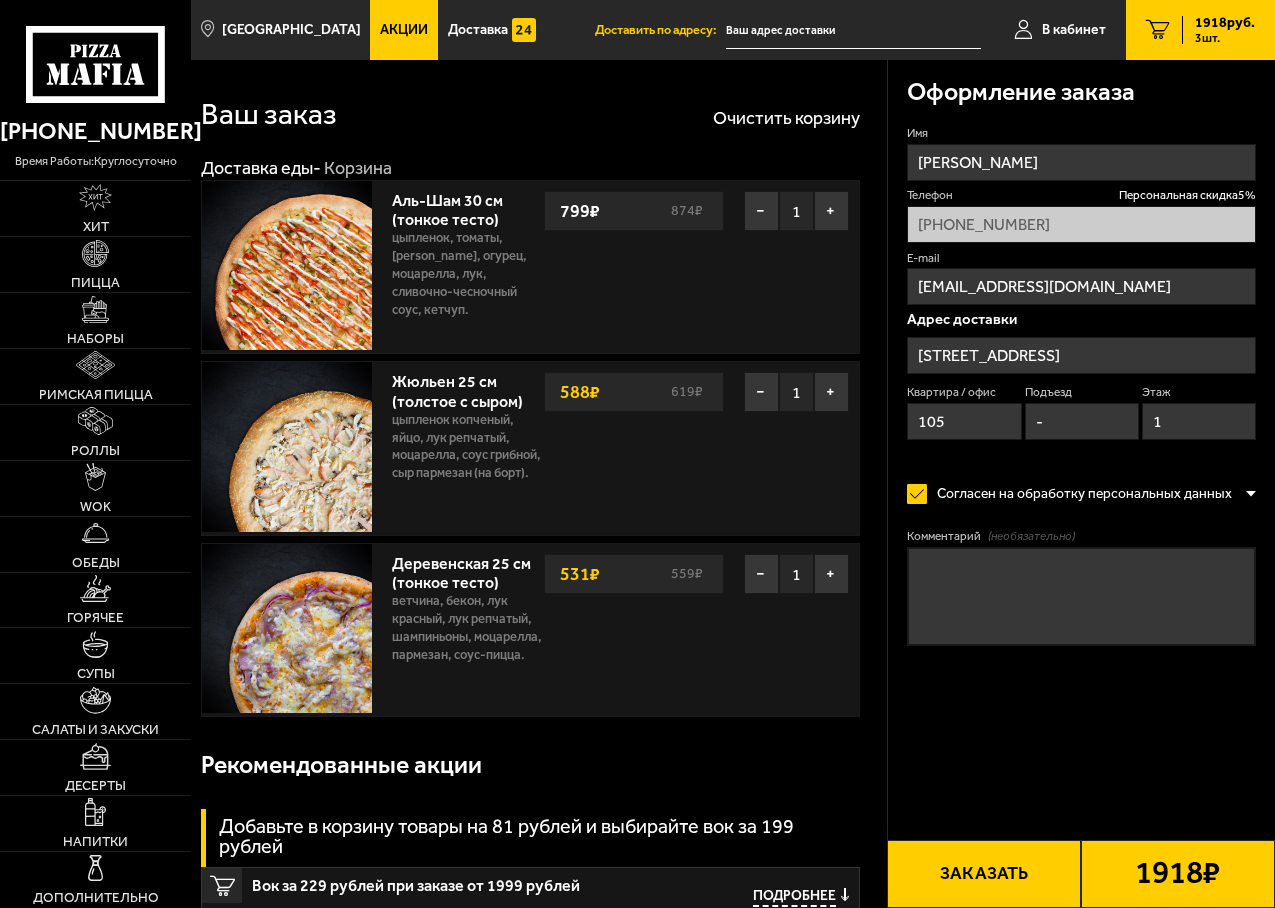 type on "[STREET_ADDRESS]" 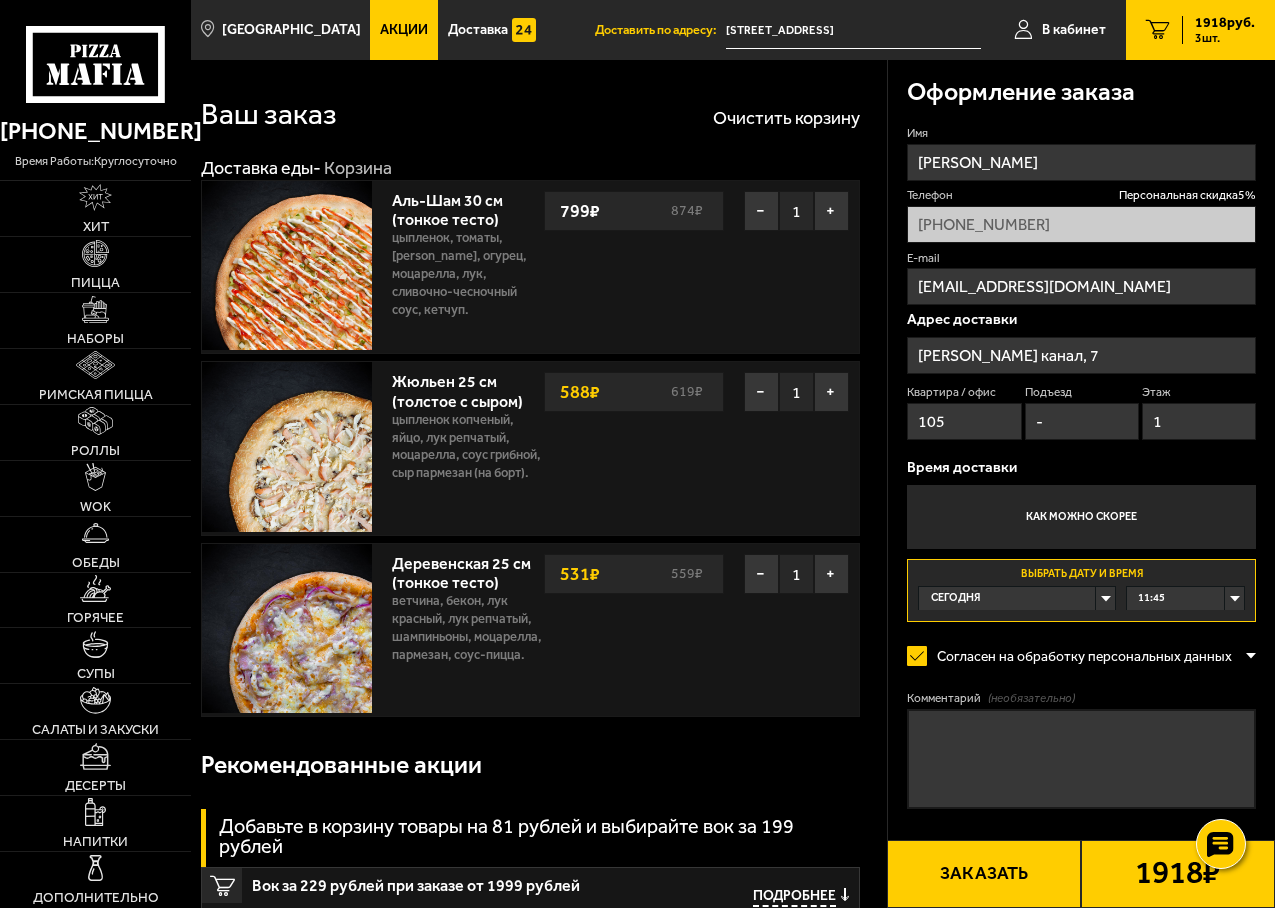 click on "11:45" at bounding box center [1151, 598] 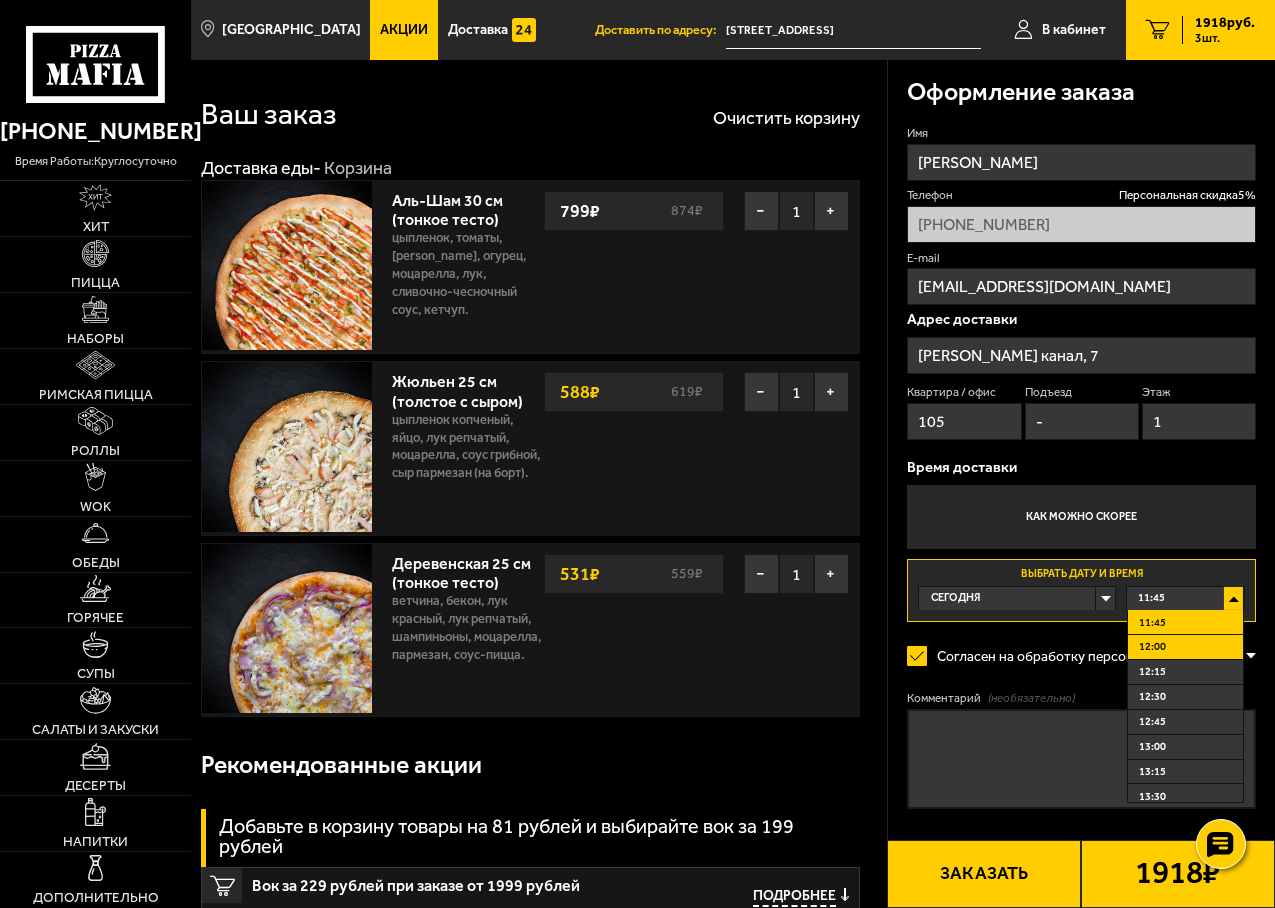 click on "12:00" at bounding box center [1152, 646] 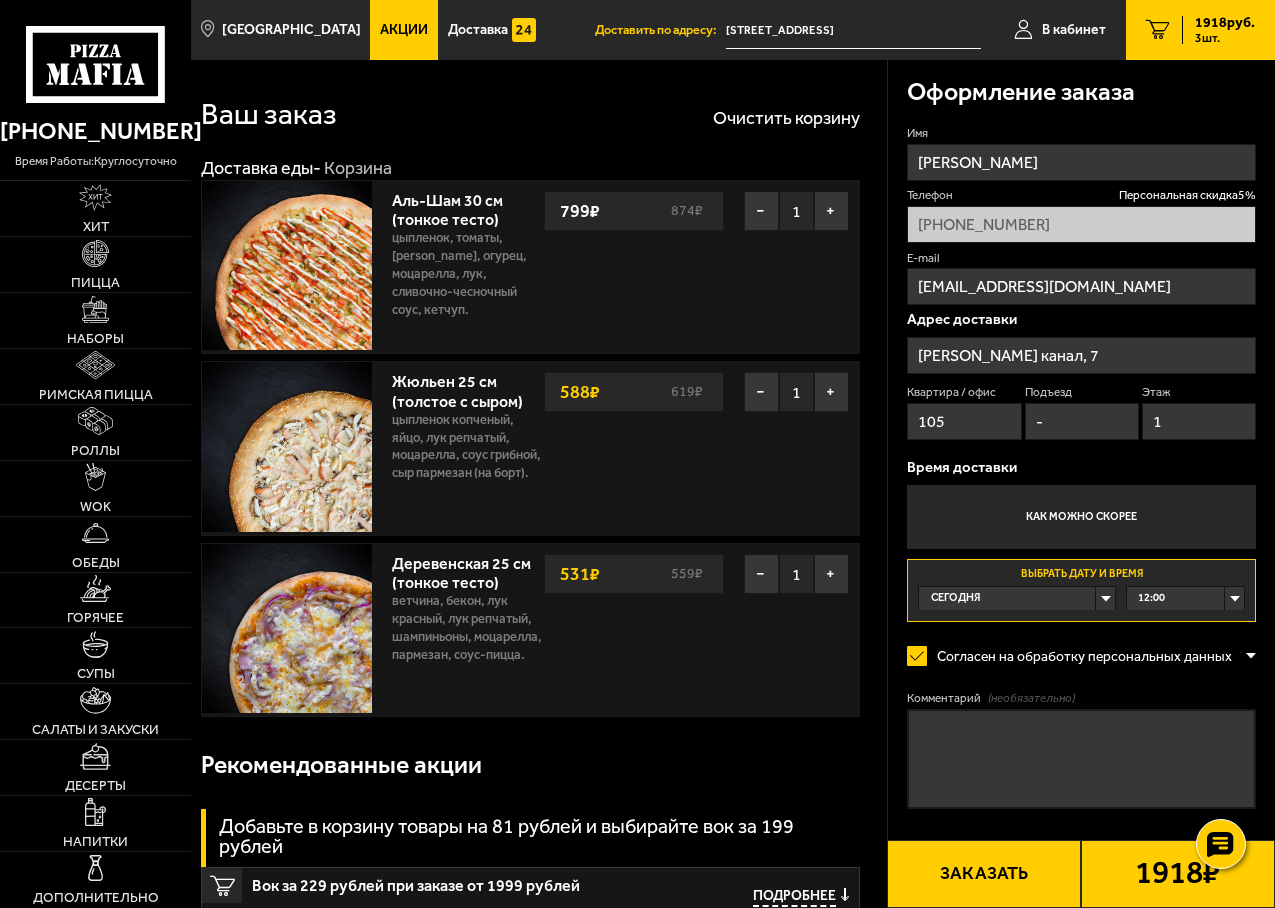 click on "Заказать" at bounding box center (984, 874) 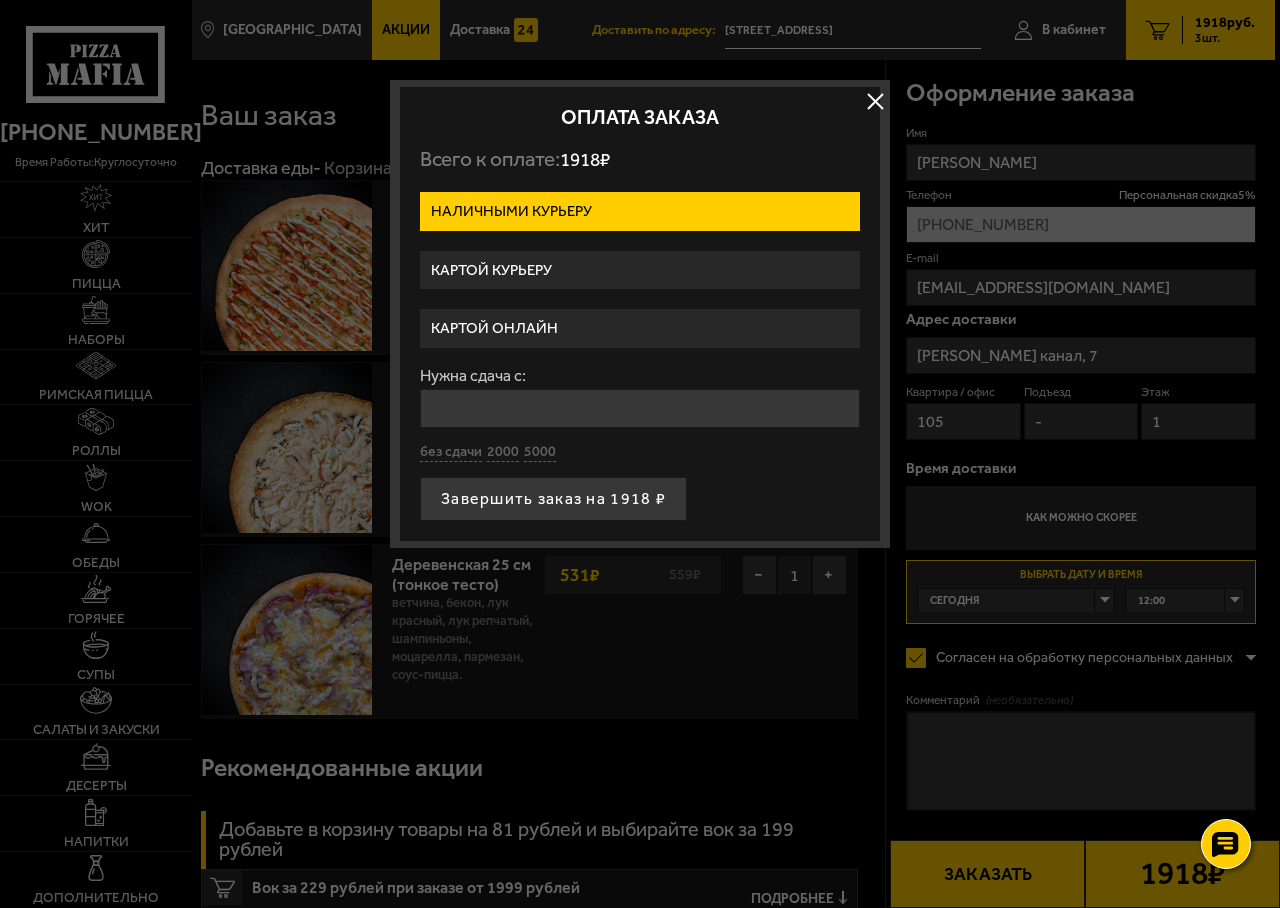 click on "Наличными курьеру" at bounding box center (640, 211) 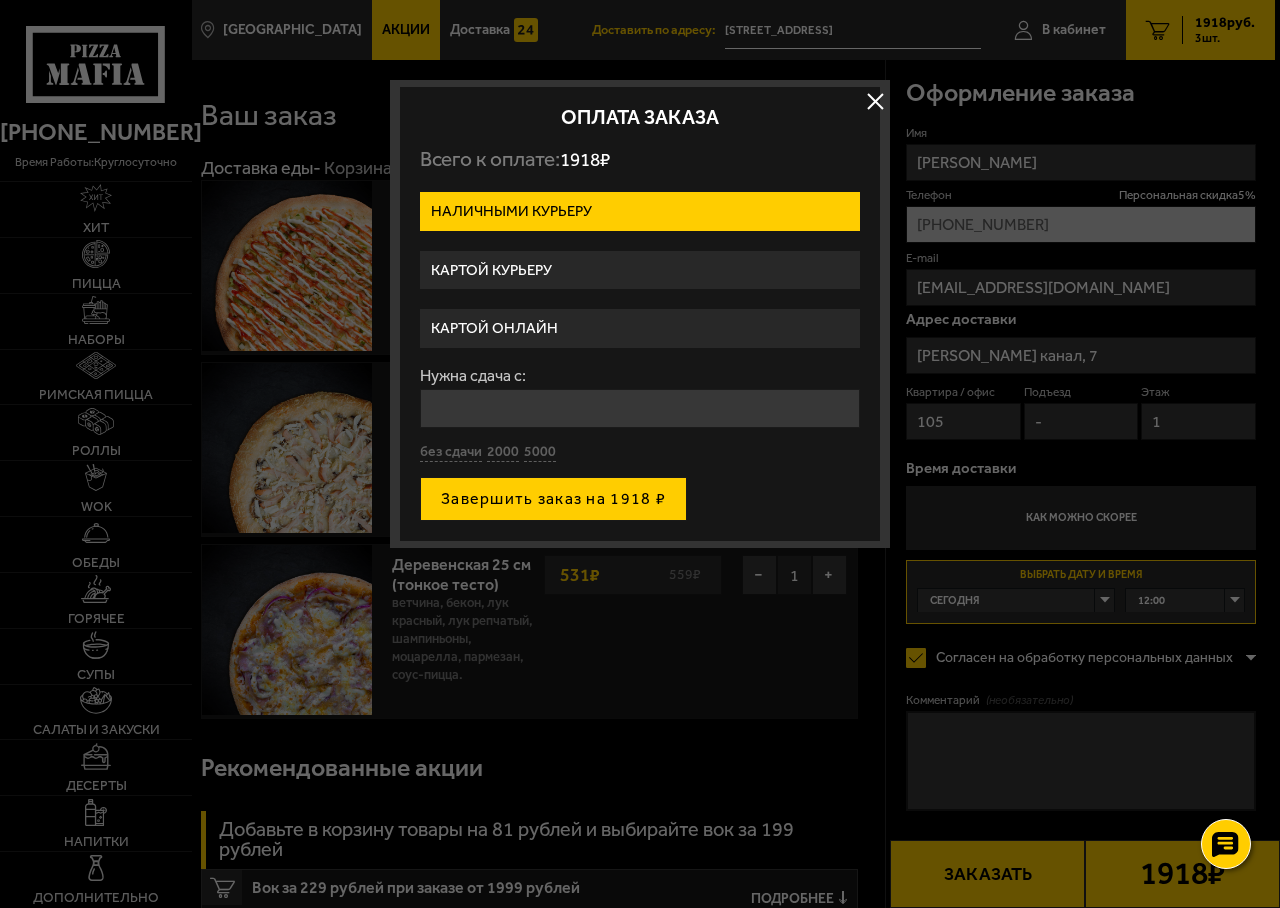 click on "Завершить заказ на 1918 ₽" at bounding box center (553, 499) 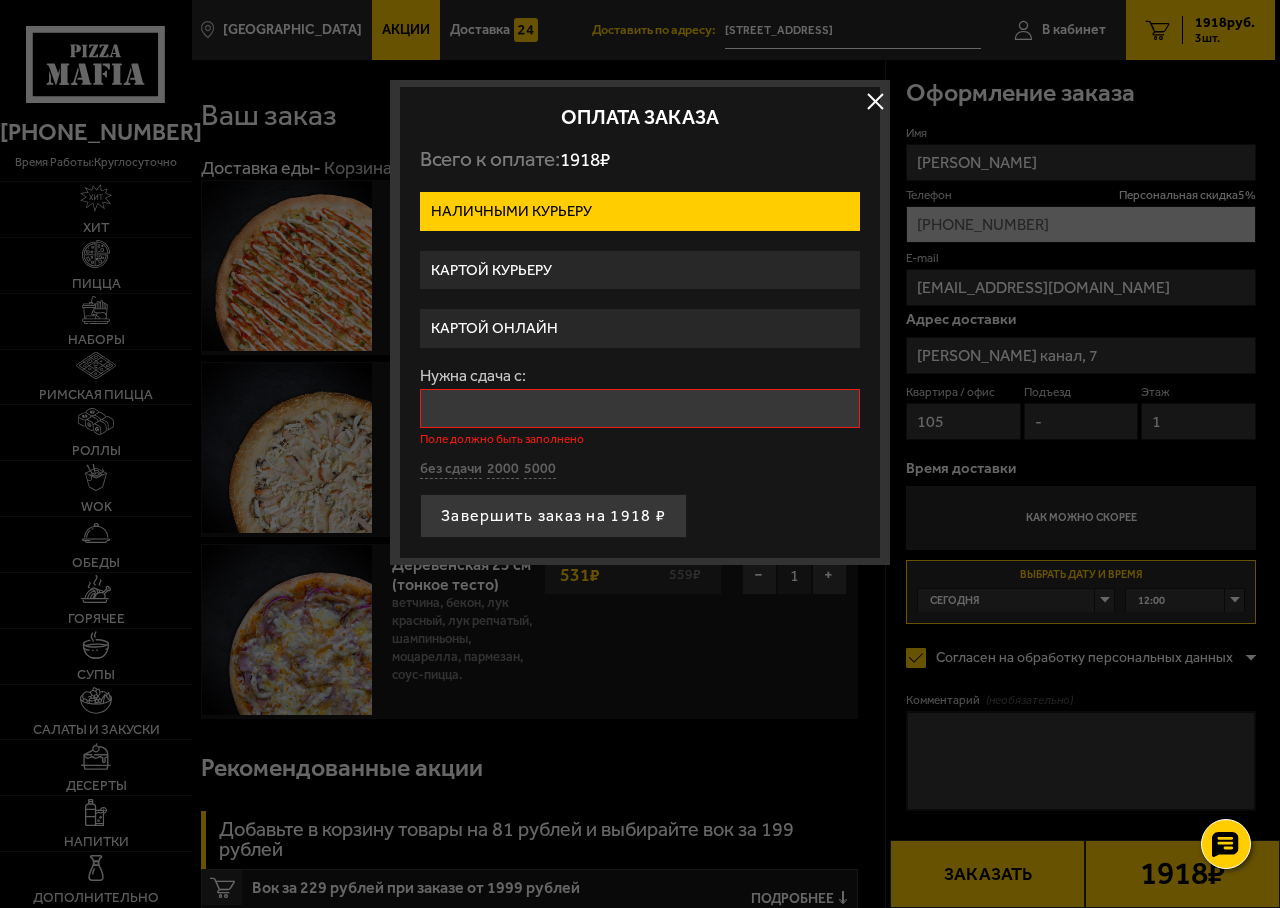 click on "Нужна сдача с:" at bounding box center [640, 408] 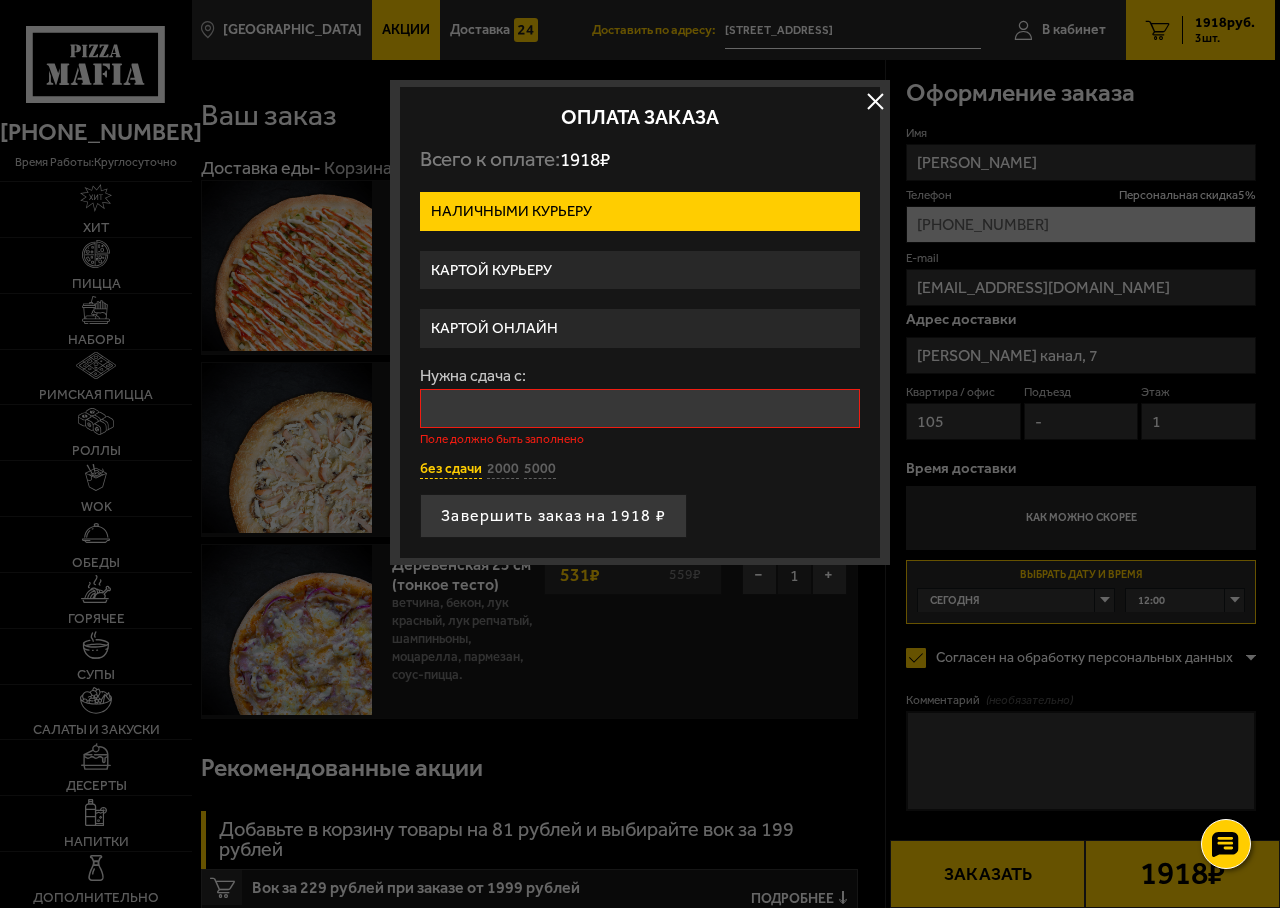 click on "без сдачи" at bounding box center (451, 469) 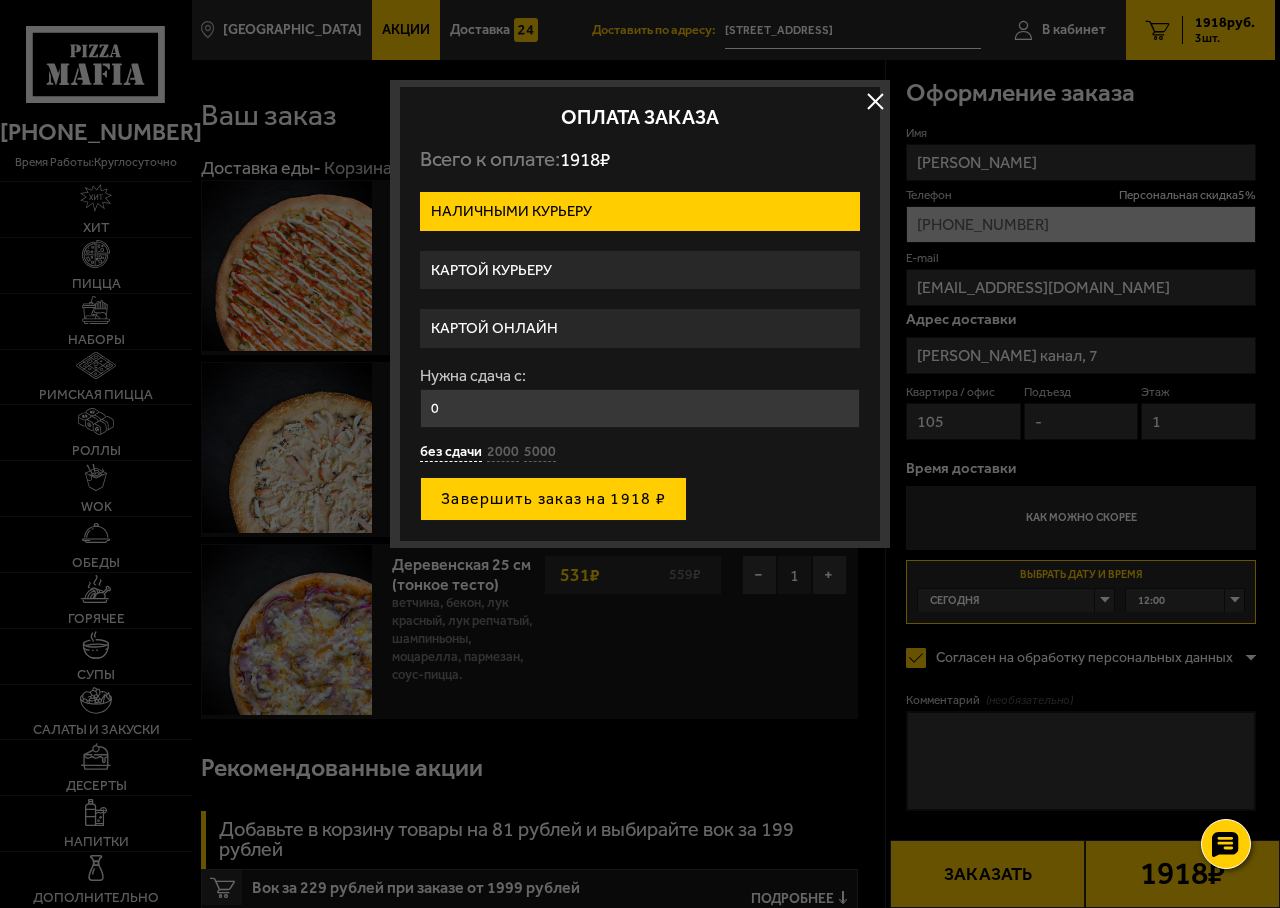 click on "Завершить заказ на 1918 ₽" at bounding box center [553, 499] 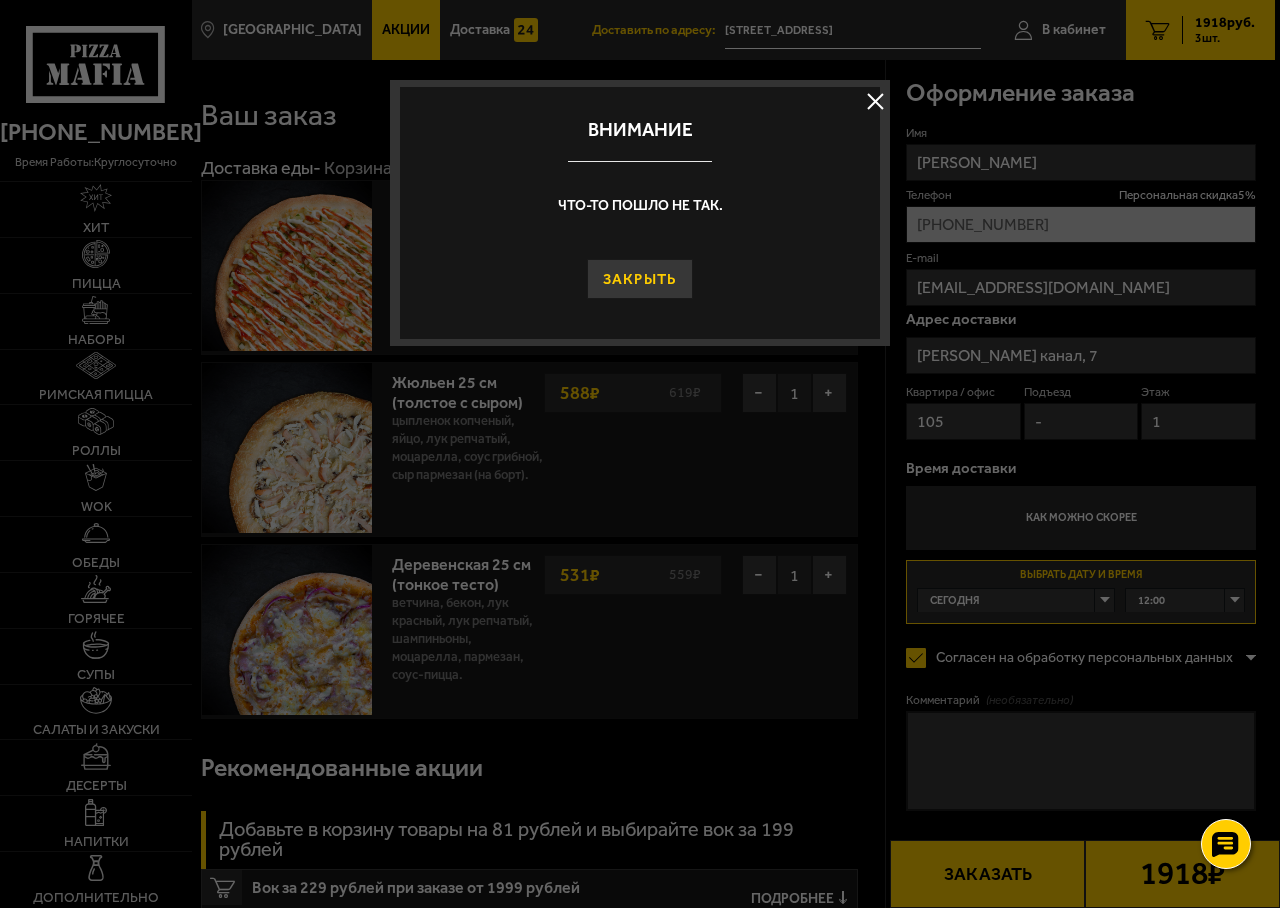 click on "Закрыть" at bounding box center (640, 279) 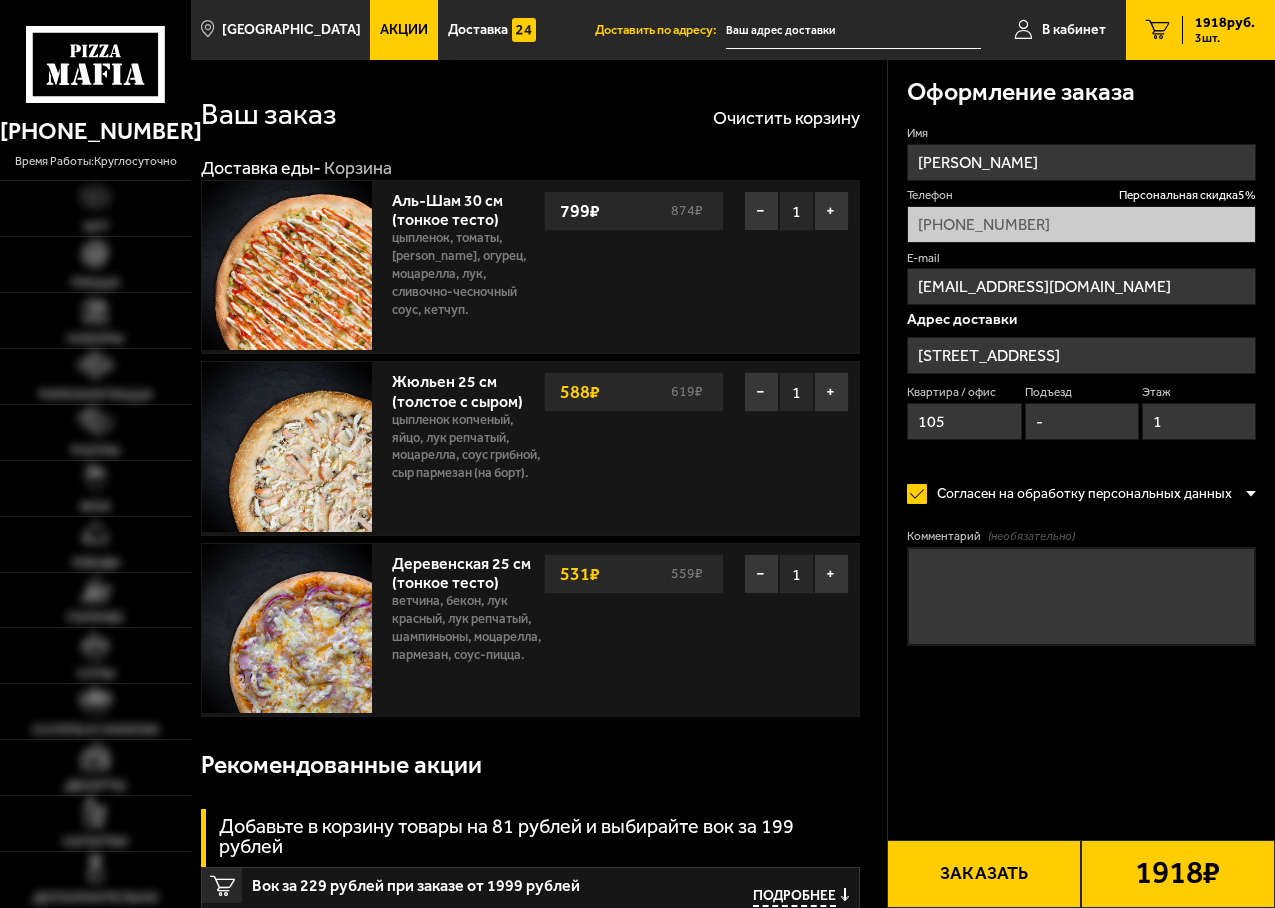 type on "[STREET_ADDRESS]" 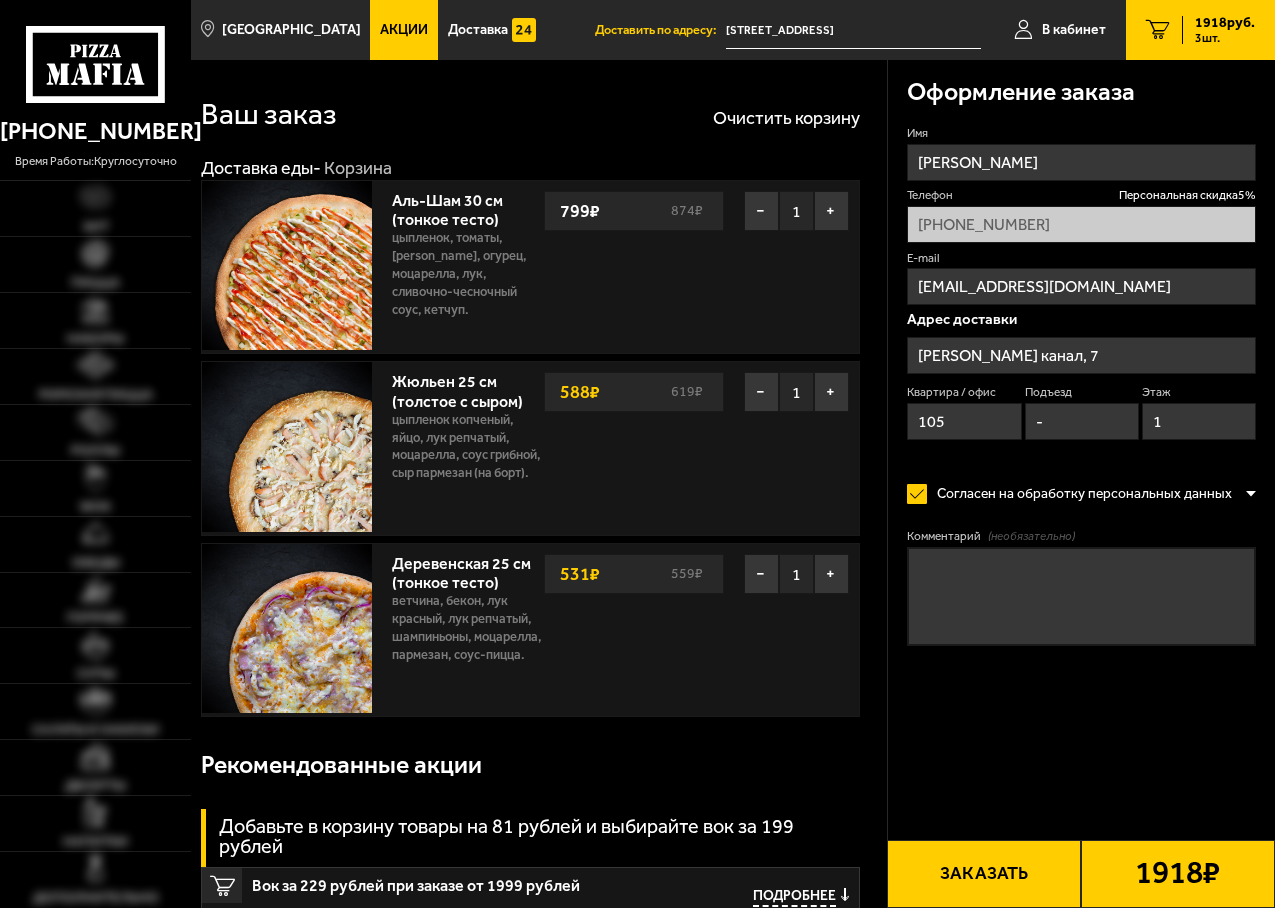 scroll, scrollTop: 0, scrollLeft: 0, axis: both 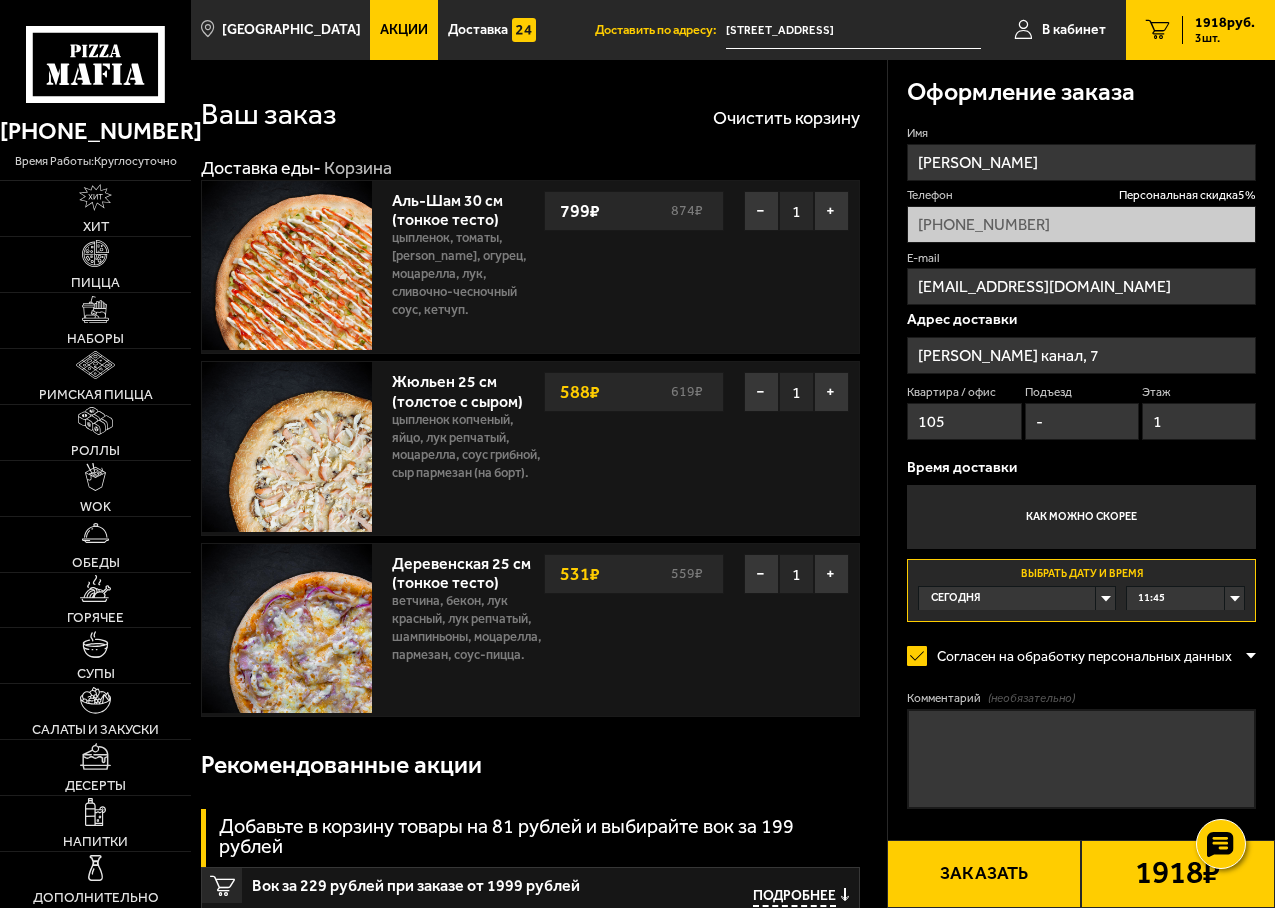 click on "11:45" at bounding box center (1185, 598) 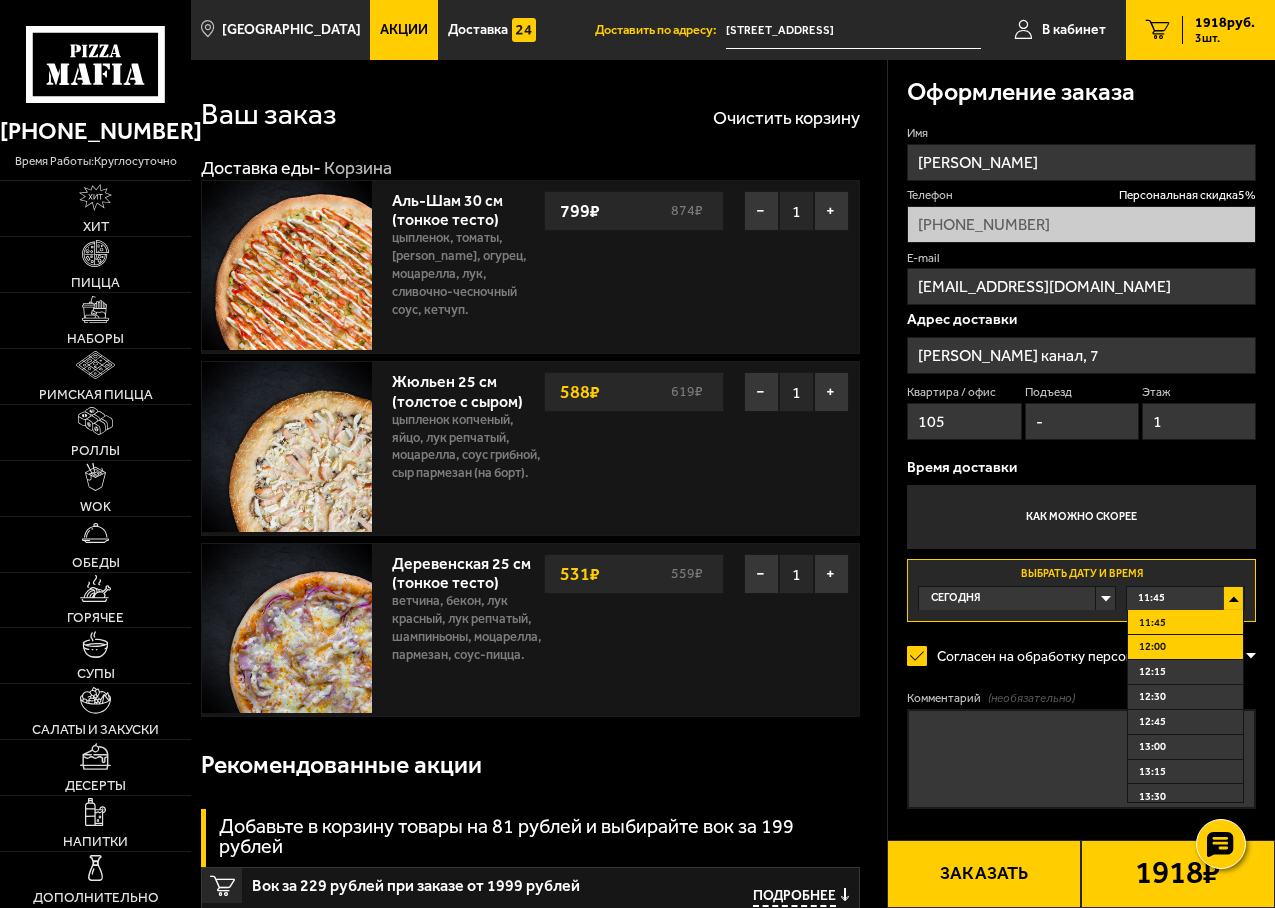click on "12:00" at bounding box center (1185, 647) 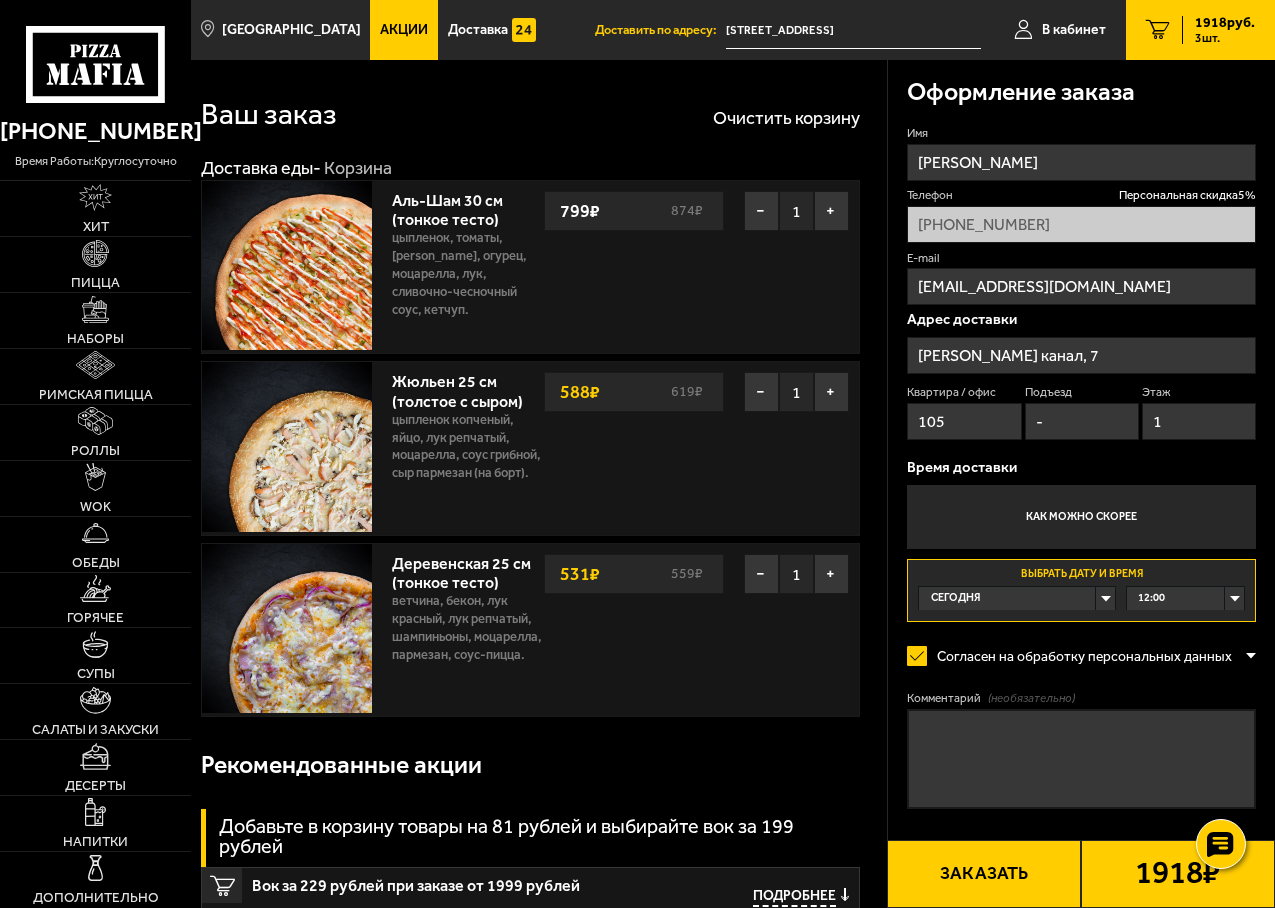 click on "Заказать" at bounding box center (984, 874) 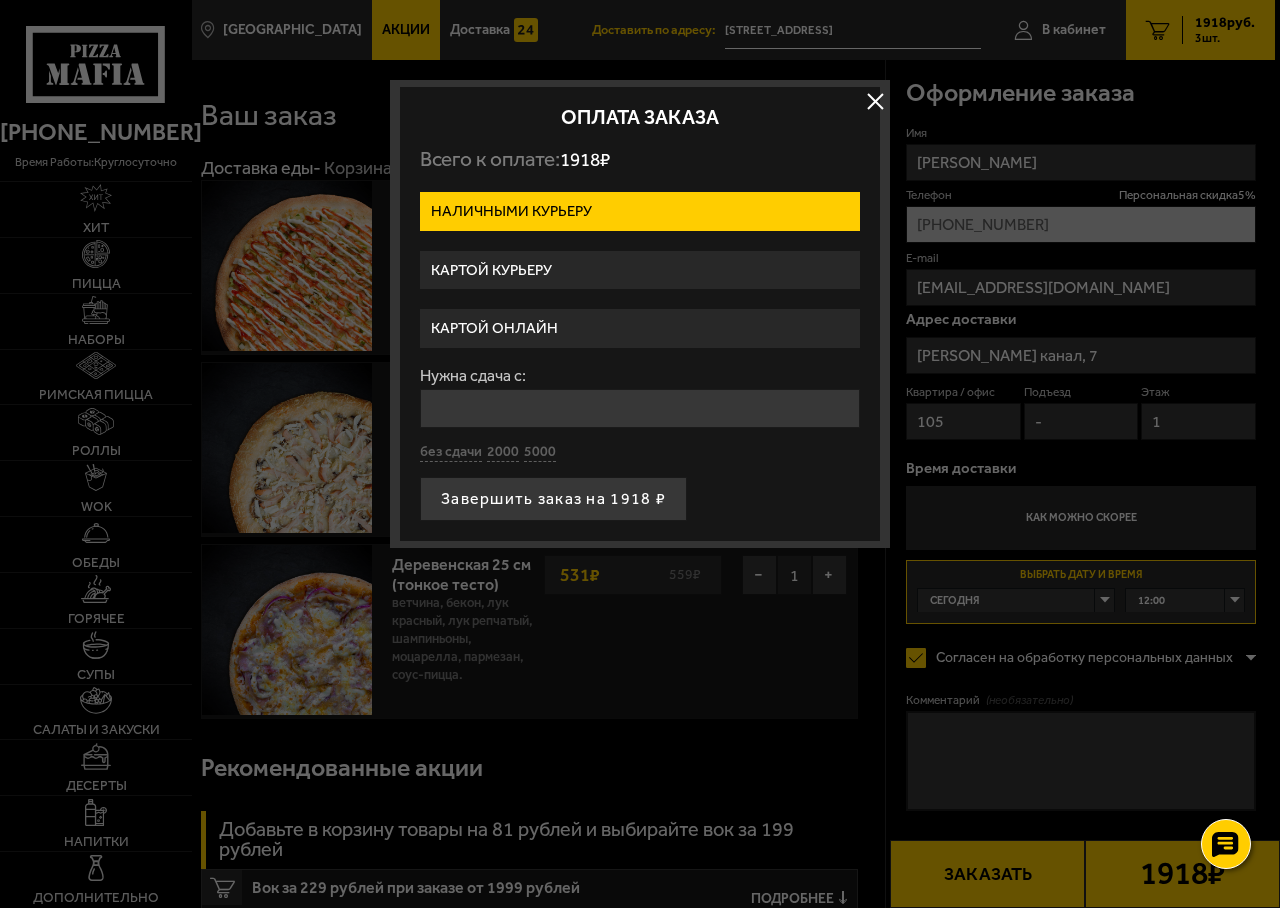 click on "Картой курьеру" at bounding box center (640, 270) 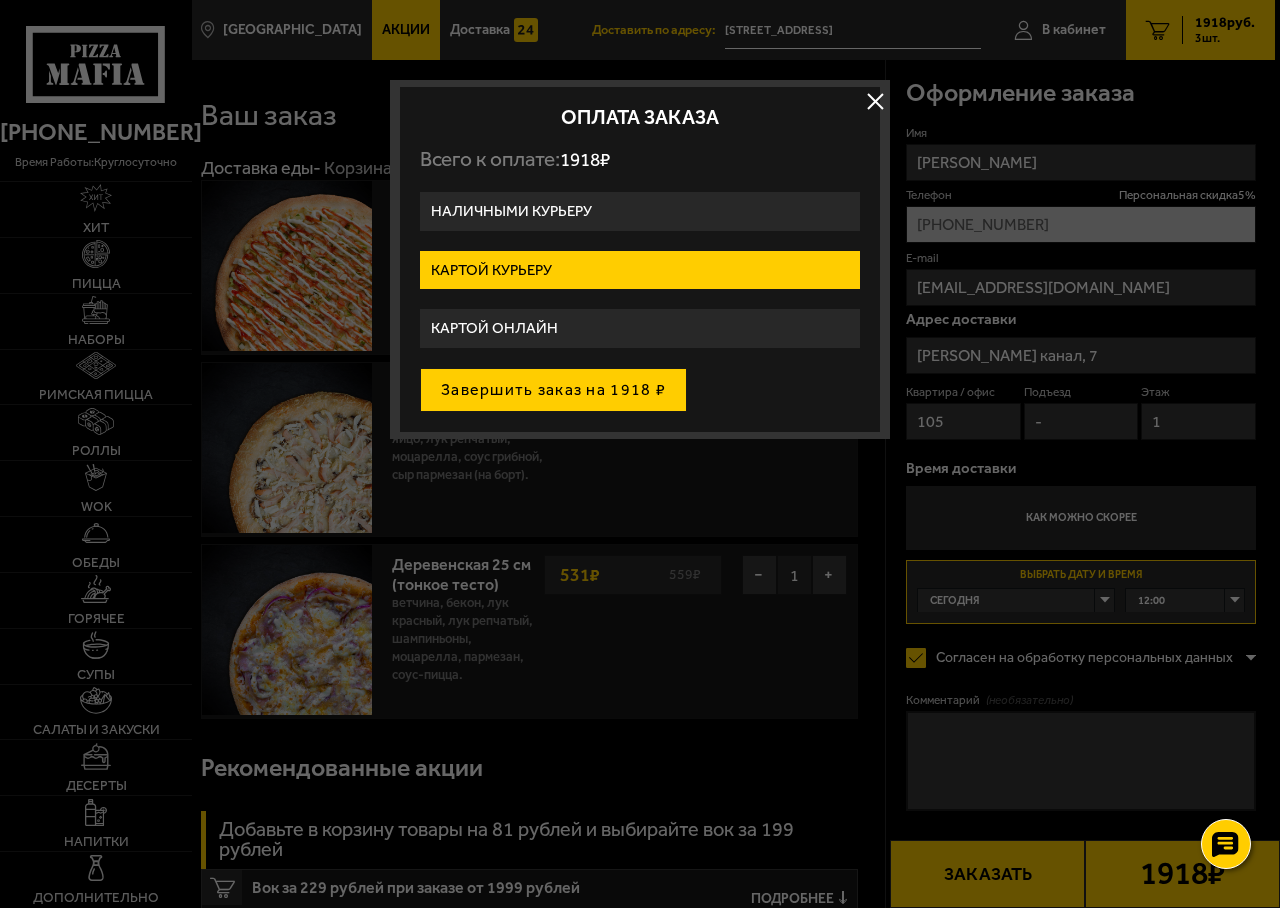 click on "Завершить заказ на 1918 ₽" at bounding box center (553, 390) 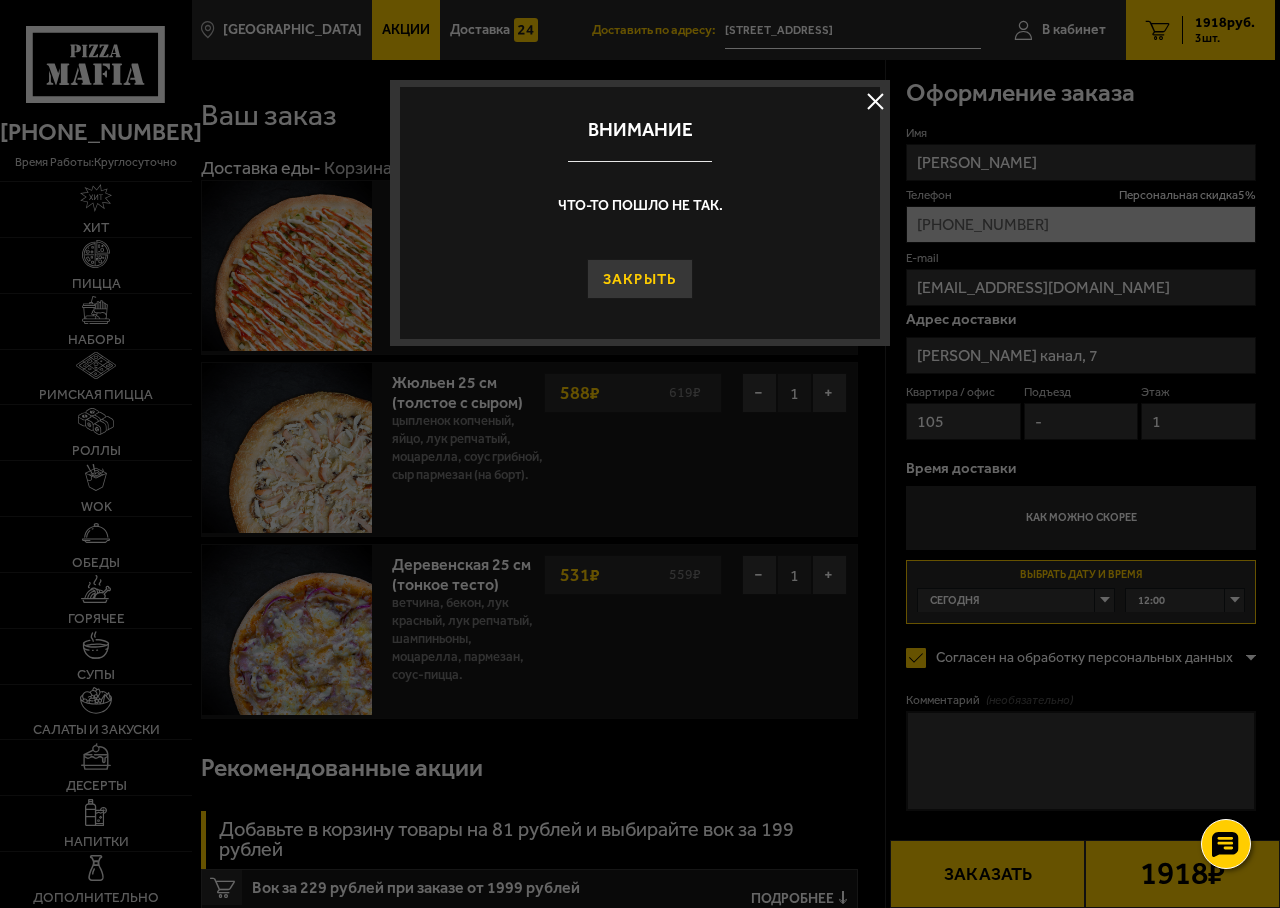 click on "Закрыть" at bounding box center [640, 279] 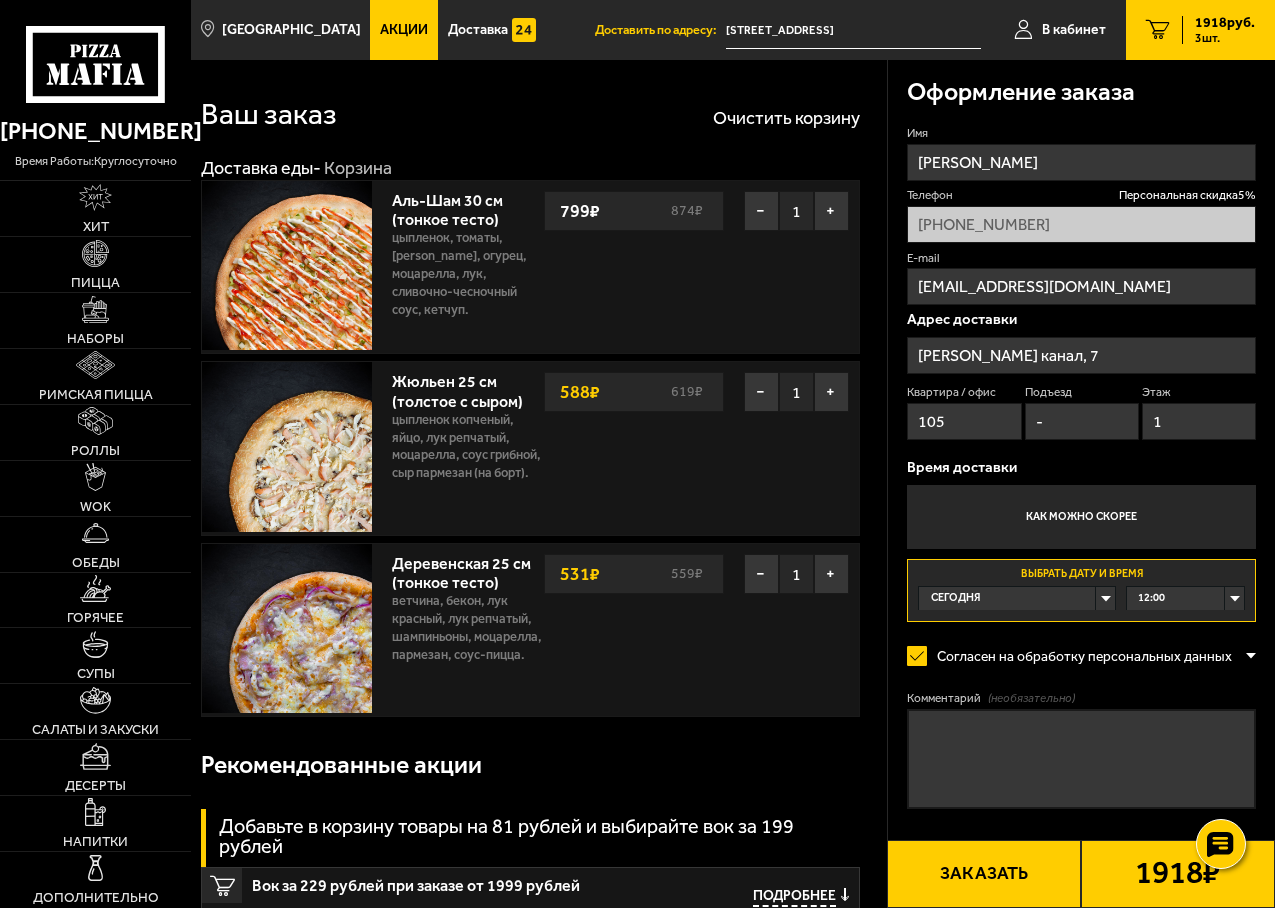 click on "Заказать" at bounding box center (984, 874) 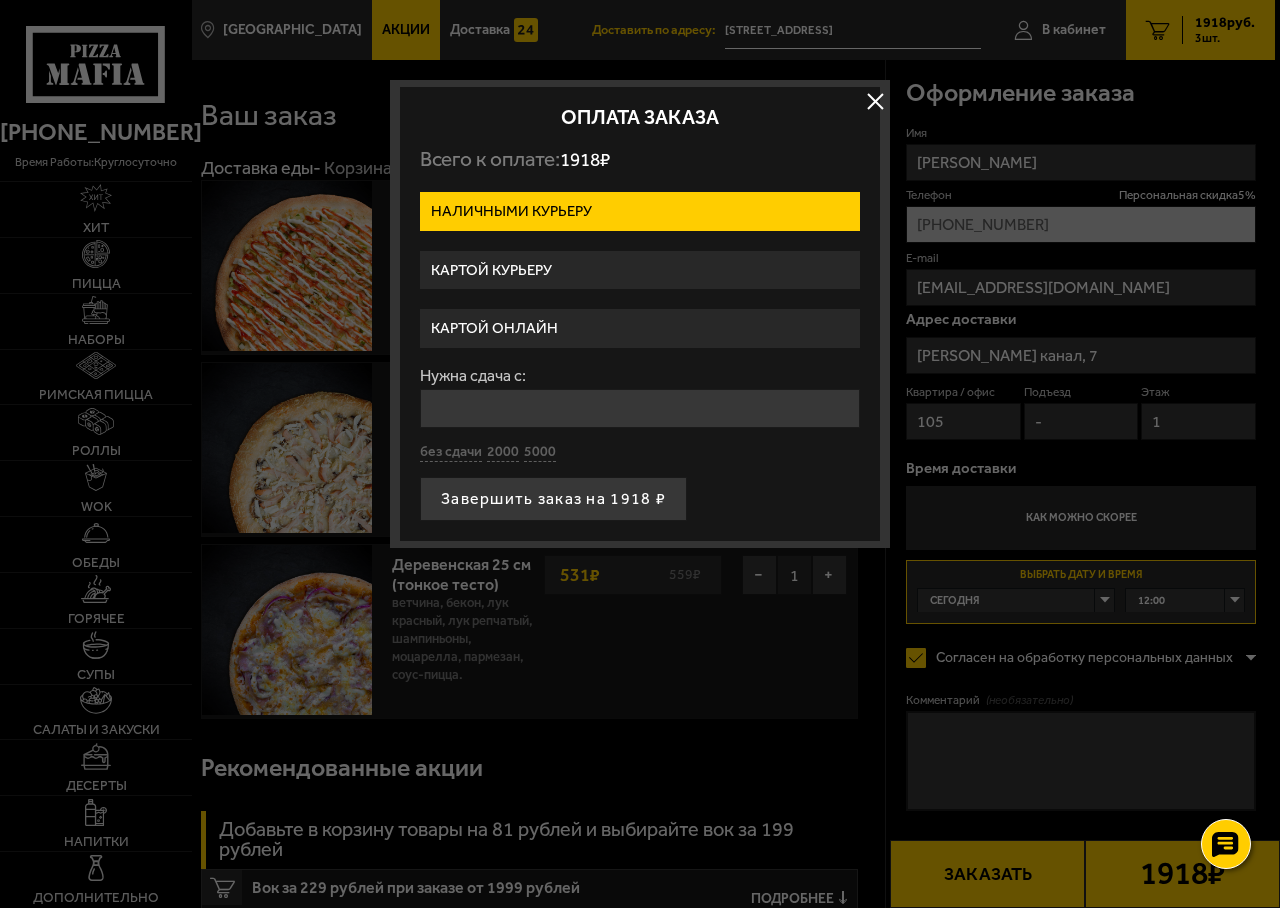 click on "Картой онлайн" at bounding box center [640, 328] 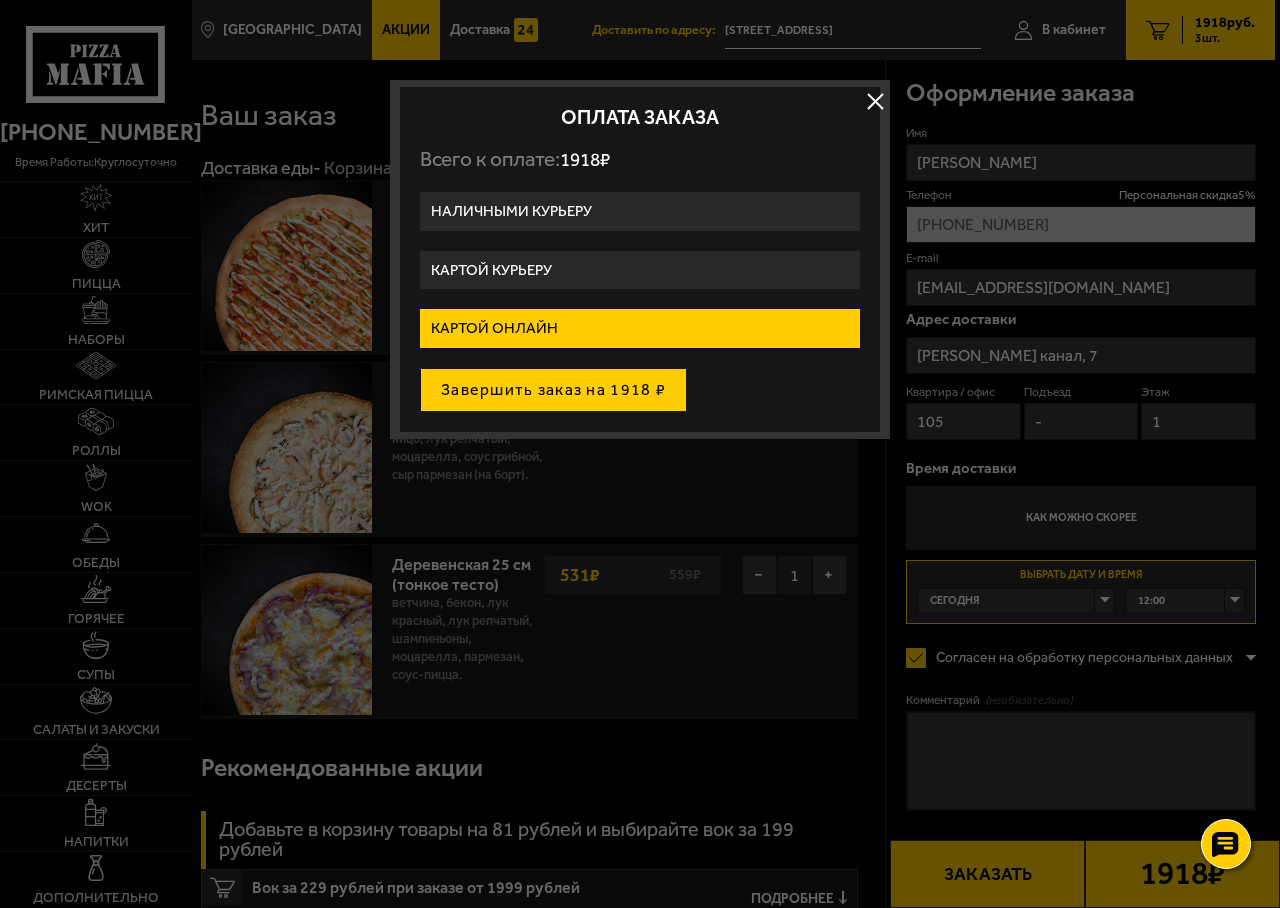 click on "Завершить заказ на 1918 ₽" at bounding box center [553, 390] 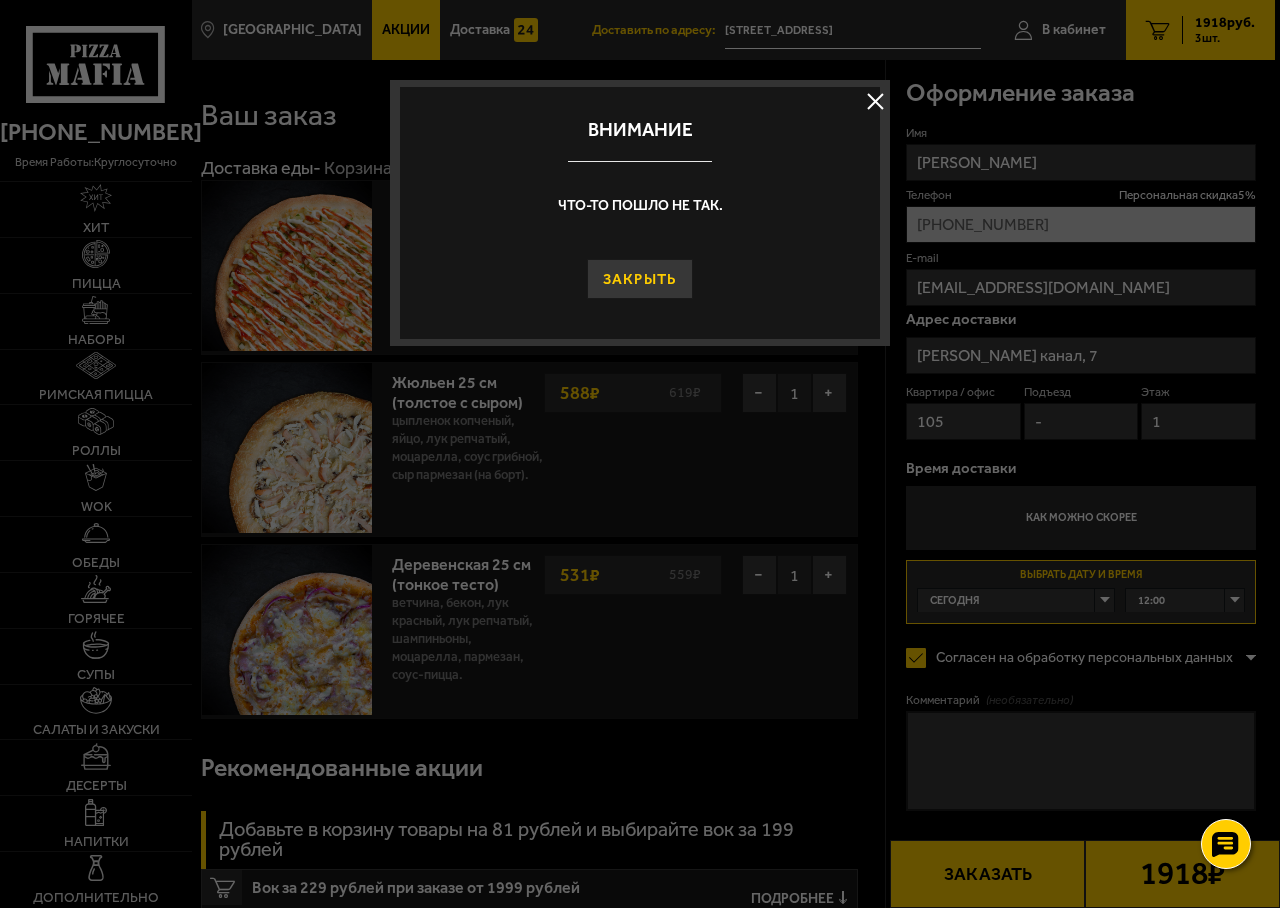 click on "Закрыть" at bounding box center (640, 279) 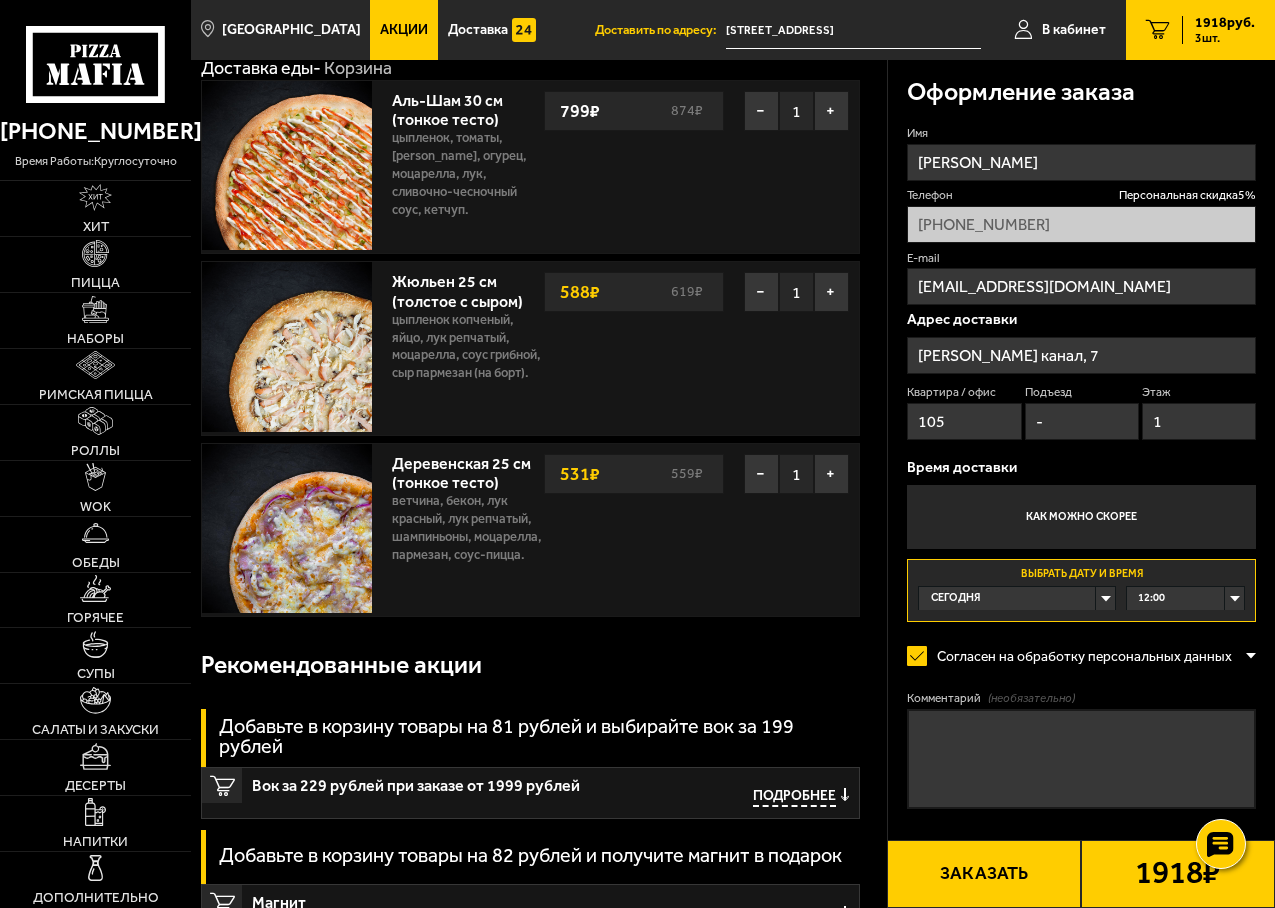 scroll, scrollTop: 0, scrollLeft: 0, axis: both 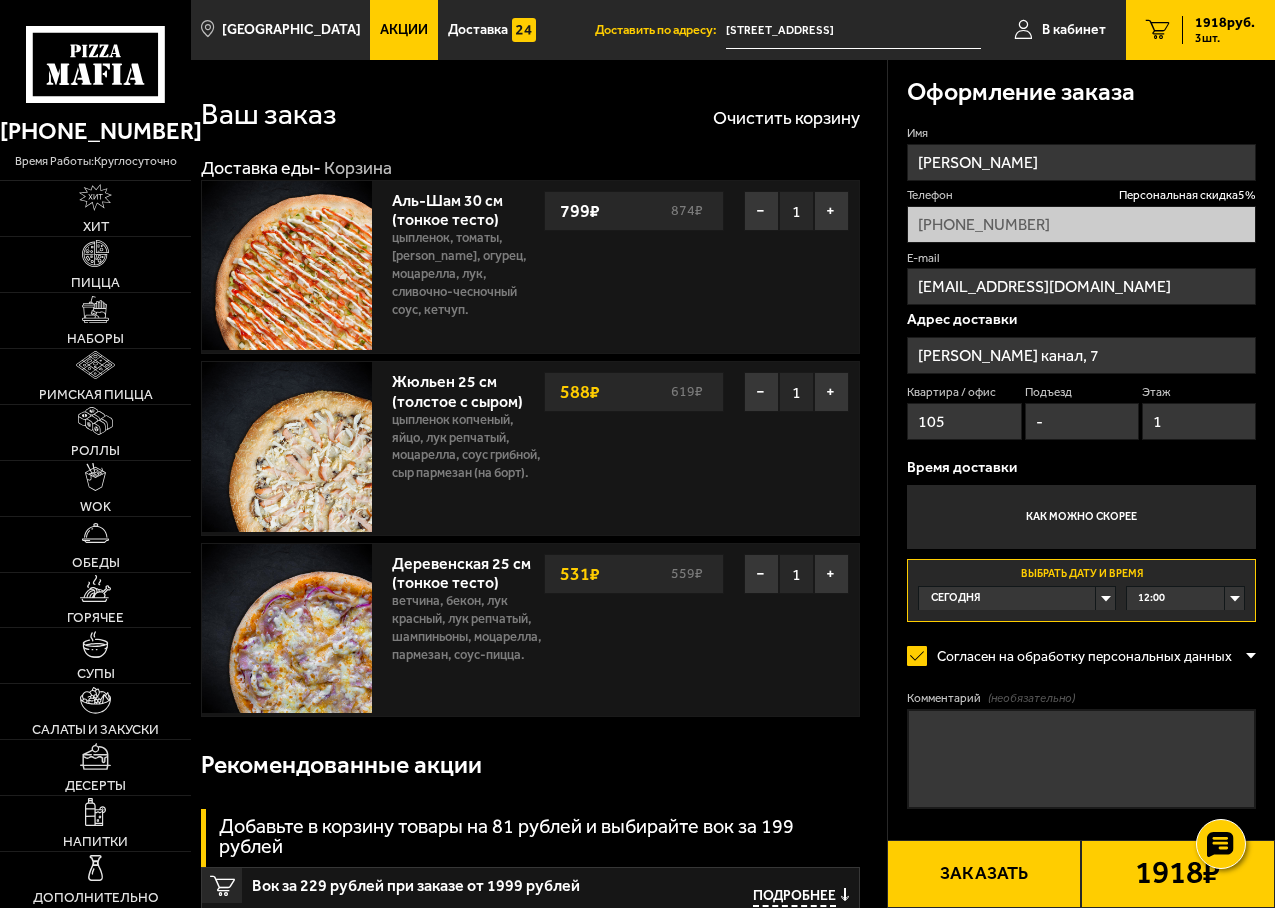 click on "12:00" at bounding box center [1185, 598] 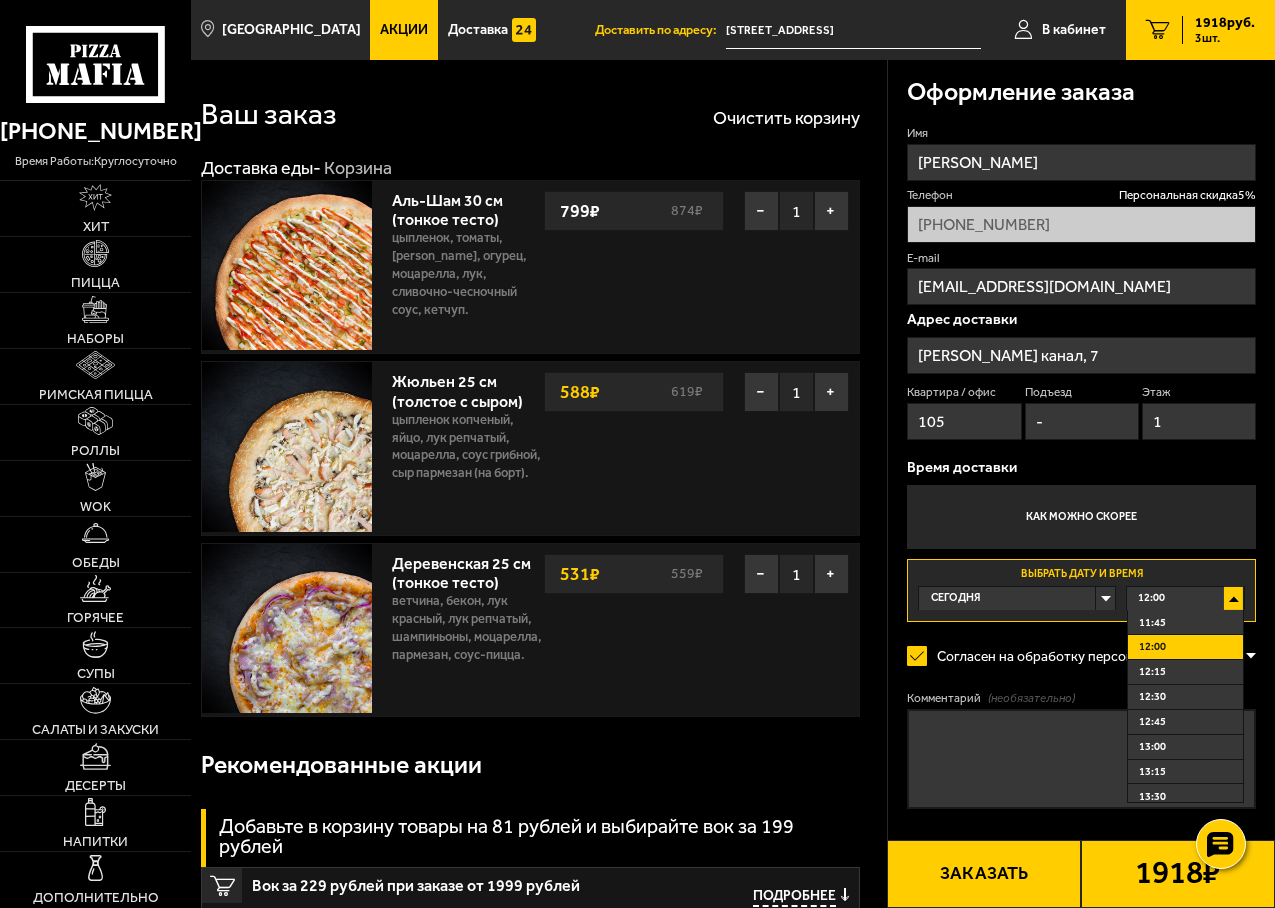 click on "12:00" at bounding box center (1185, 647) 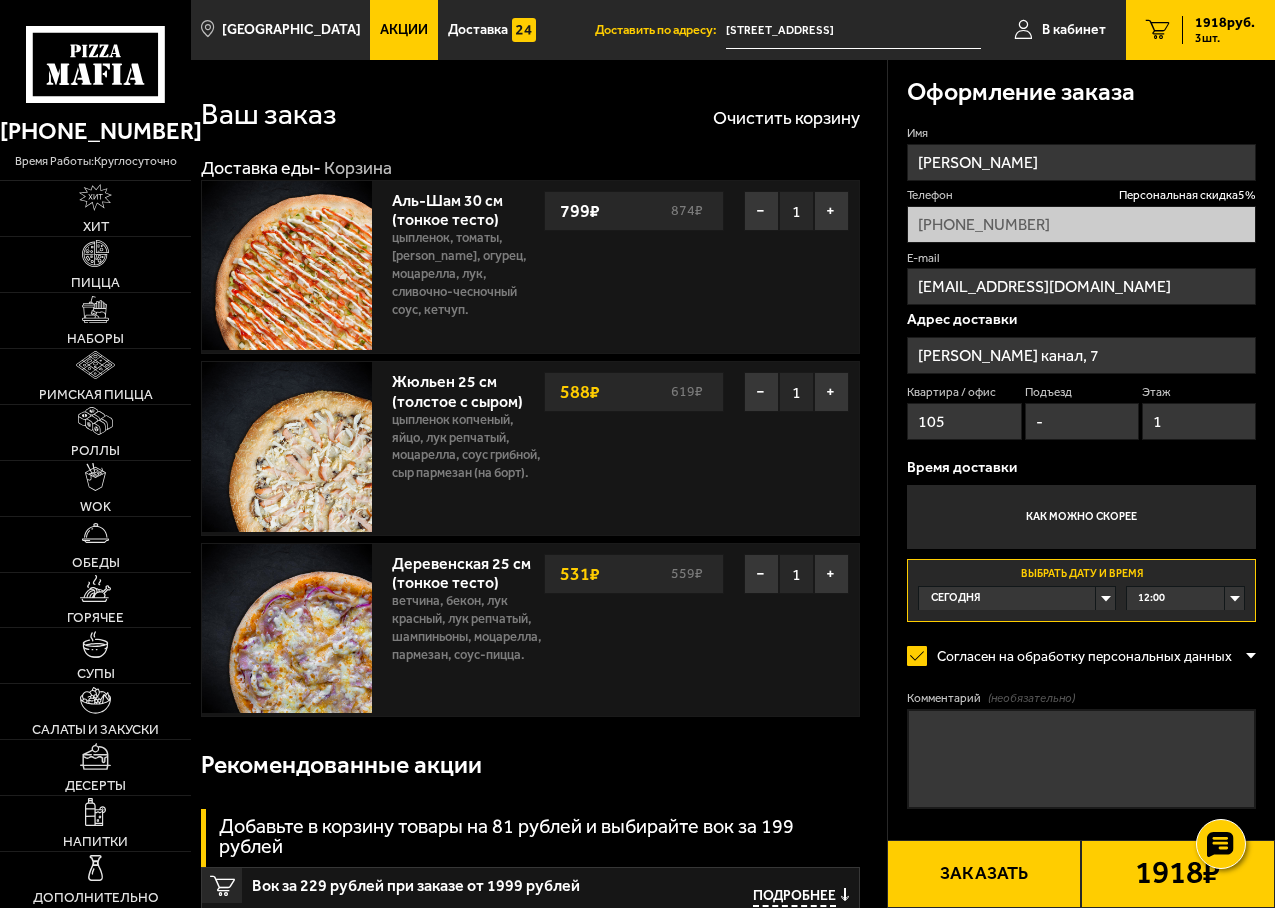 click on "1918  ₽" at bounding box center (1177, 874) 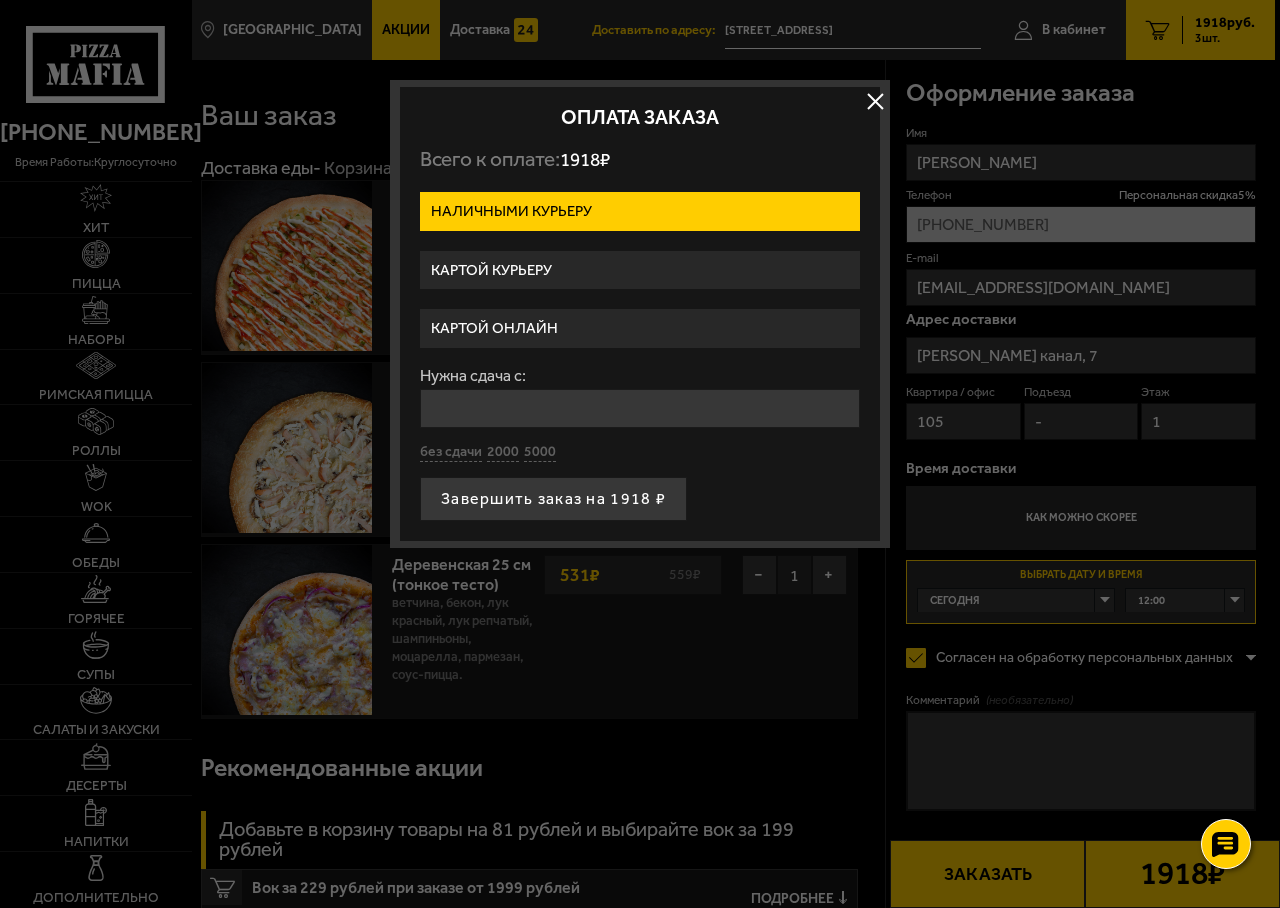 click on "Картой курьеру" at bounding box center (640, 270) 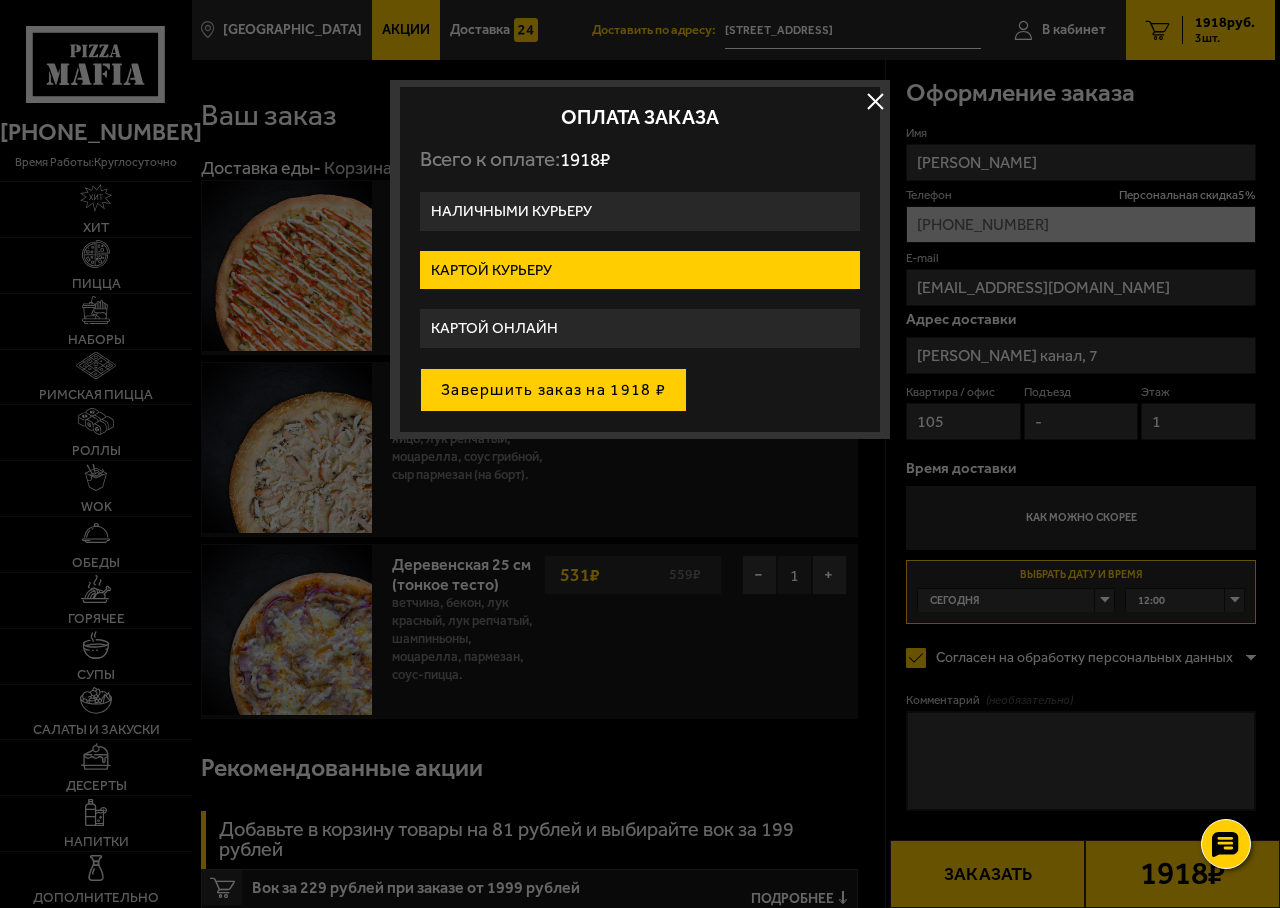 click on "Завершить заказ на 1918 ₽" at bounding box center (553, 390) 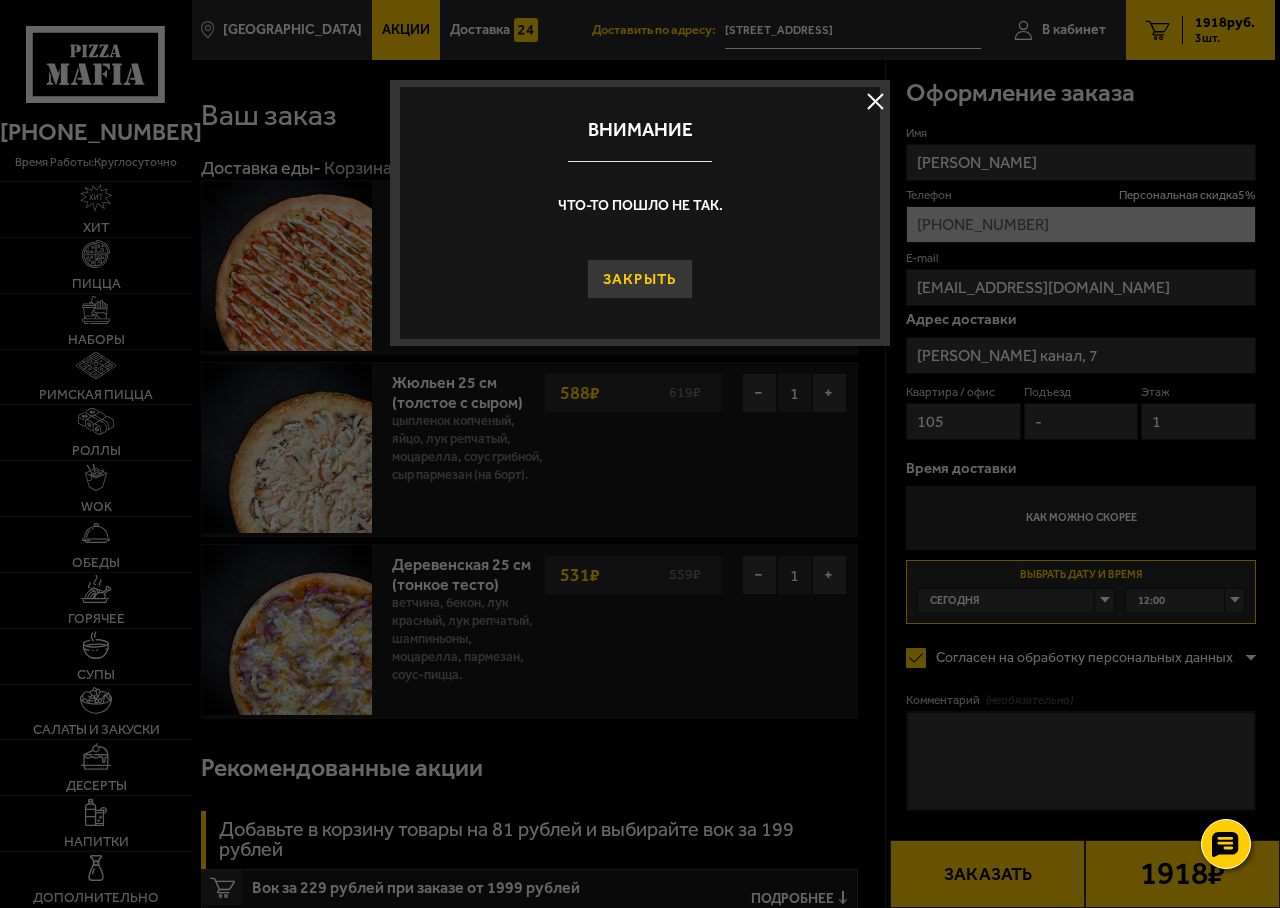 click on "Закрыть" at bounding box center [640, 279] 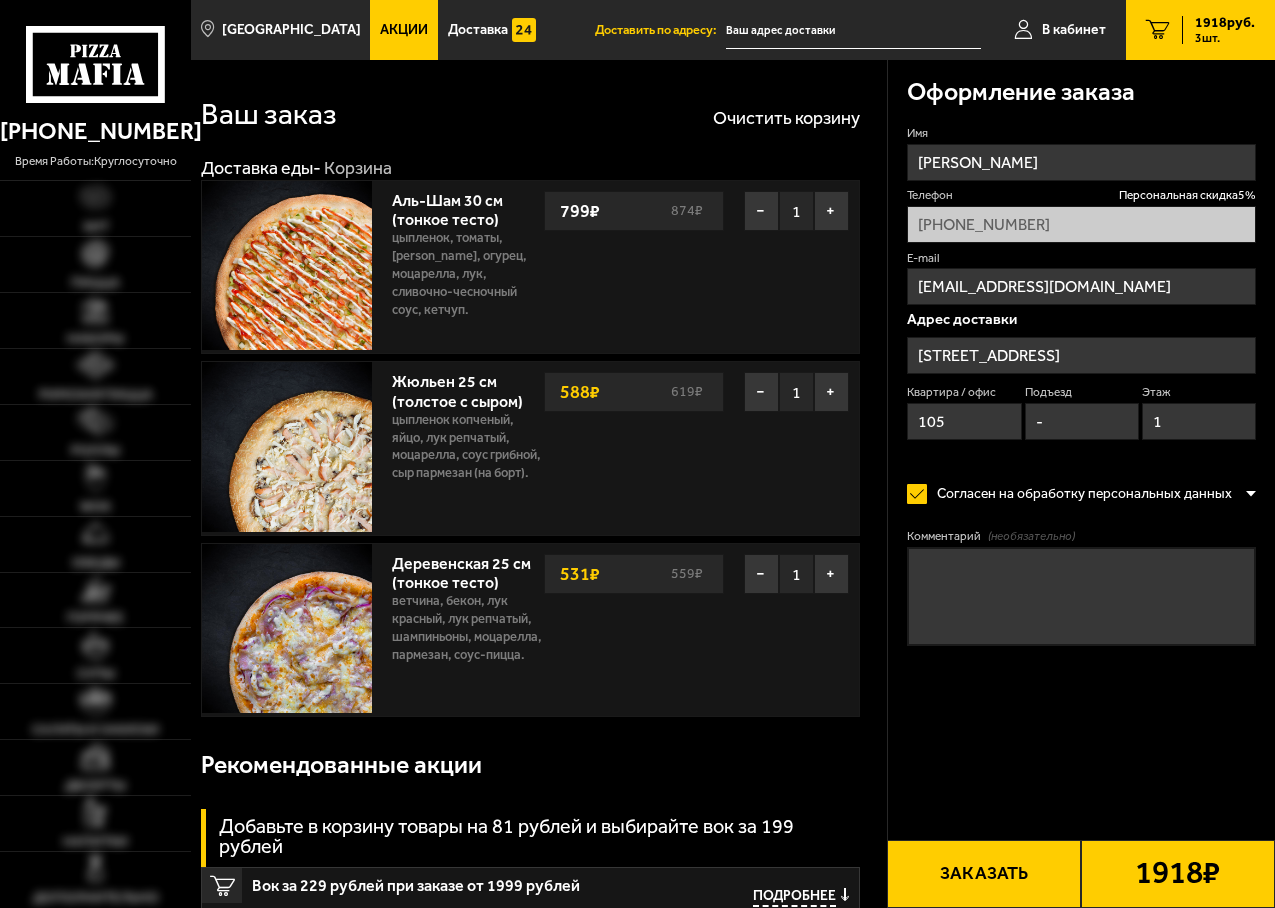 scroll, scrollTop: 0, scrollLeft: 0, axis: both 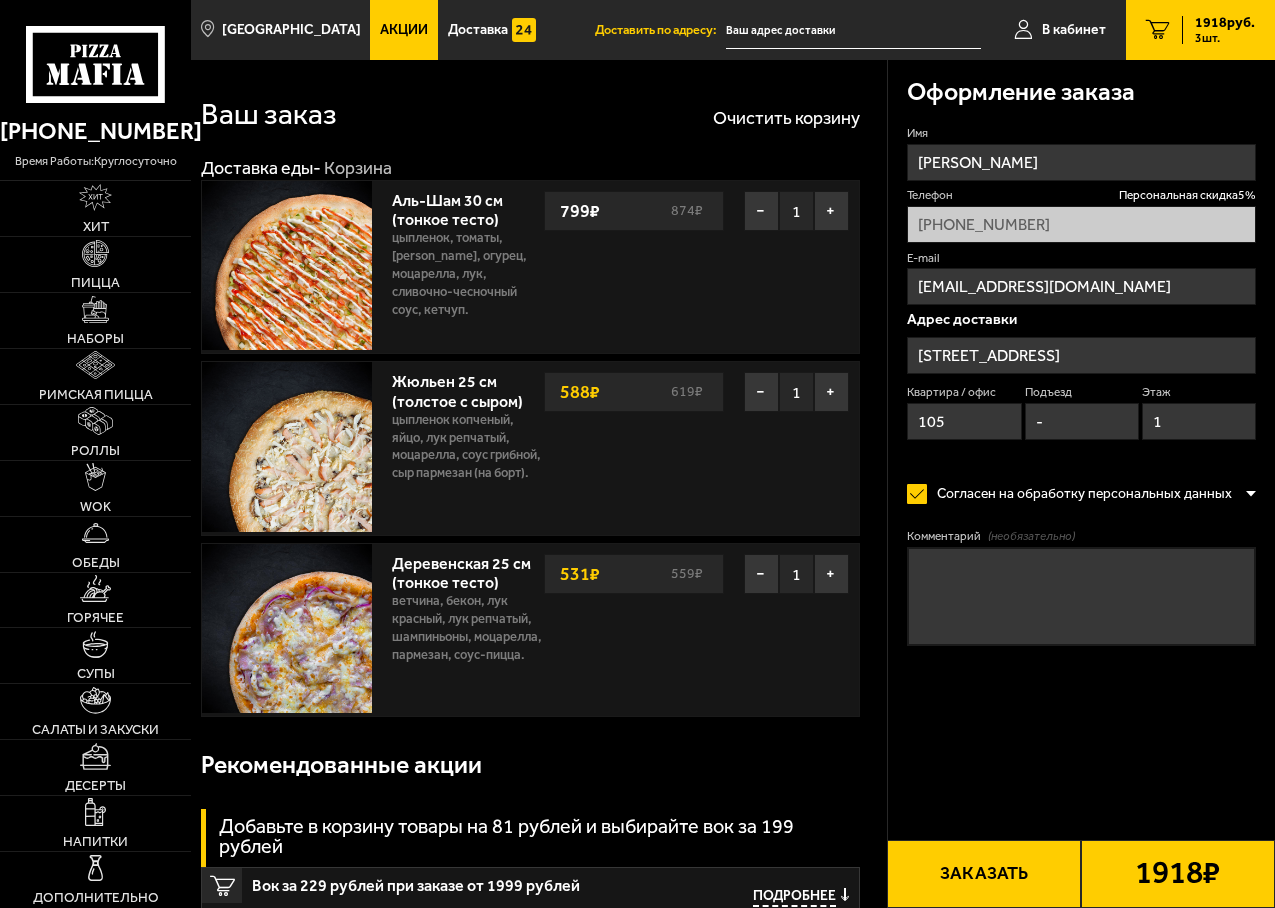type on "[STREET_ADDRESS]" 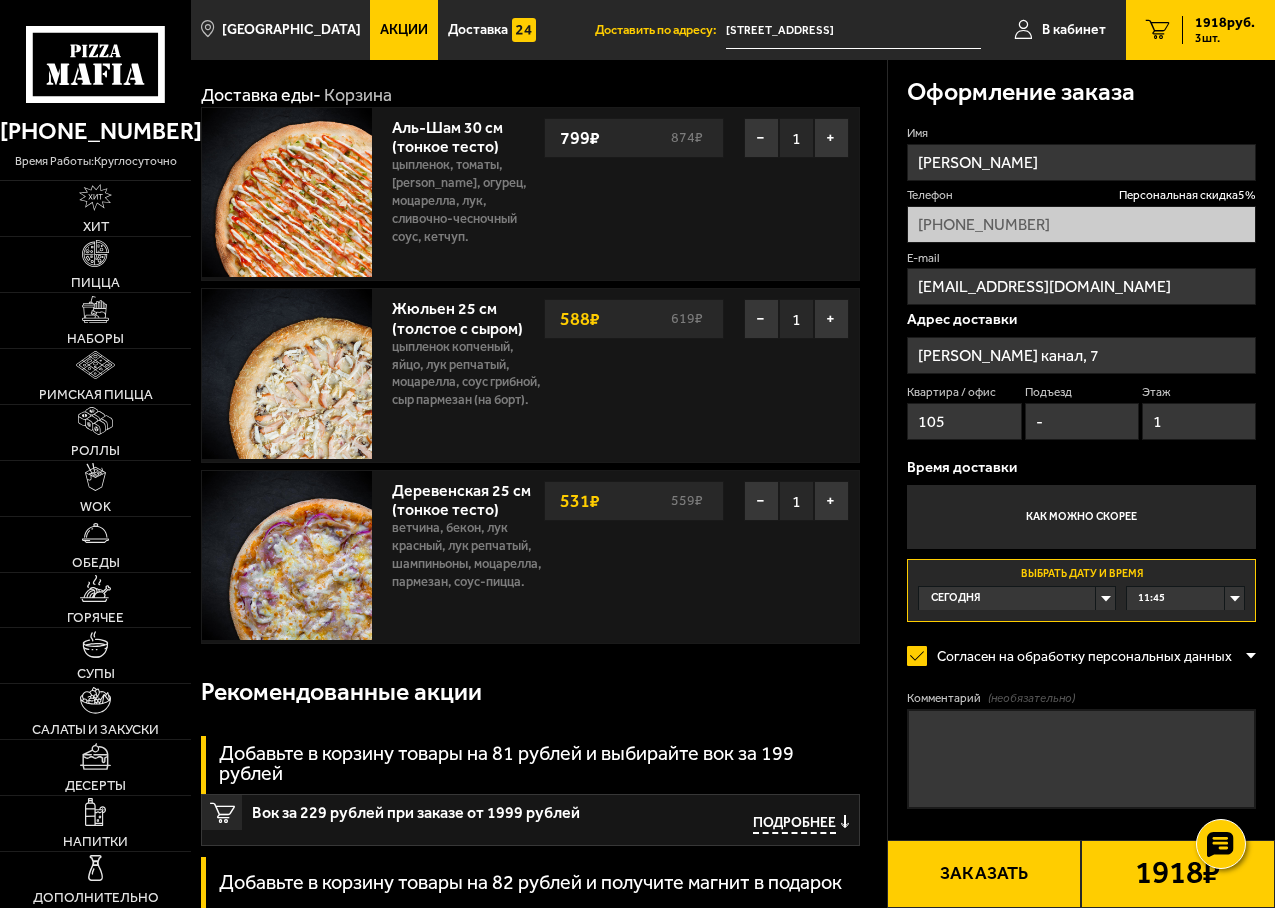scroll, scrollTop: 100, scrollLeft: 0, axis: vertical 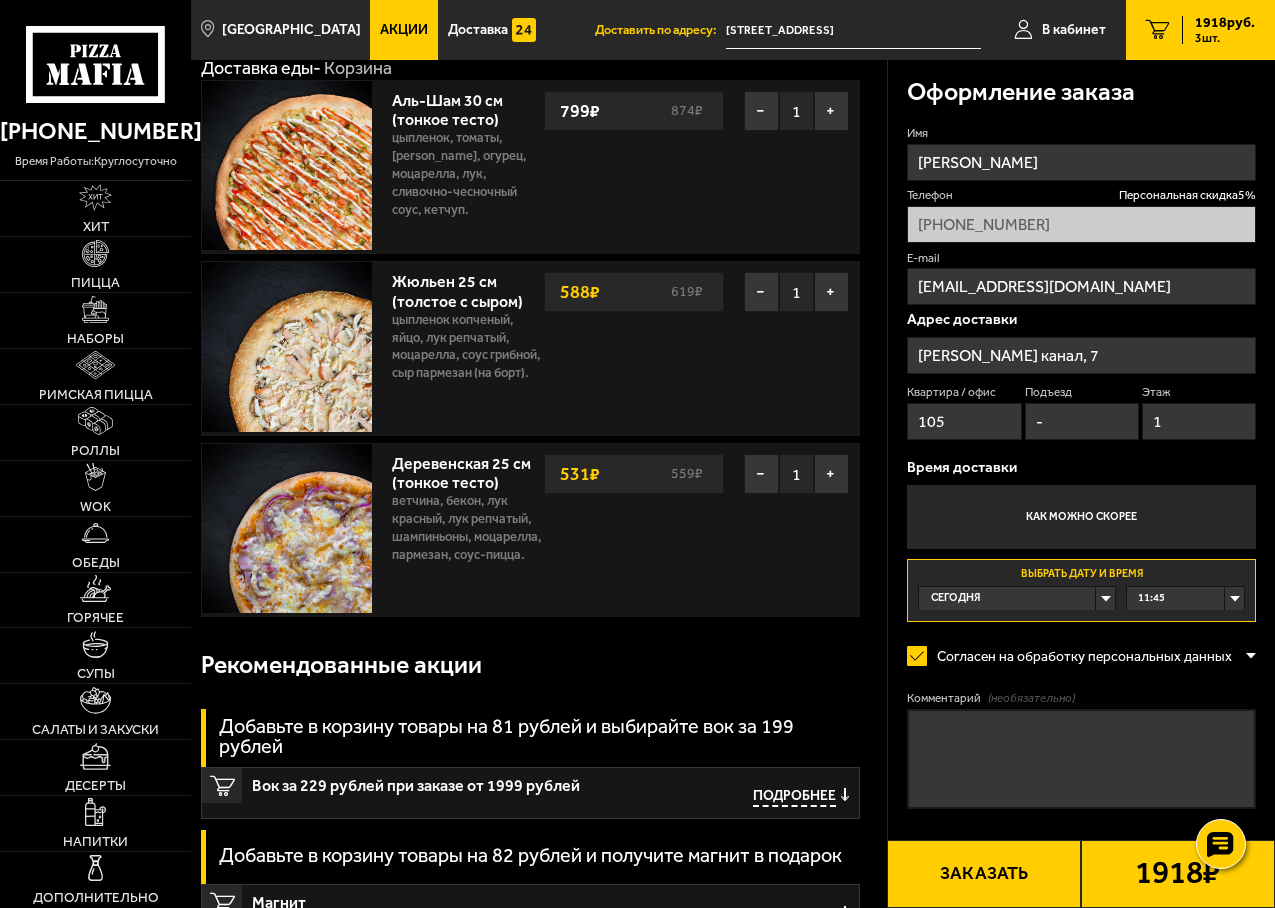 click on "1918  ₽" at bounding box center [1177, 874] 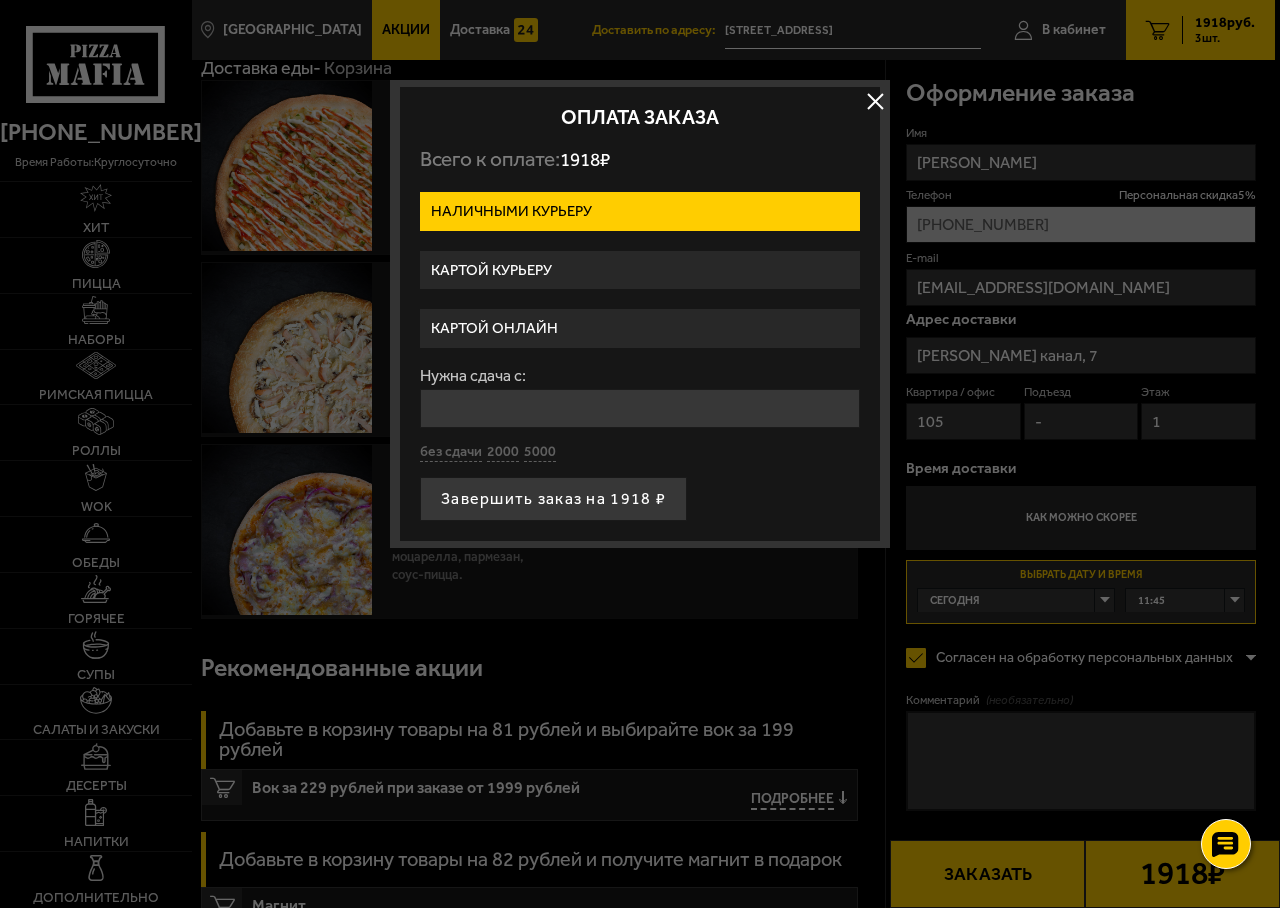 click on "Картой курьеру" at bounding box center (640, 270) 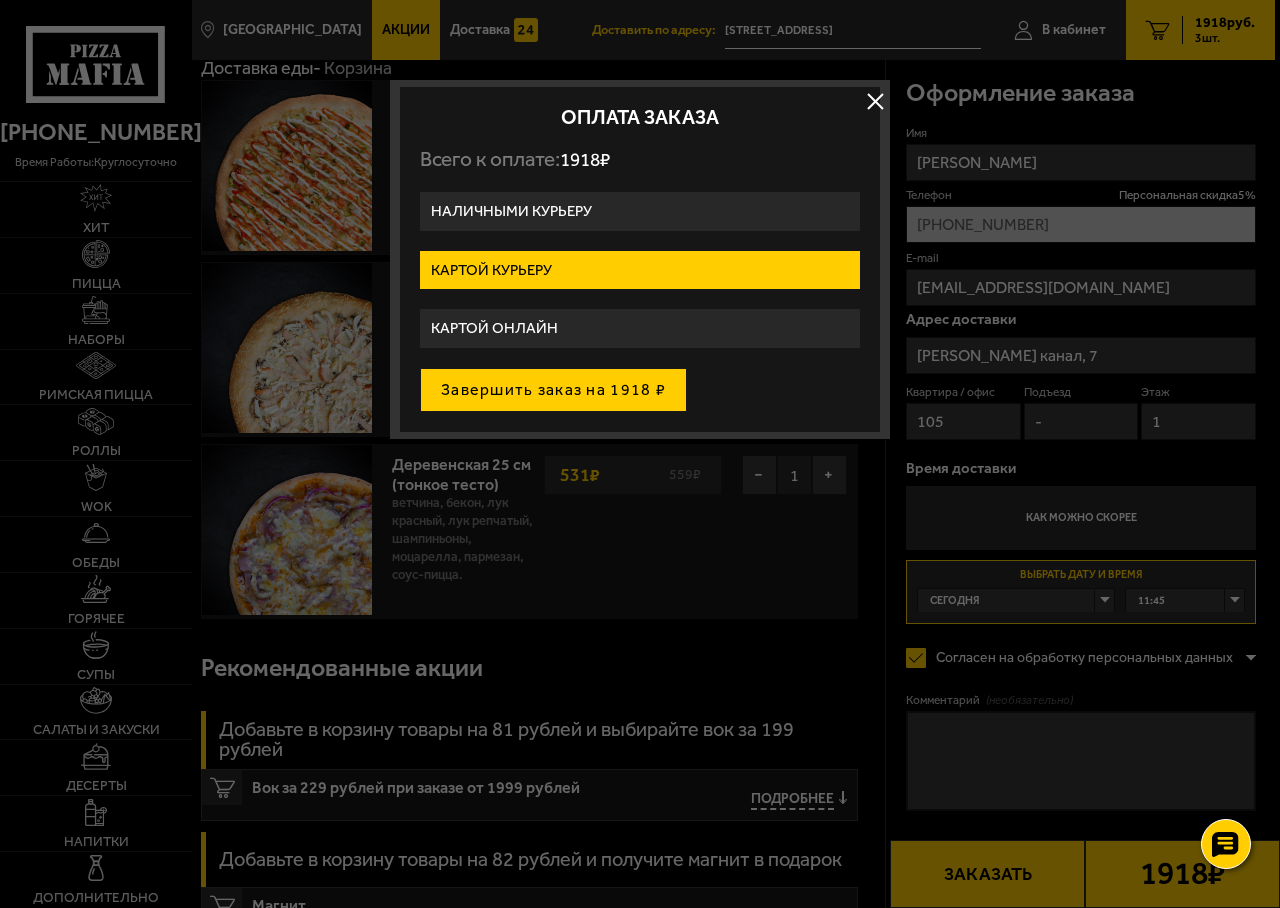 click on "Завершить заказ на 1918 ₽" at bounding box center [553, 390] 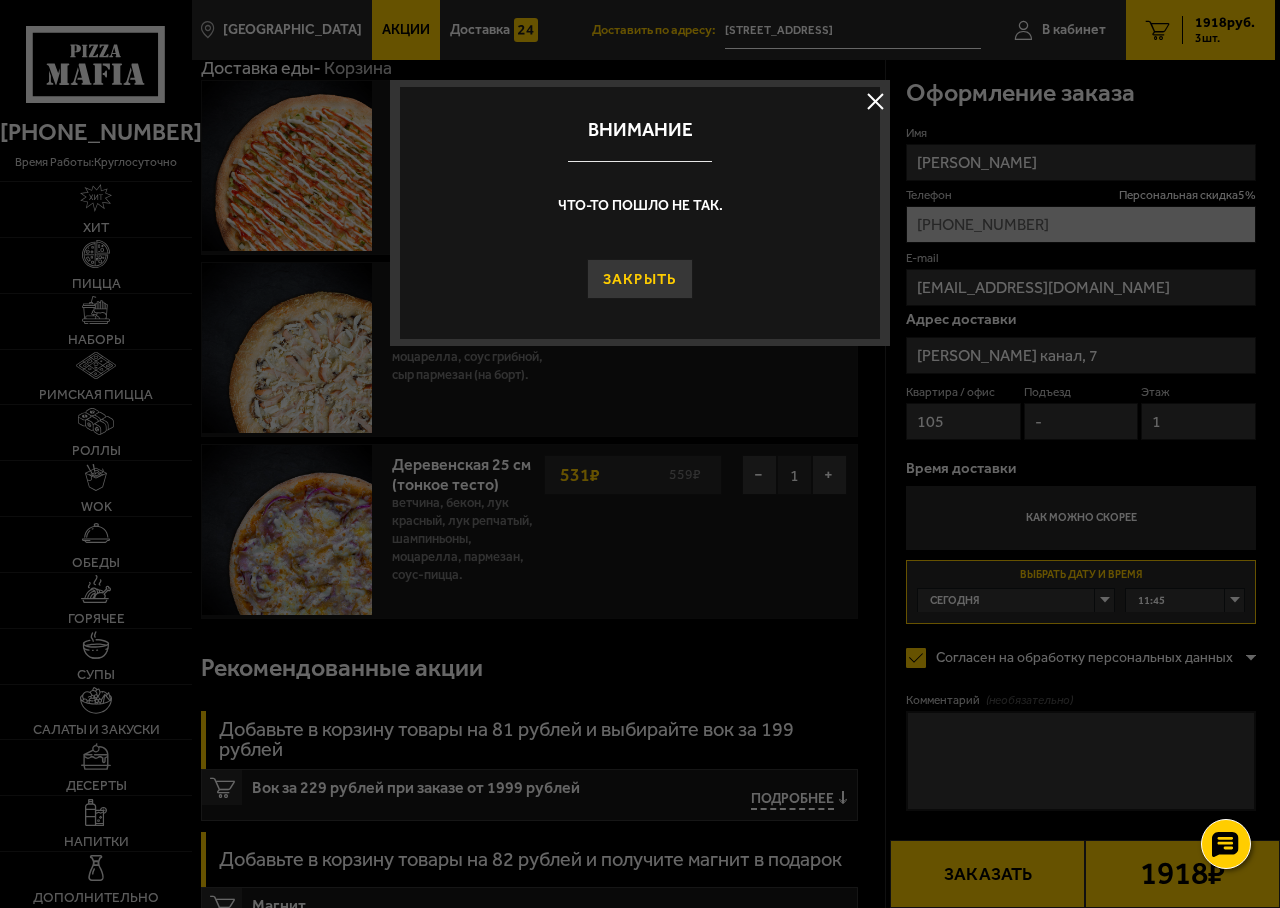 click on "Закрыть" at bounding box center (640, 279) 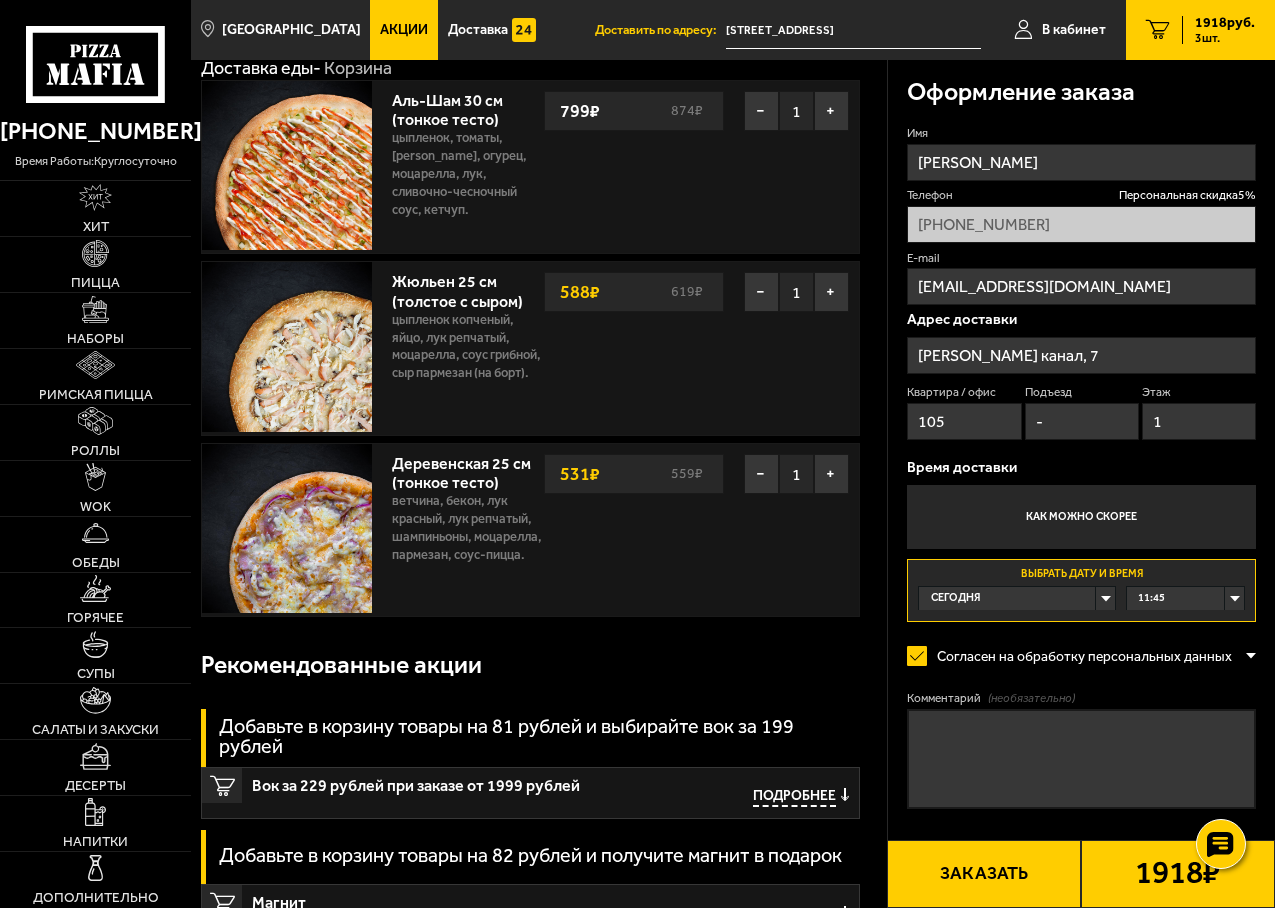 scroll, scrollTop: 0, scrollLeft: 0, axis: both 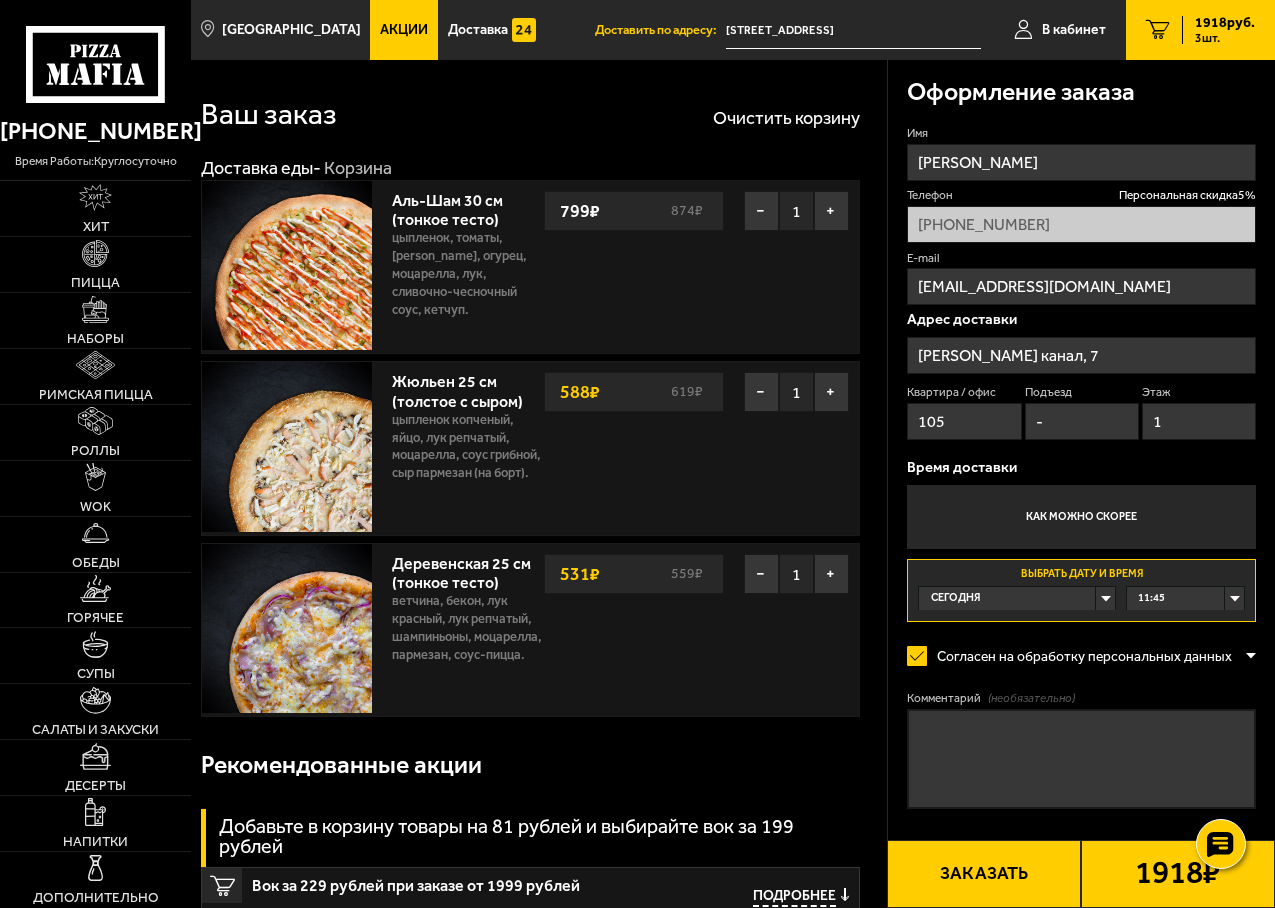 click on "11:45" at bounding box center (1185, 598) 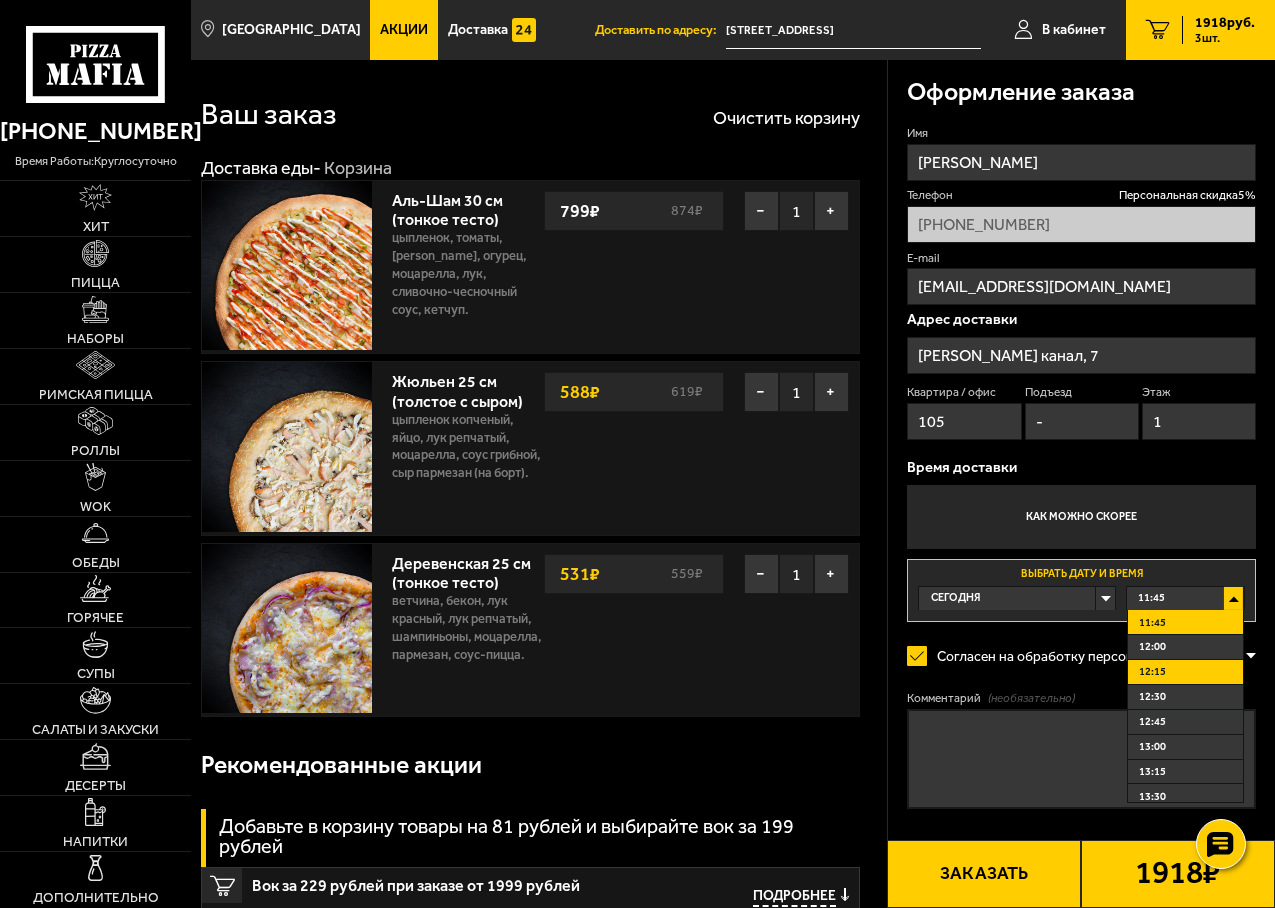 click on "12:15" at bounding box center (1185, 672) 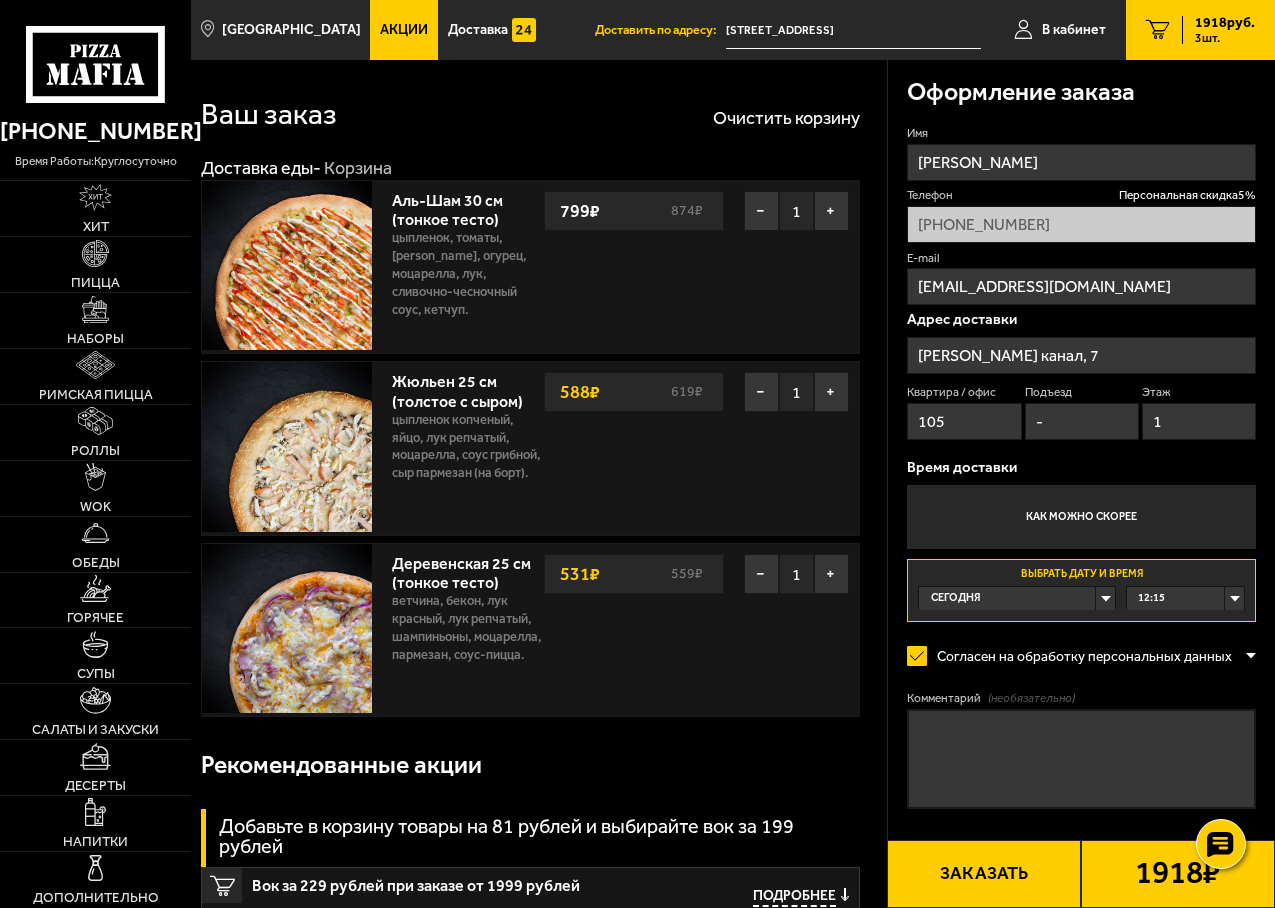 click on "Заказать" at bounding box center (984, 874) 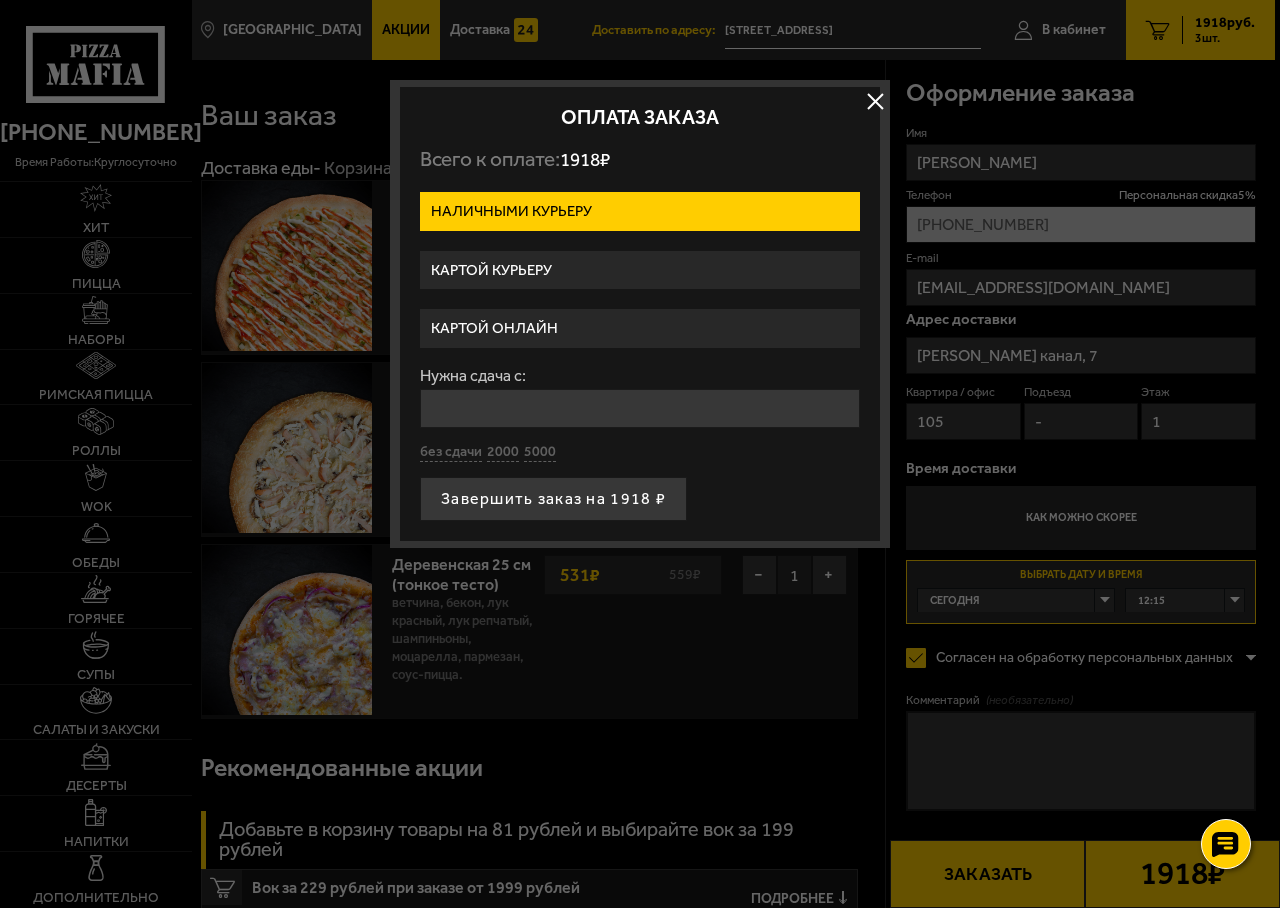 click on "Картой курьеру" at bounding box center (640, 270) 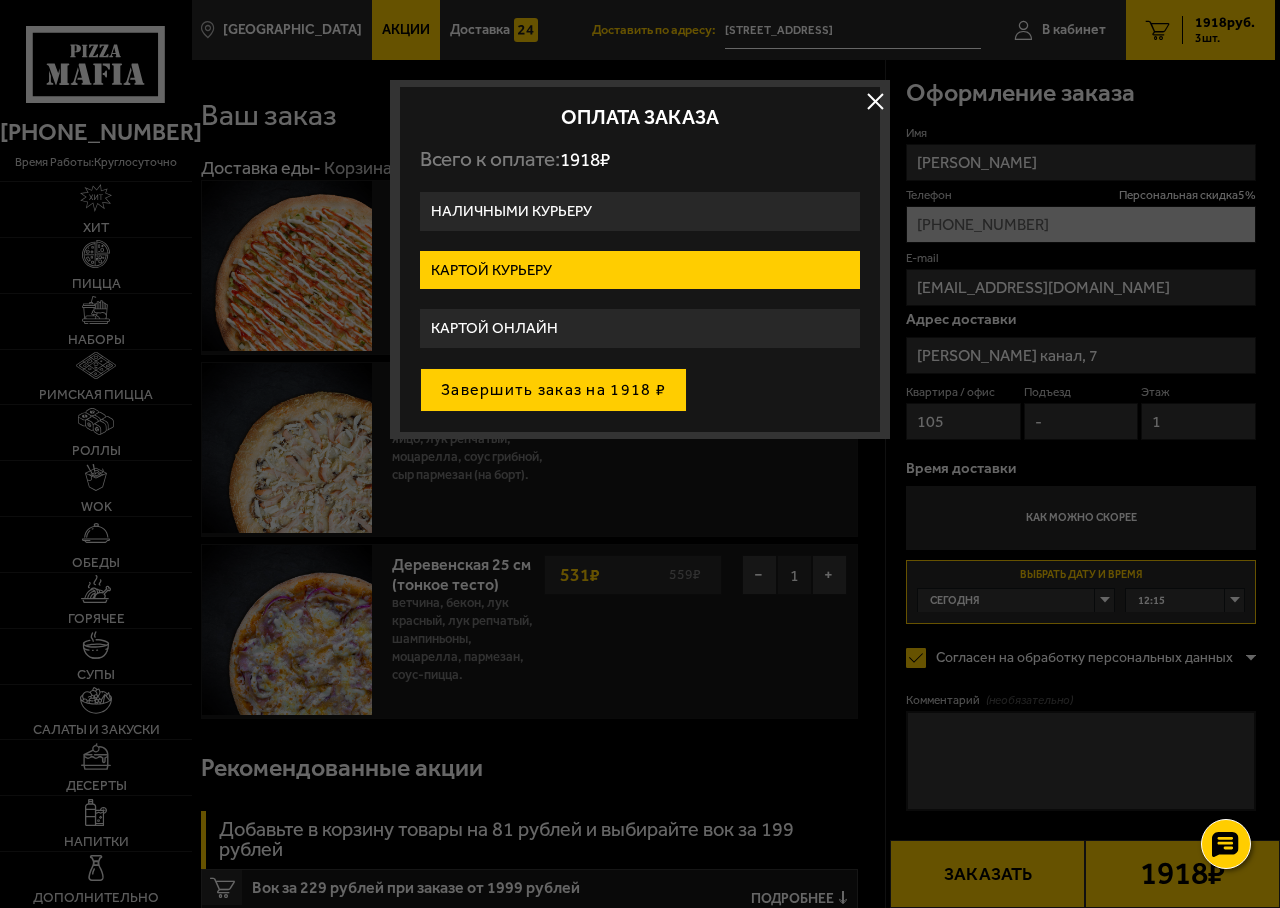 click on "Завершить заказ на 1918 ₽" at bounding box center (553, 390) 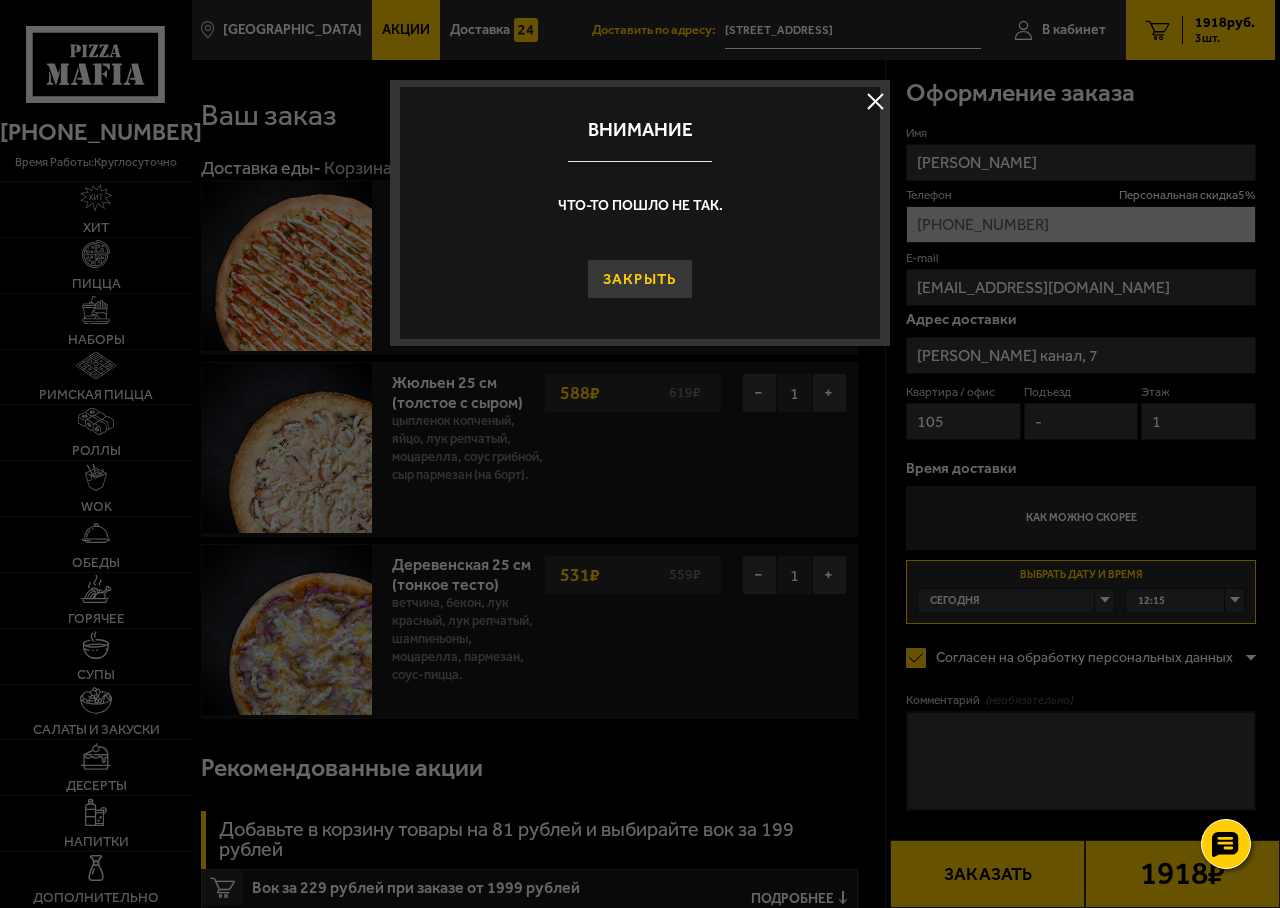 click on "Закрыть" at bounding box center (640, 279) 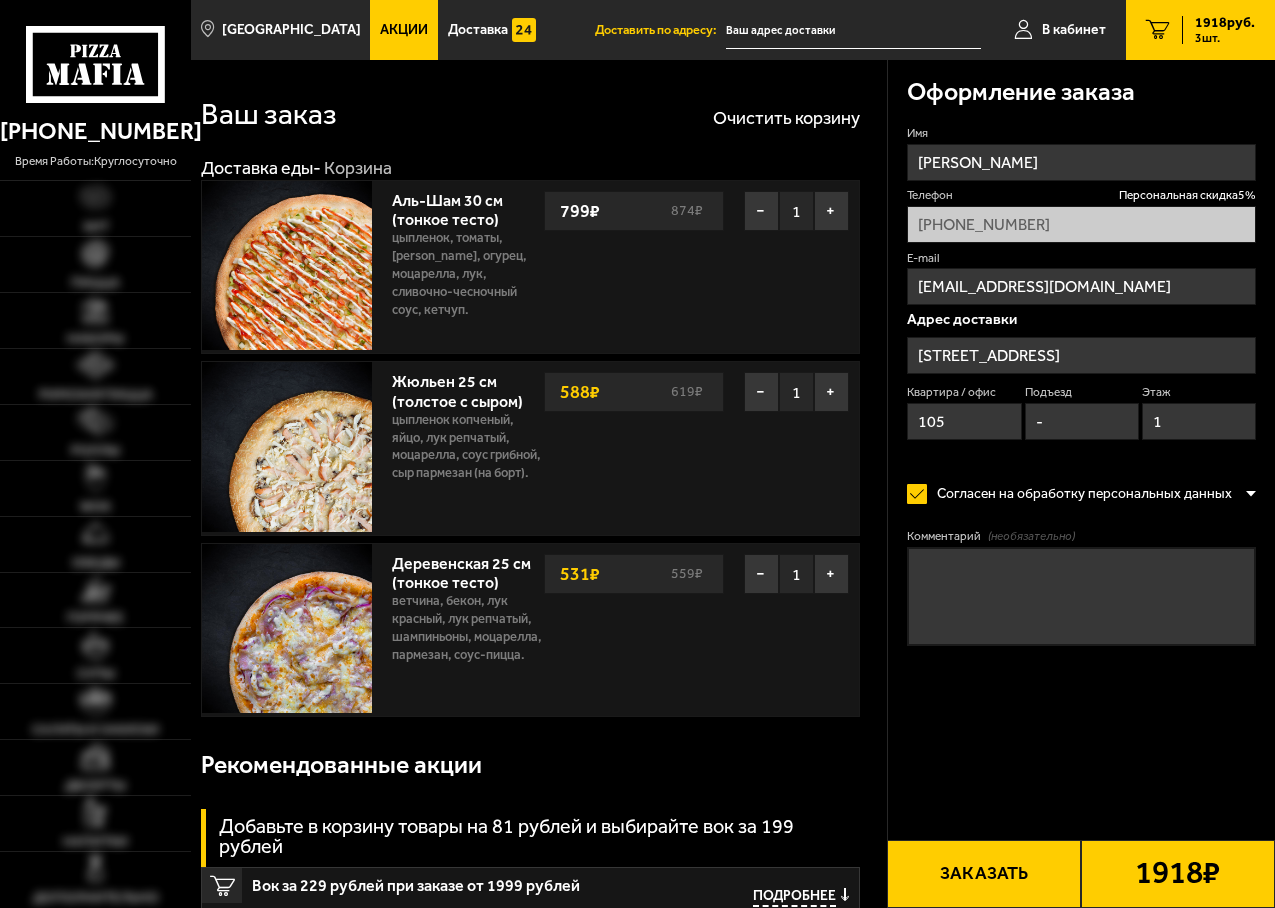 scroll, scrollTop: 0, scrollLeft: 0, axis: both 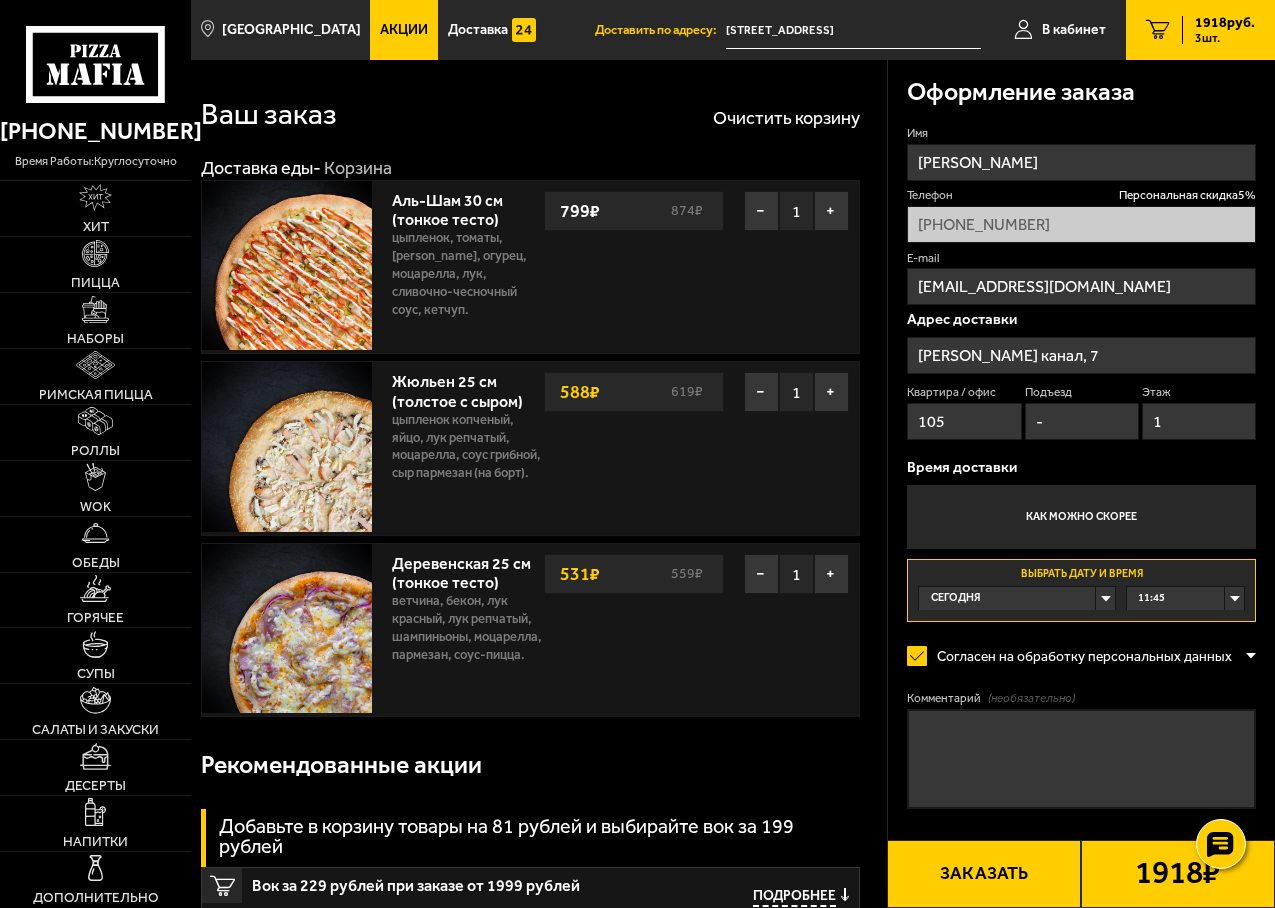 click on "11:45" at bounding box center (1151, 598) 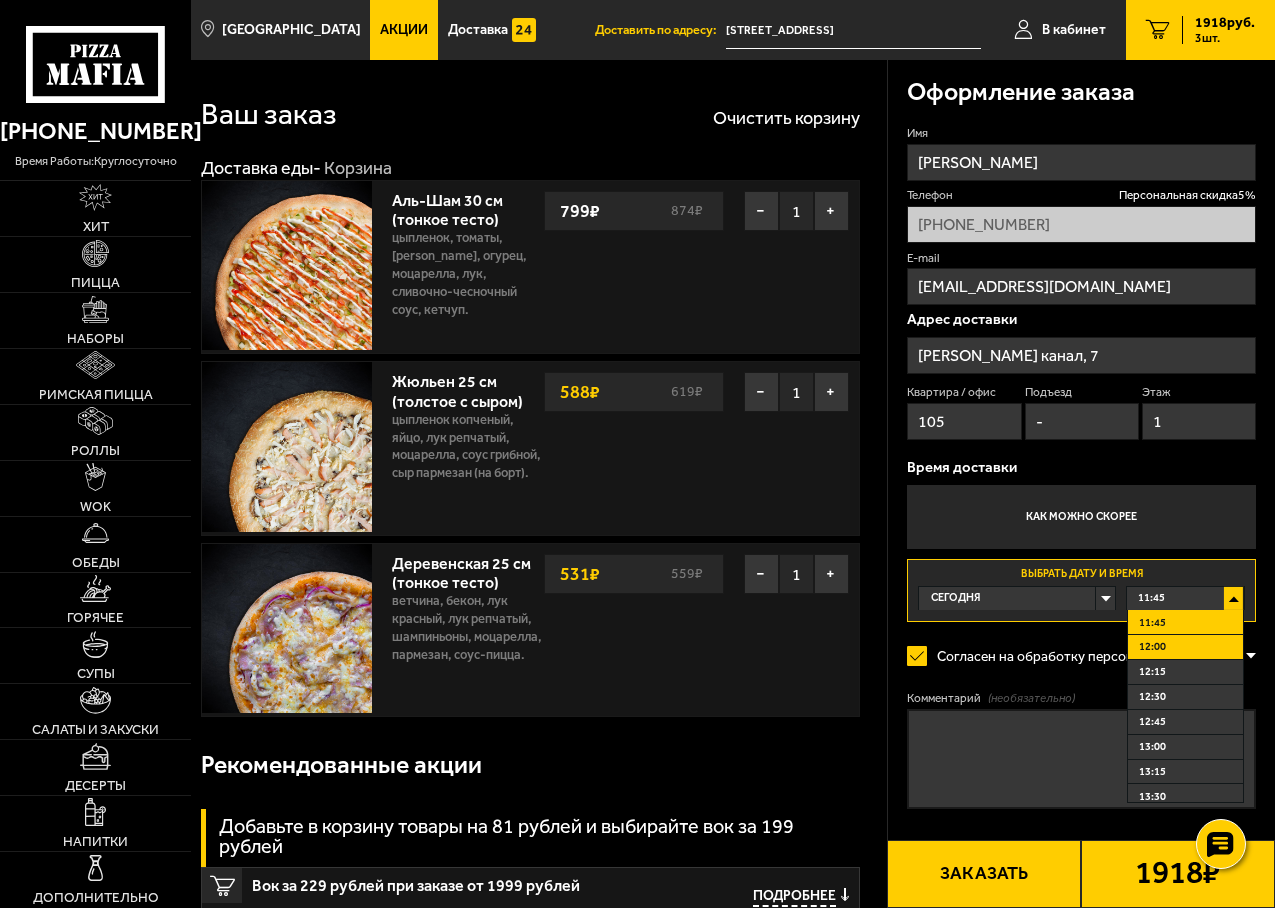 click on "12:00" at bounding box center [1152, 646] 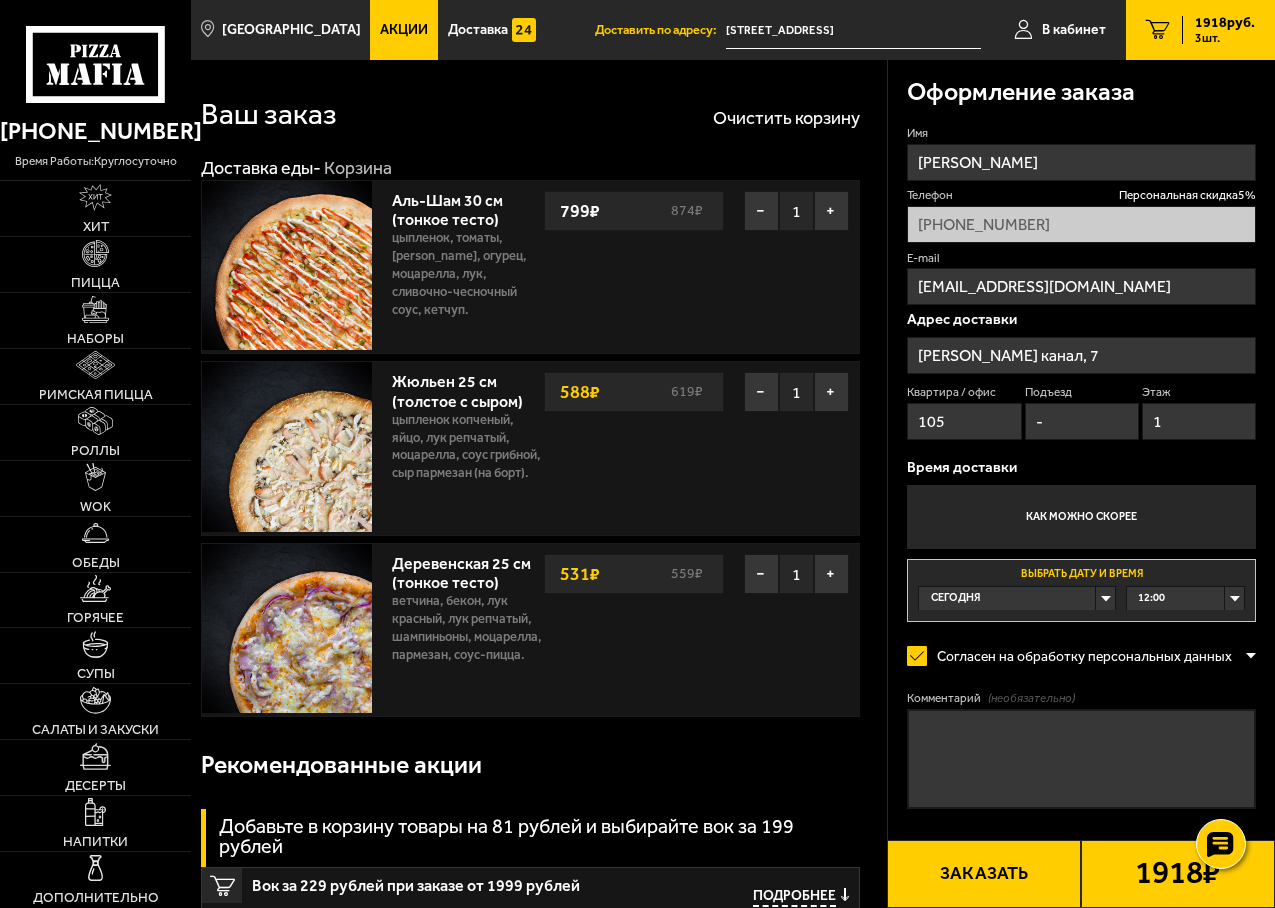 click on "12:00" at bounding box center (1151, 598) 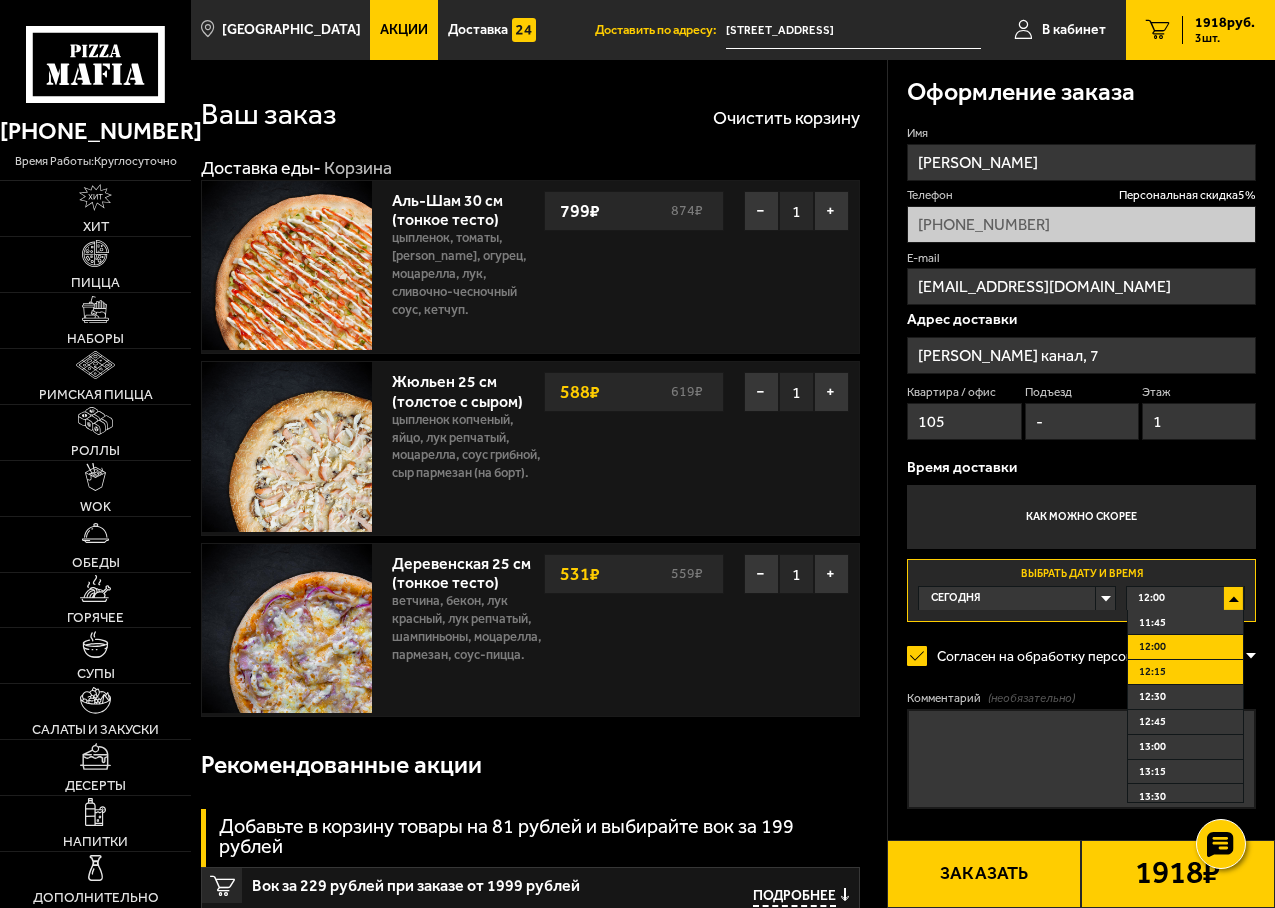 click on "12:15" at bounding box center [1152, 671] 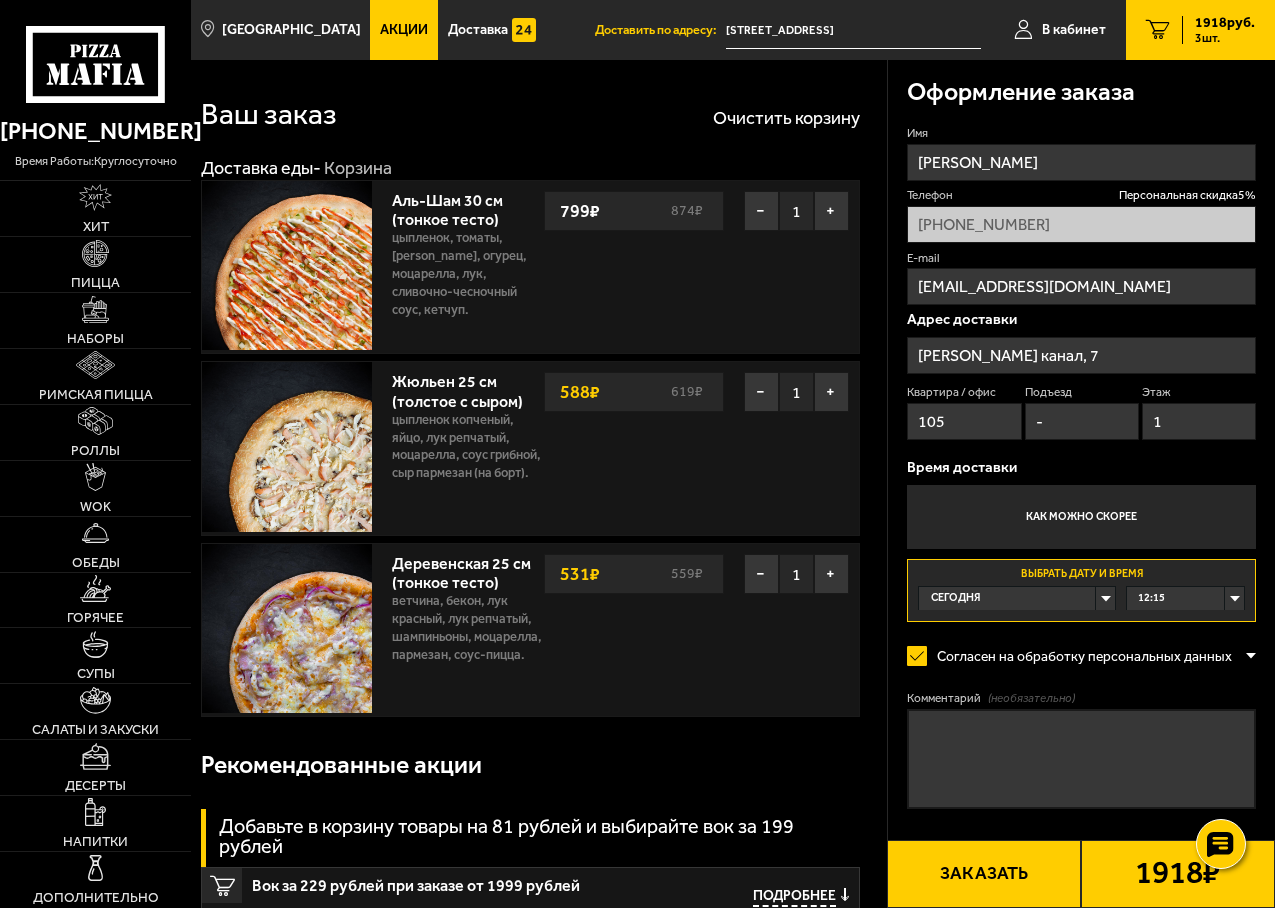 click on "Заказать" at bounding box center (984, 874) 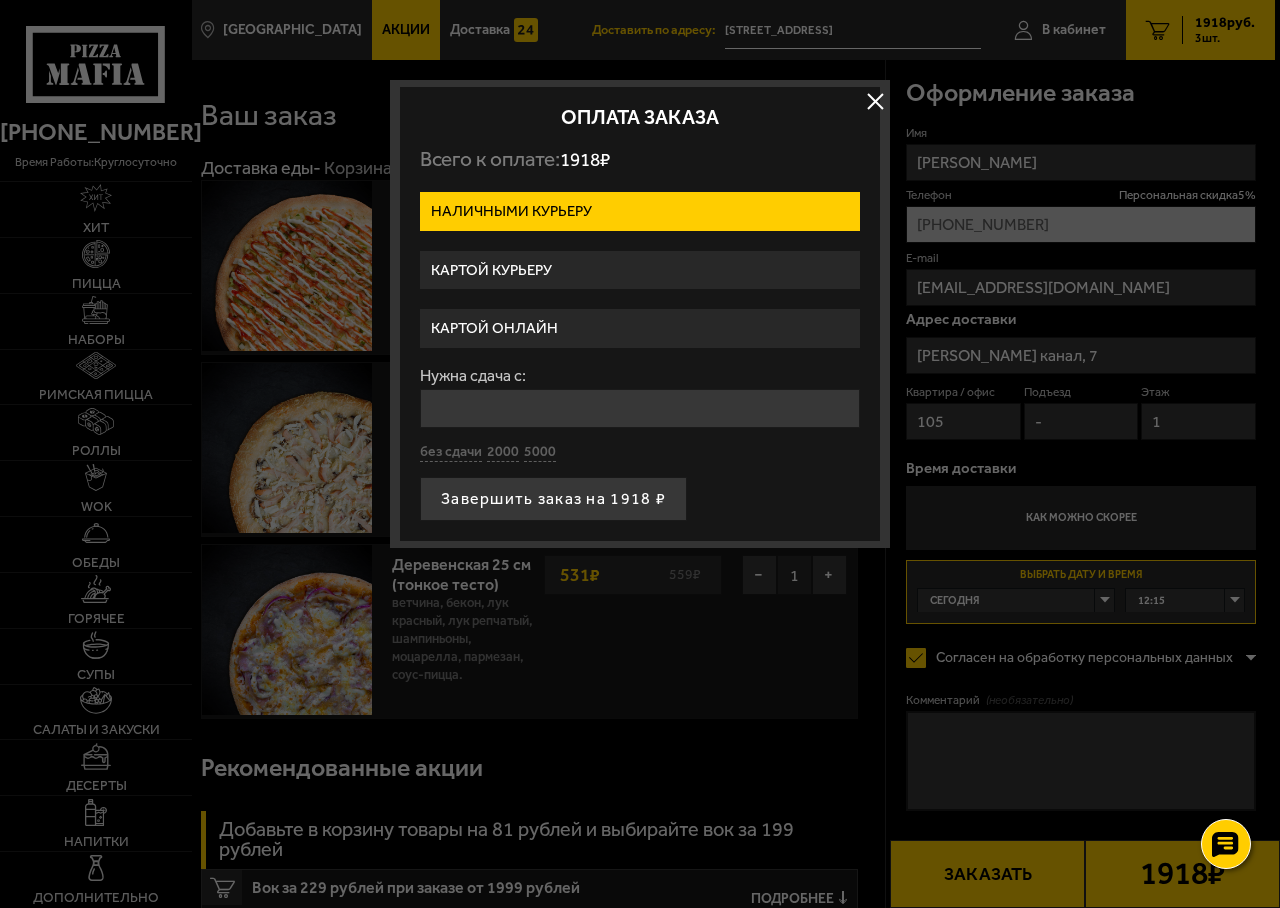 click on "Картой онлайн" at bounding box center (640, 328) 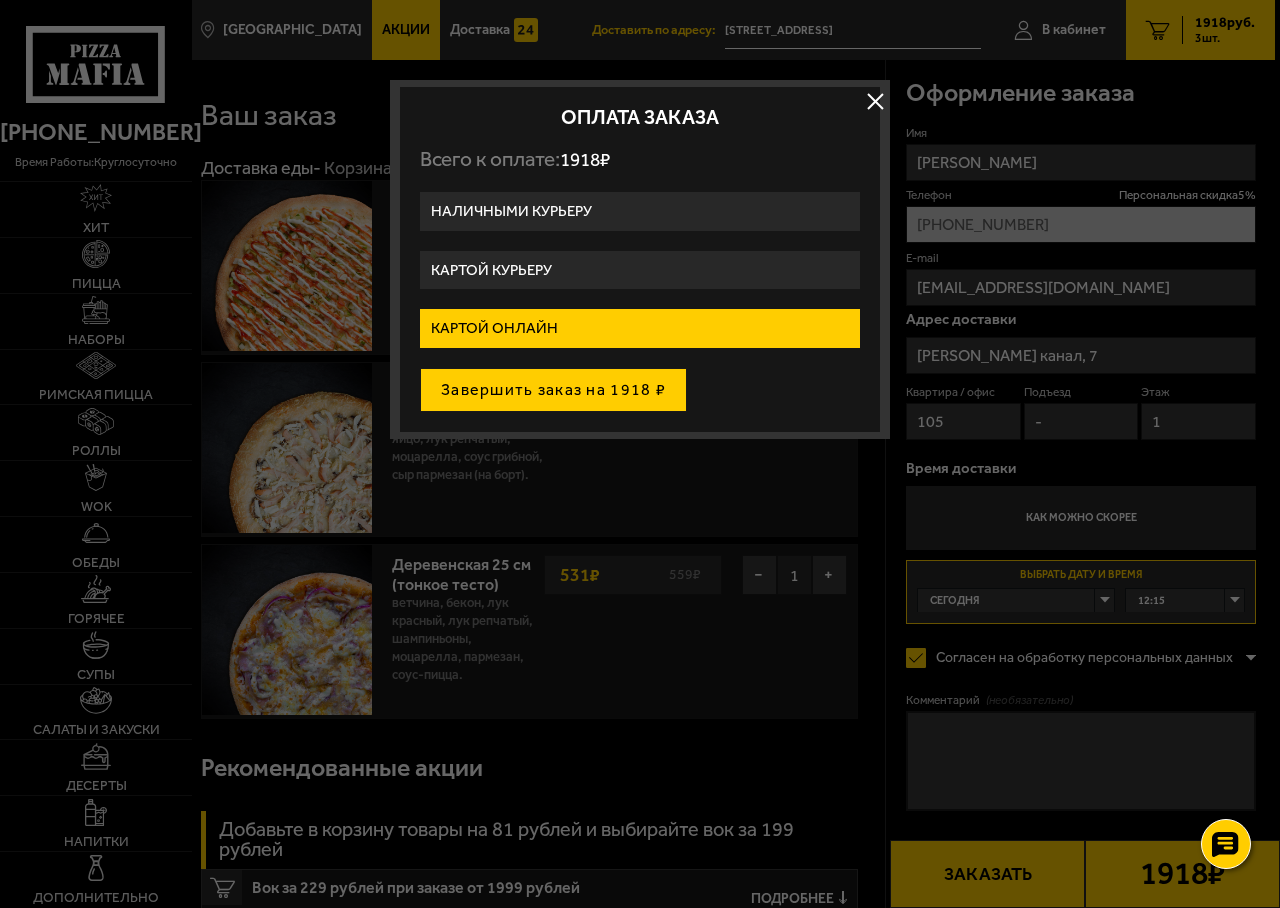 click on "Завершить заказ на 1918 ₽" at bounding box center [553, 390] 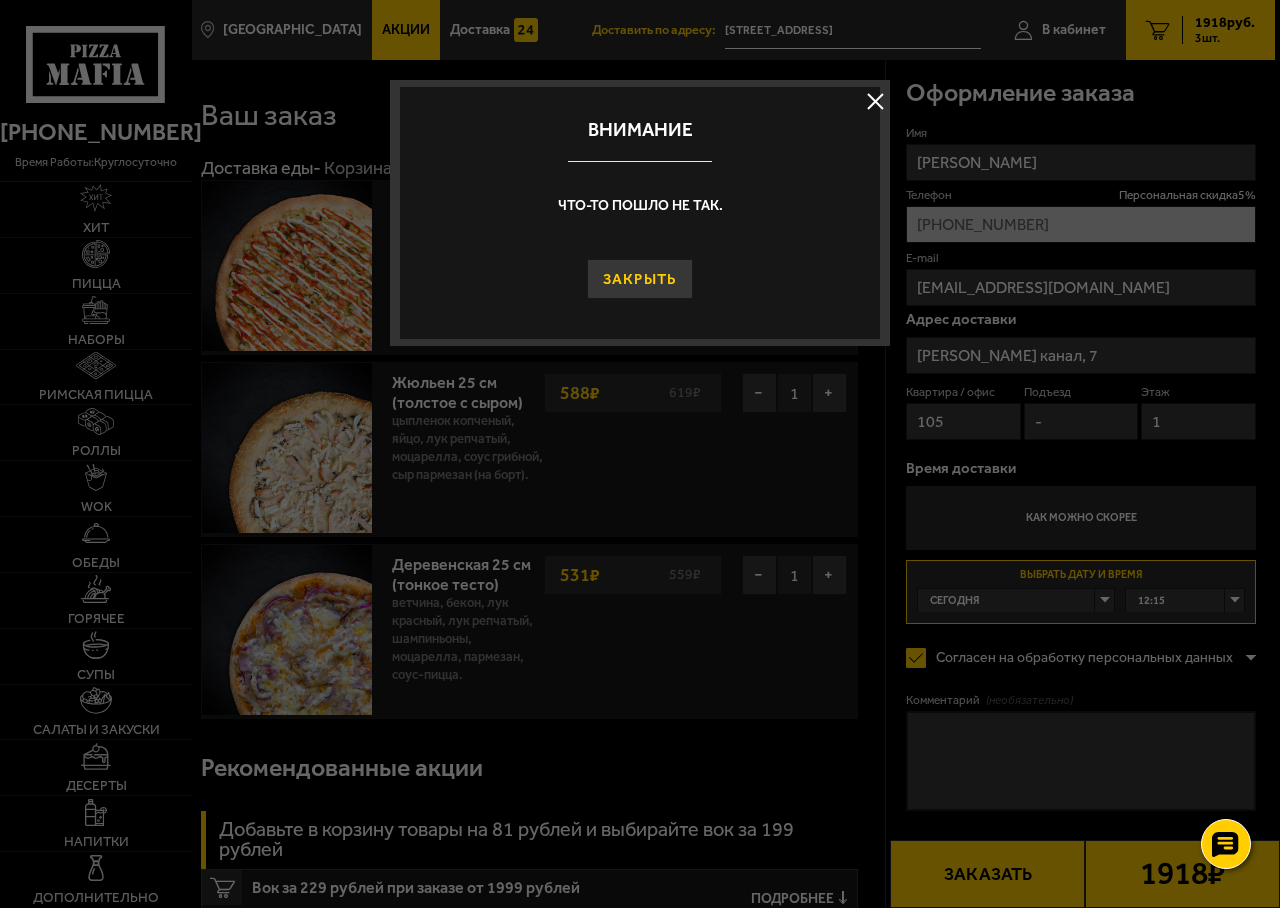 click on "Закрыть" at bounding box center (640, 279) 